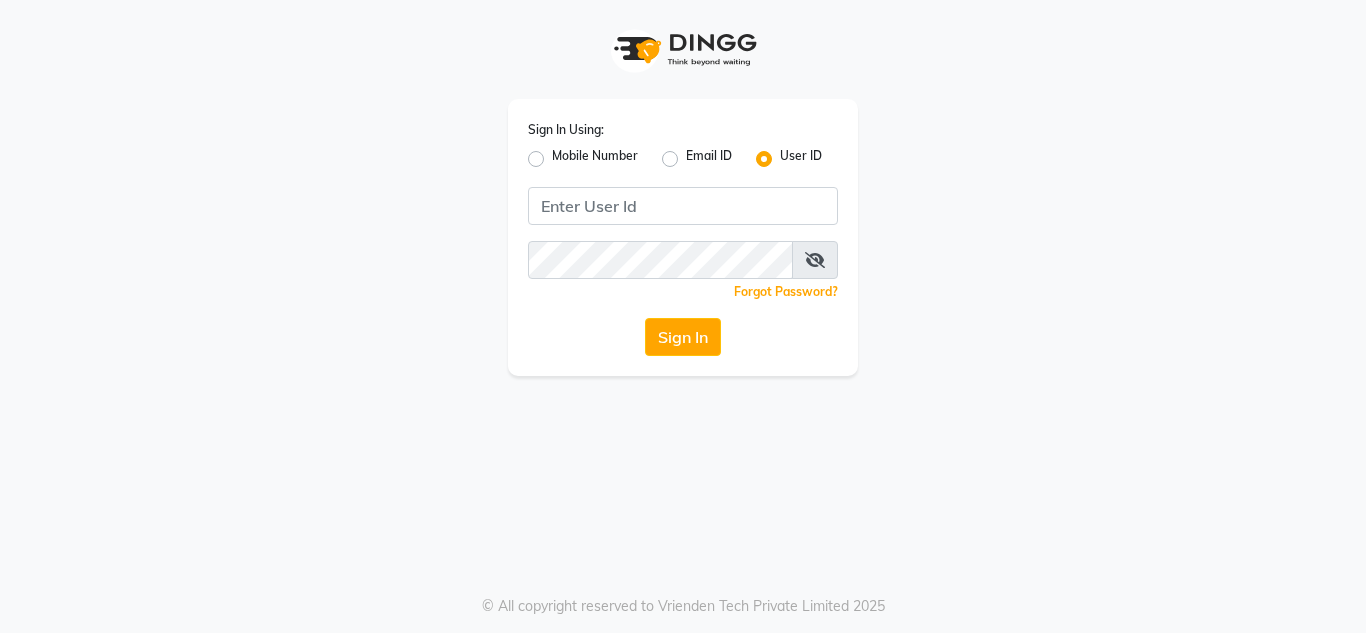 click 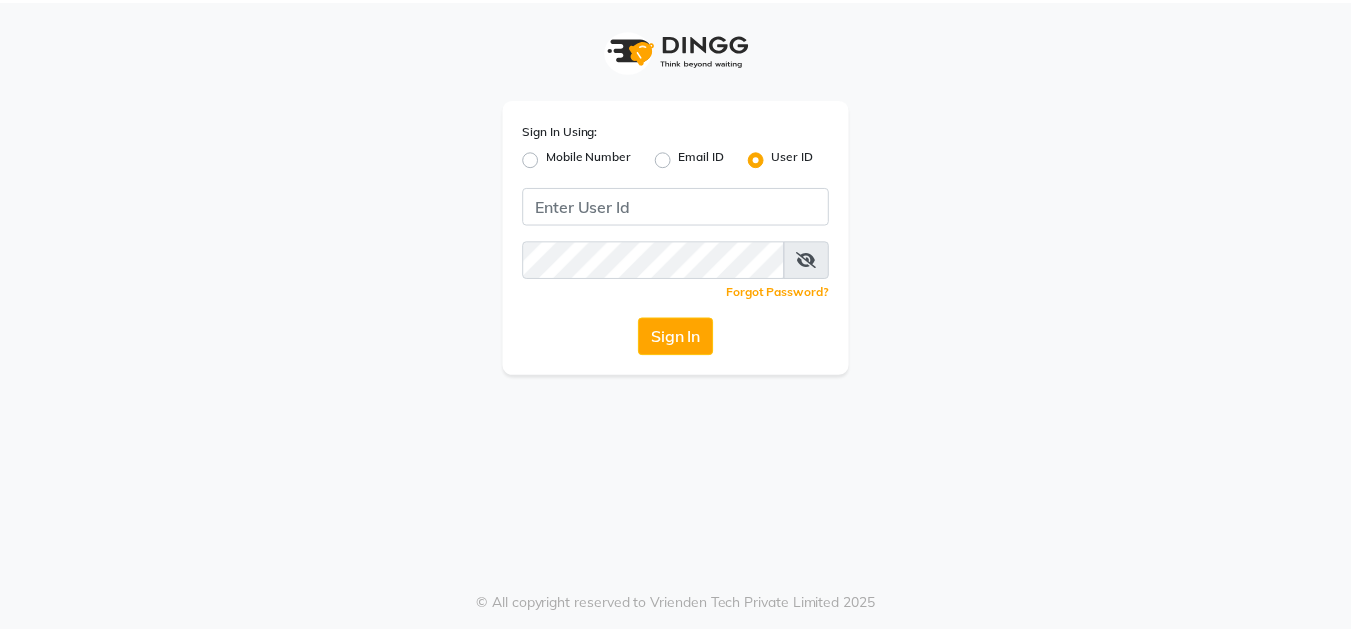 scroll, scrollTop: 0, scrollLeft: 0, axis: both 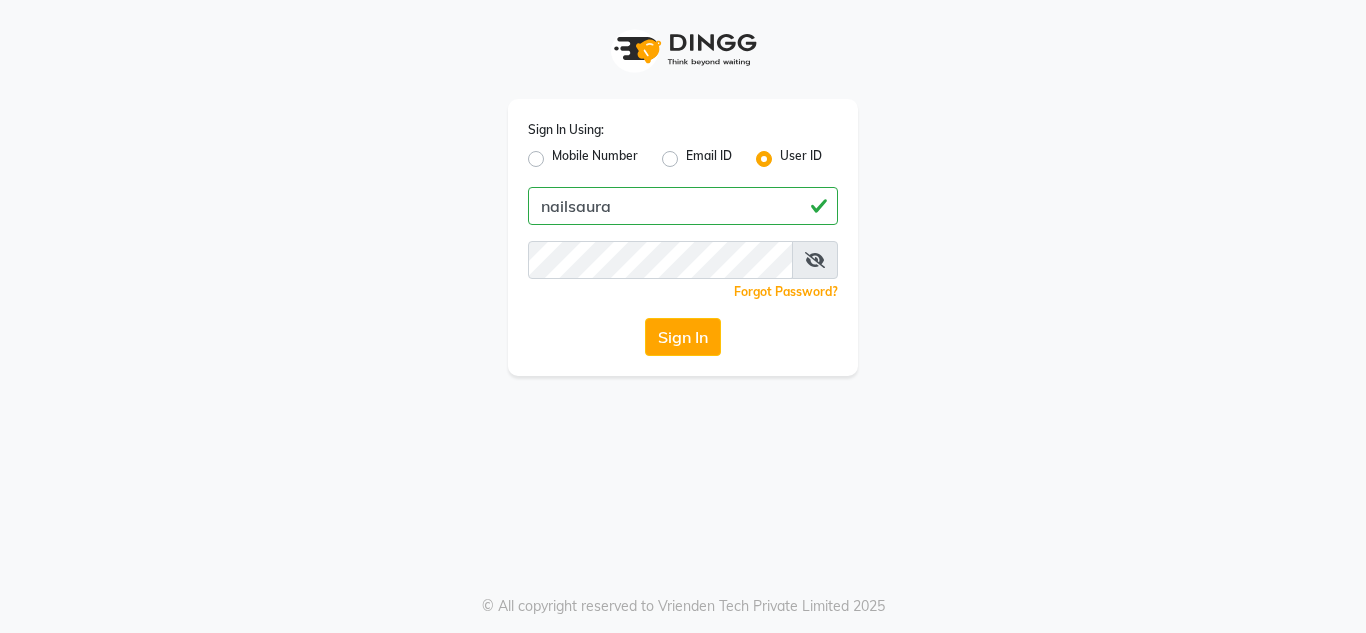 drag, startPoint x: 0, startPoint y: 0, endPoint x: 582, endPoint y: 210, distance: 618.7277 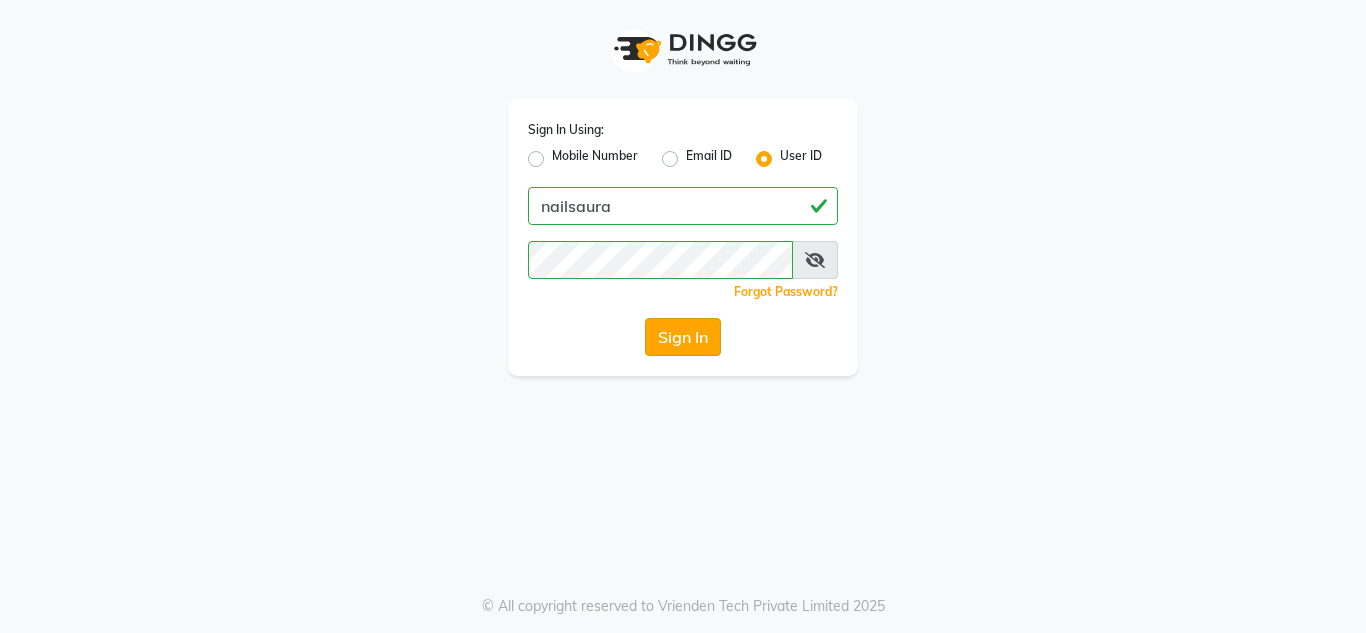 click on "Sign In" 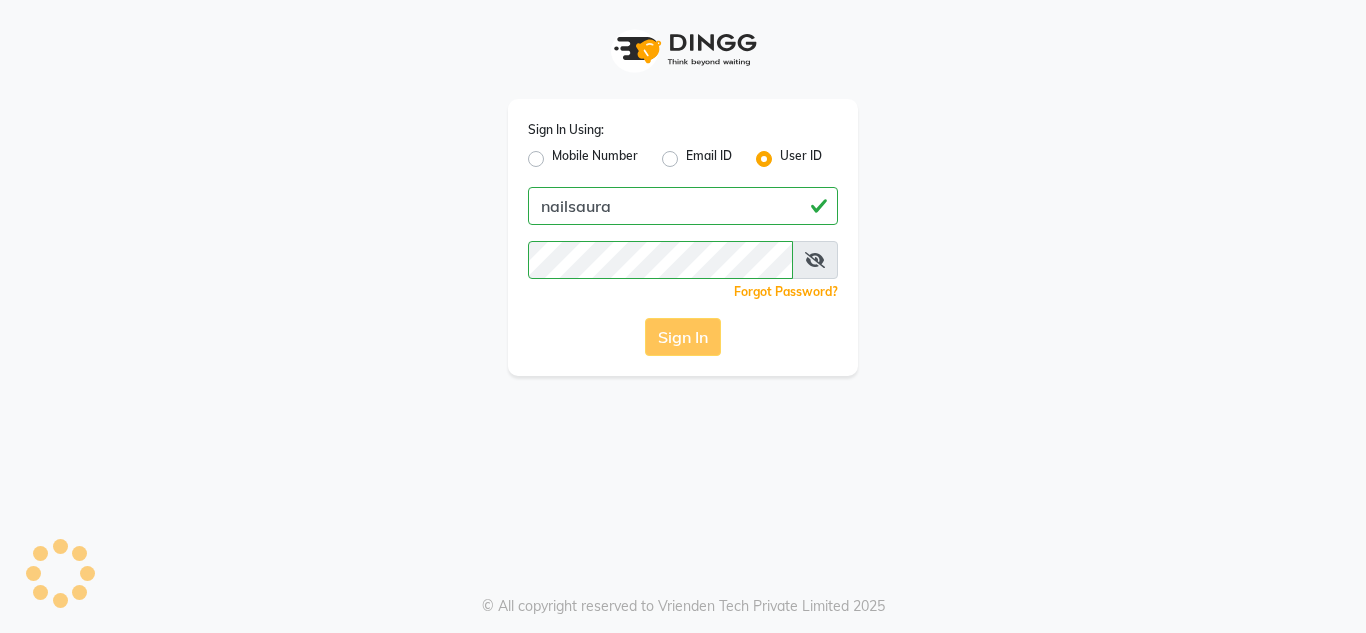 click at bounding box center (815, 260) 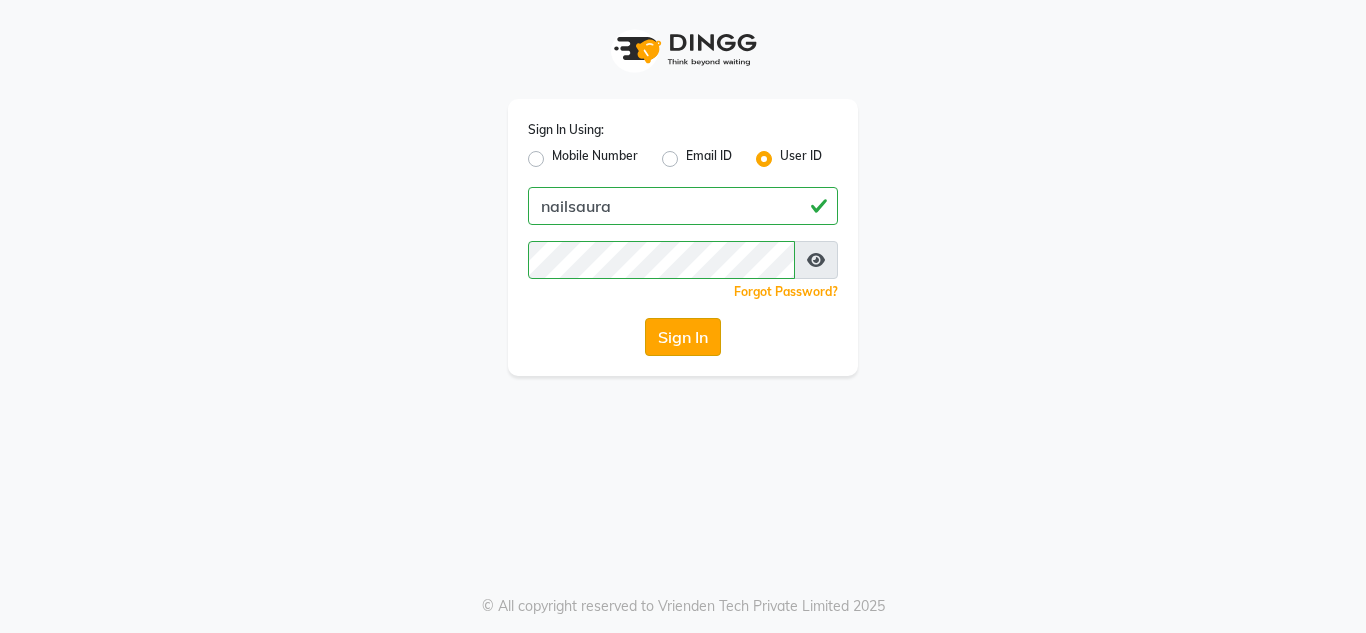 click on "Sign In" 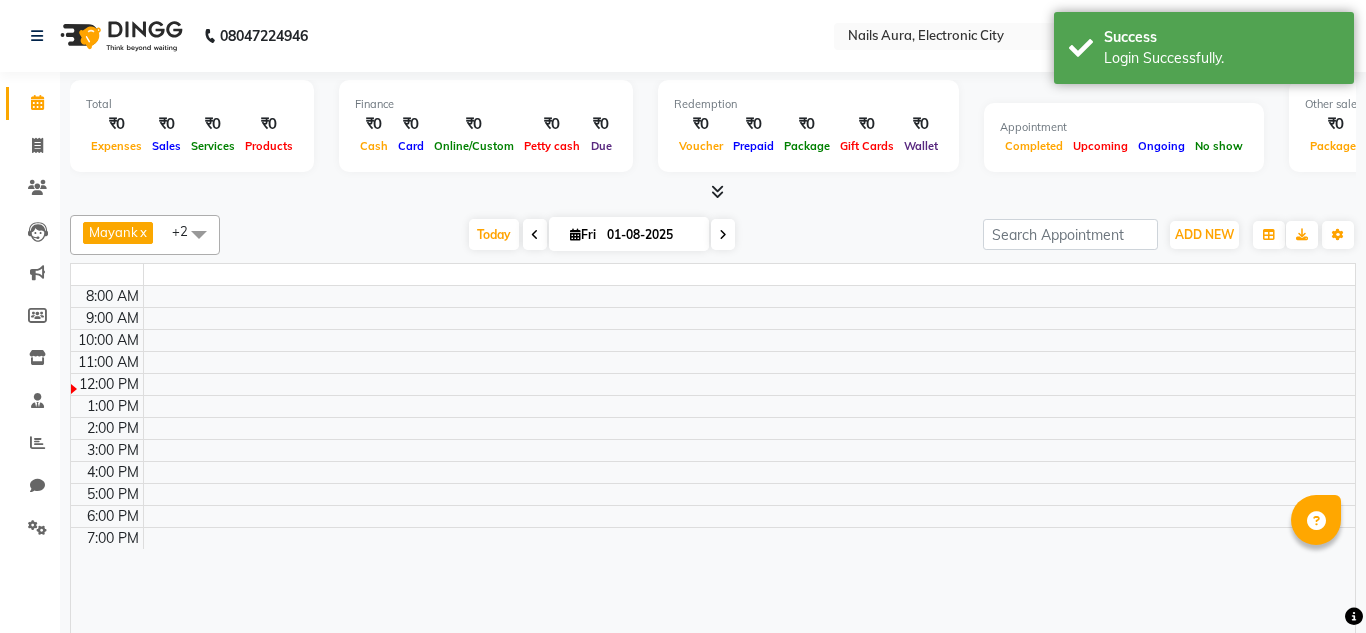 select on "en" 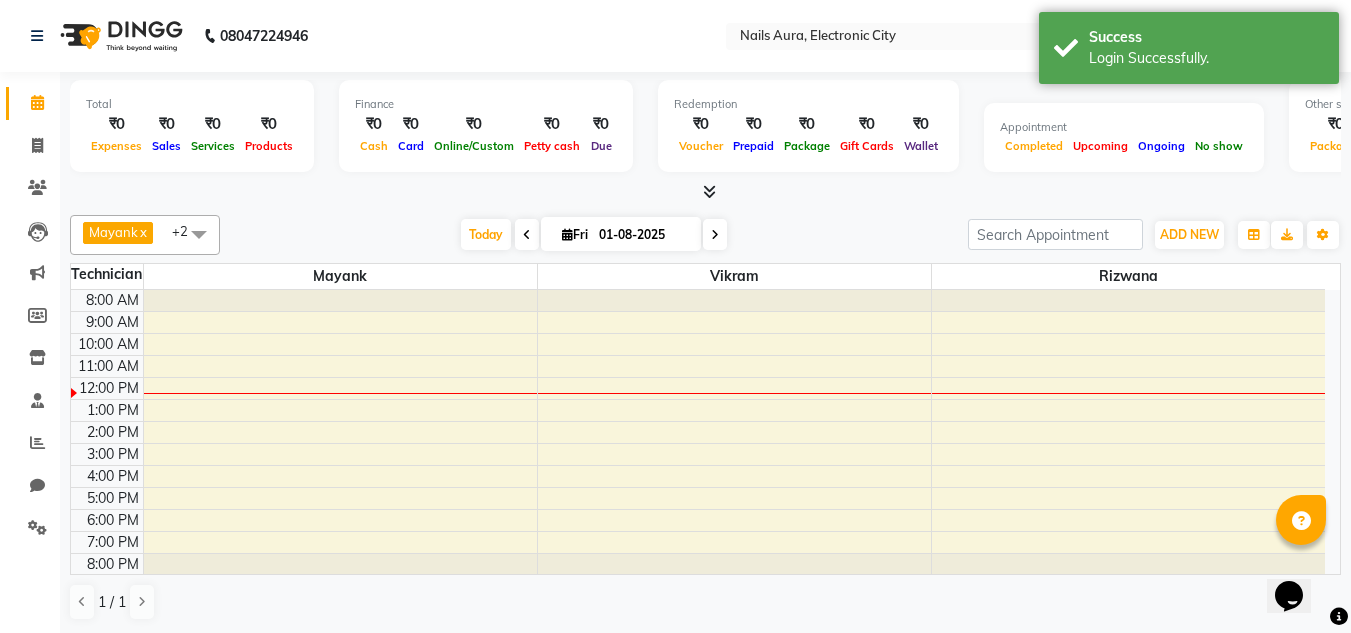 scroll, scrollTop: 0, scrollLeft: 0, axis: both 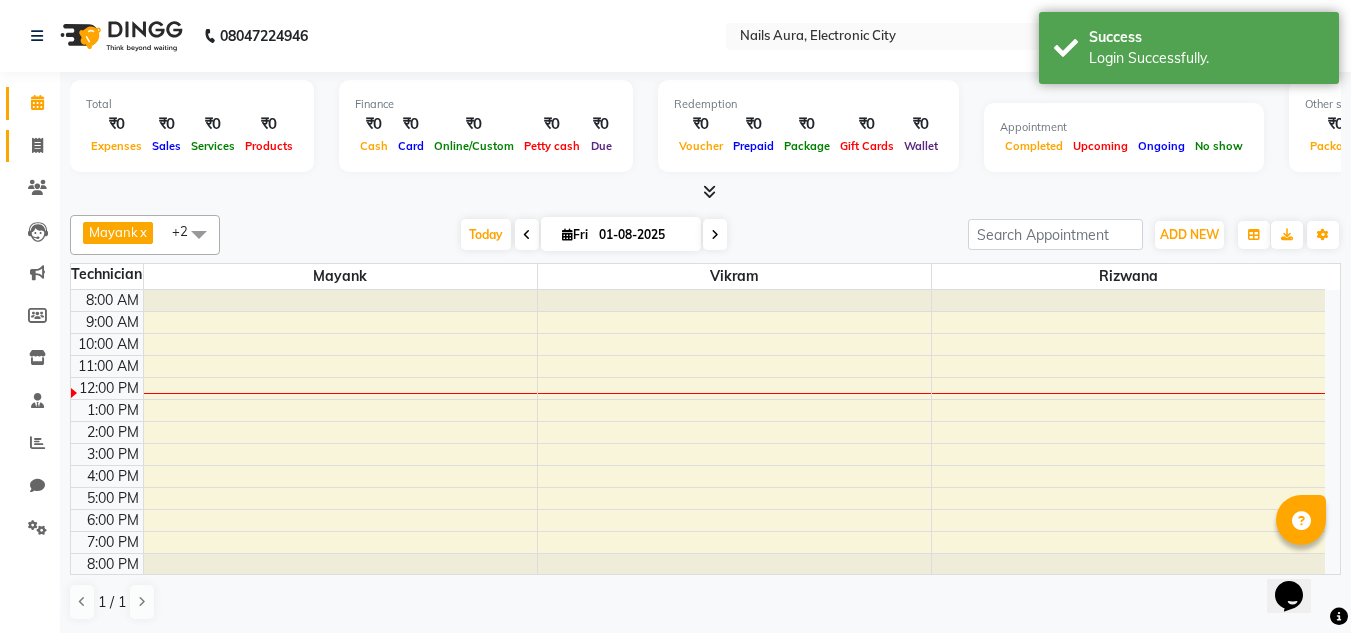 click on "Invoice" 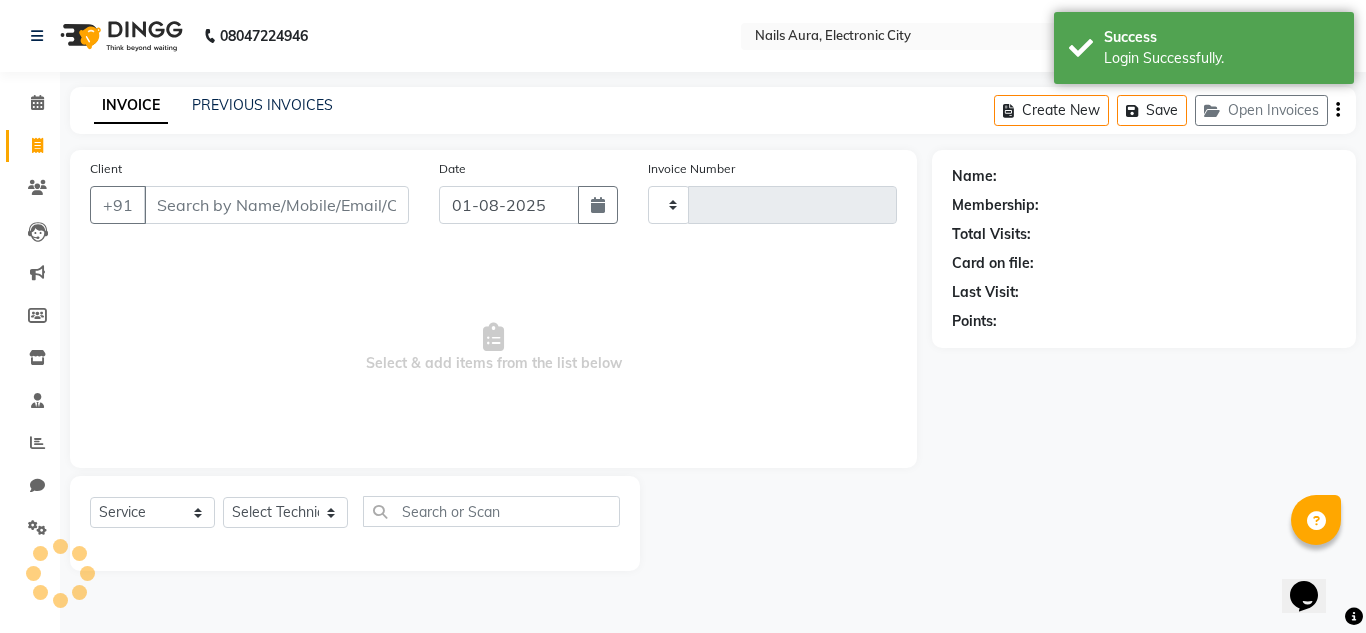 type on "0400" 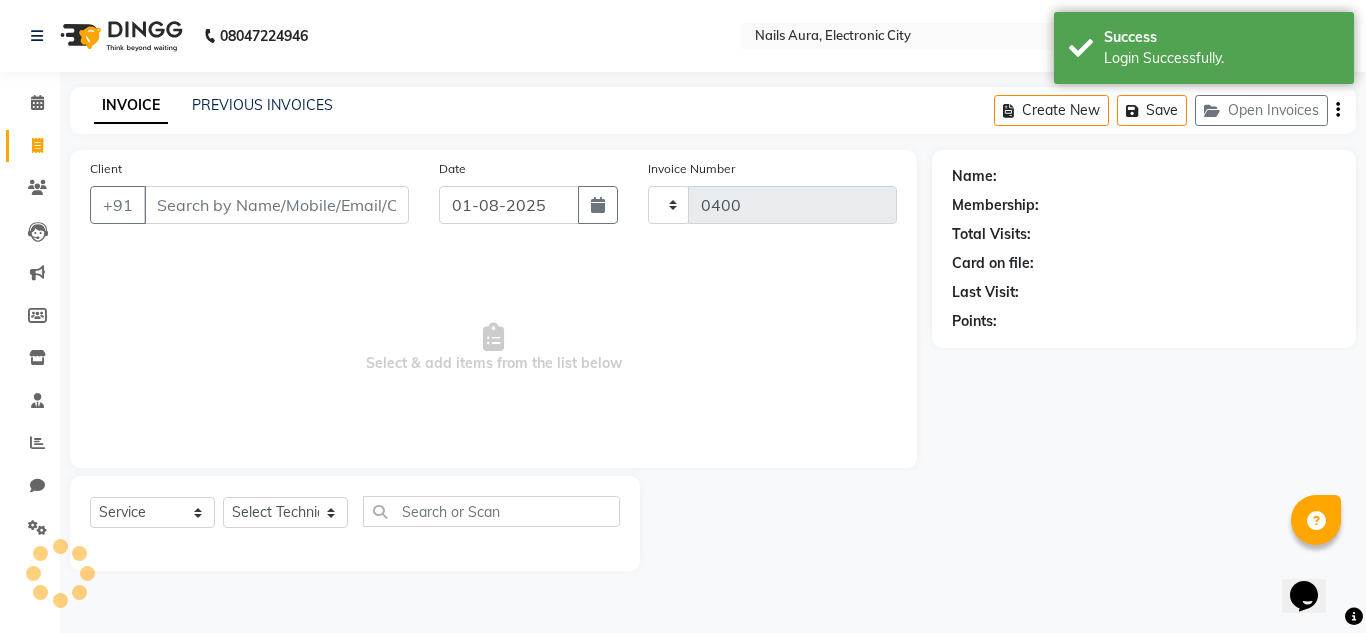 select on "8179" 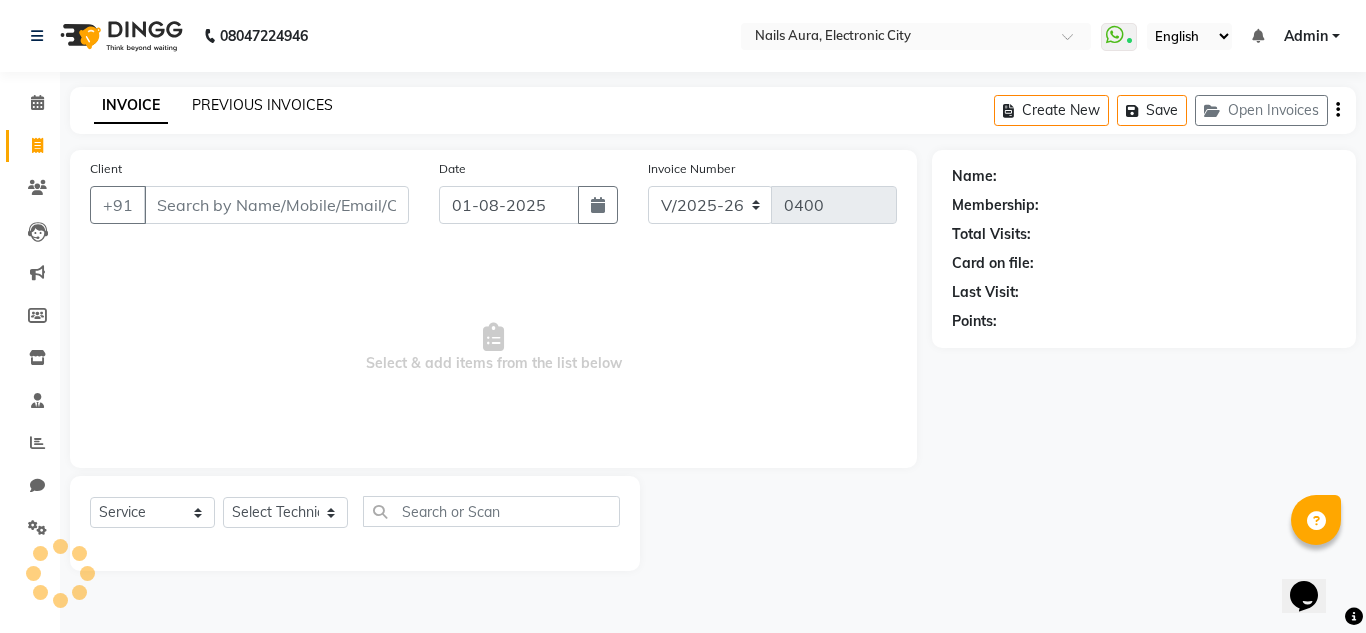 click on "PREVIOUS INVOICES" 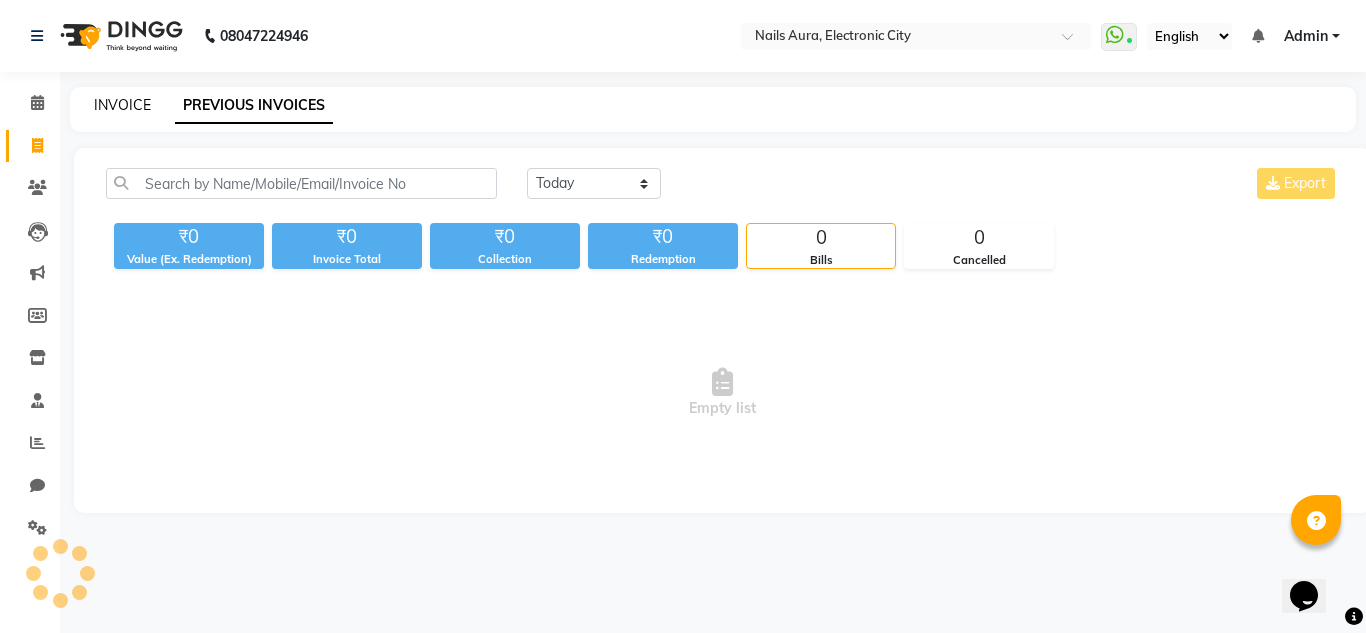 click on "INVOICE" 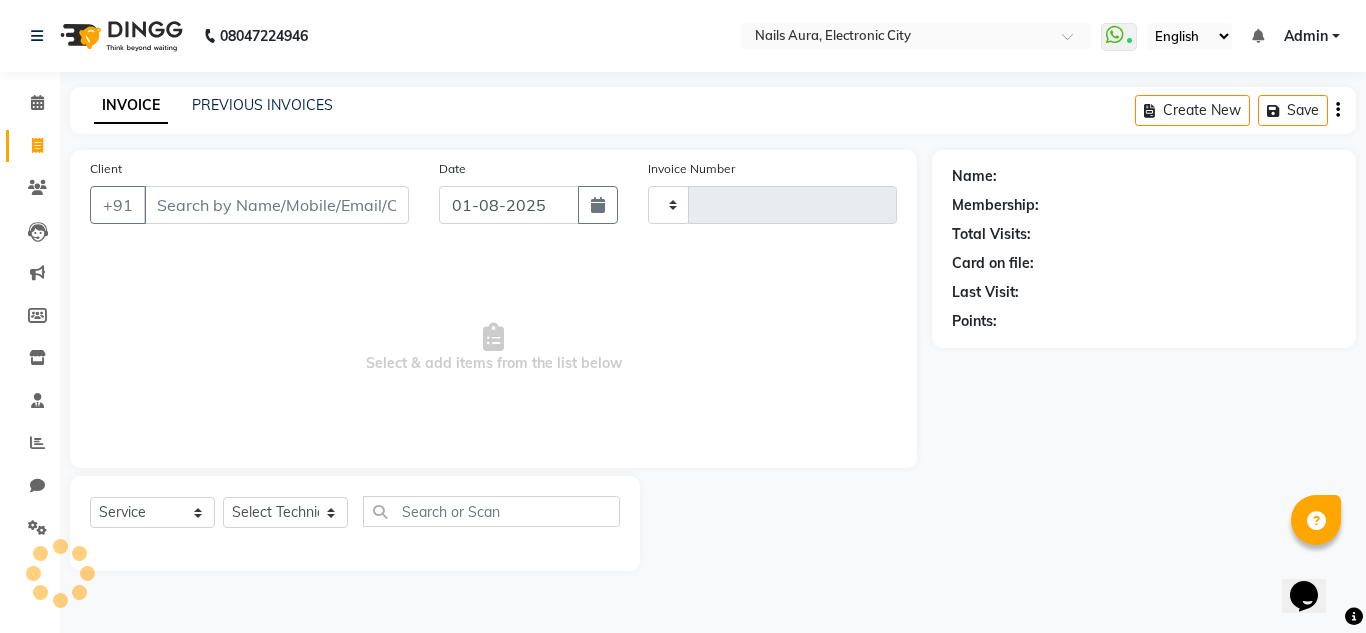 type on "0400" 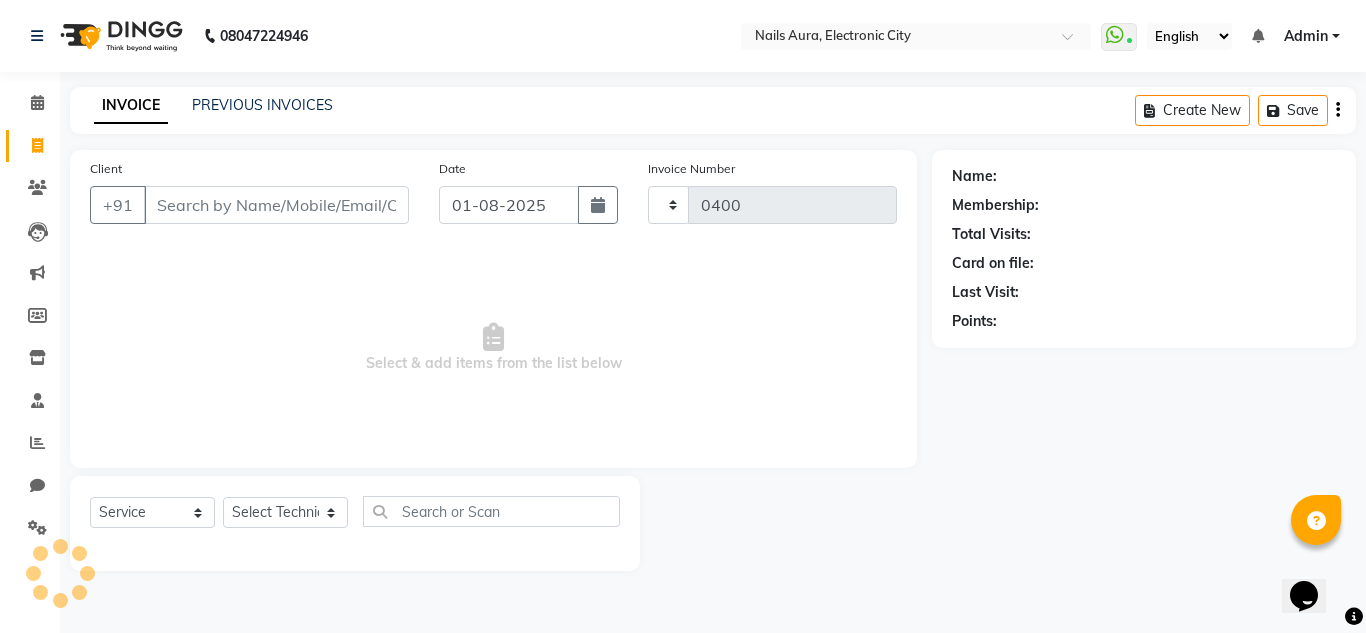 select on "8179" 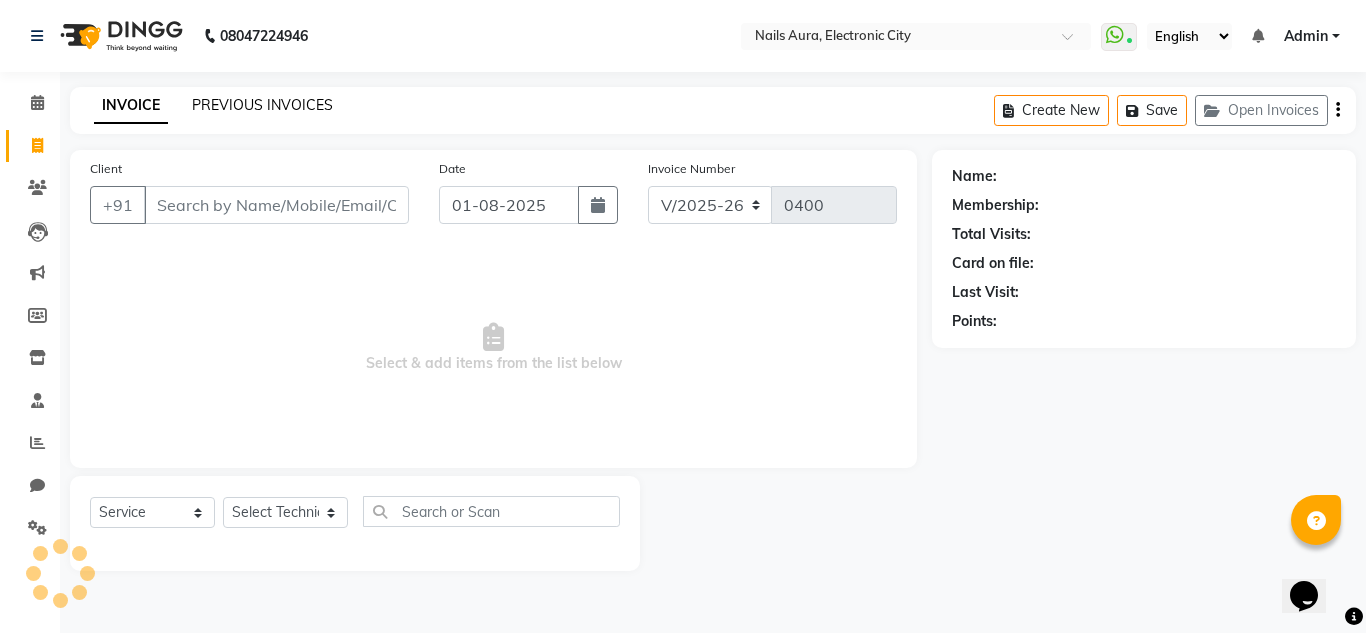 click on "PREVIOUS INVOICES" 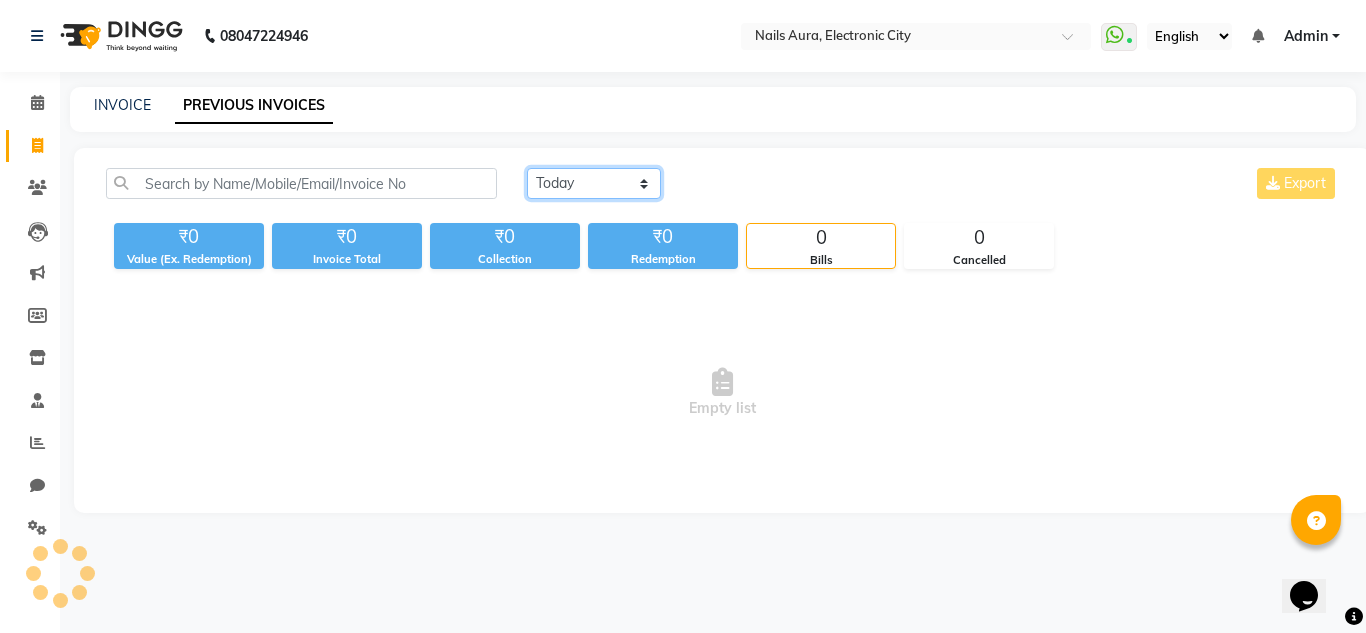 click on "Today Yesterday Custom Range" 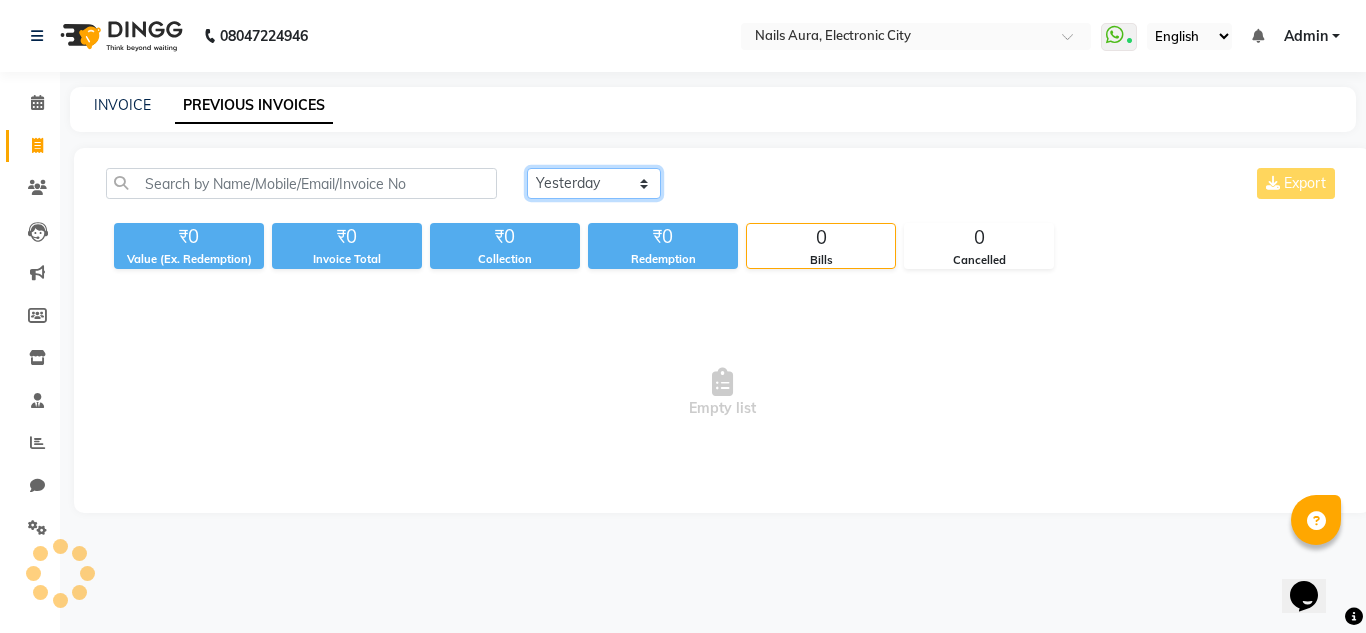 click on "Today Yesterday Custom Range" 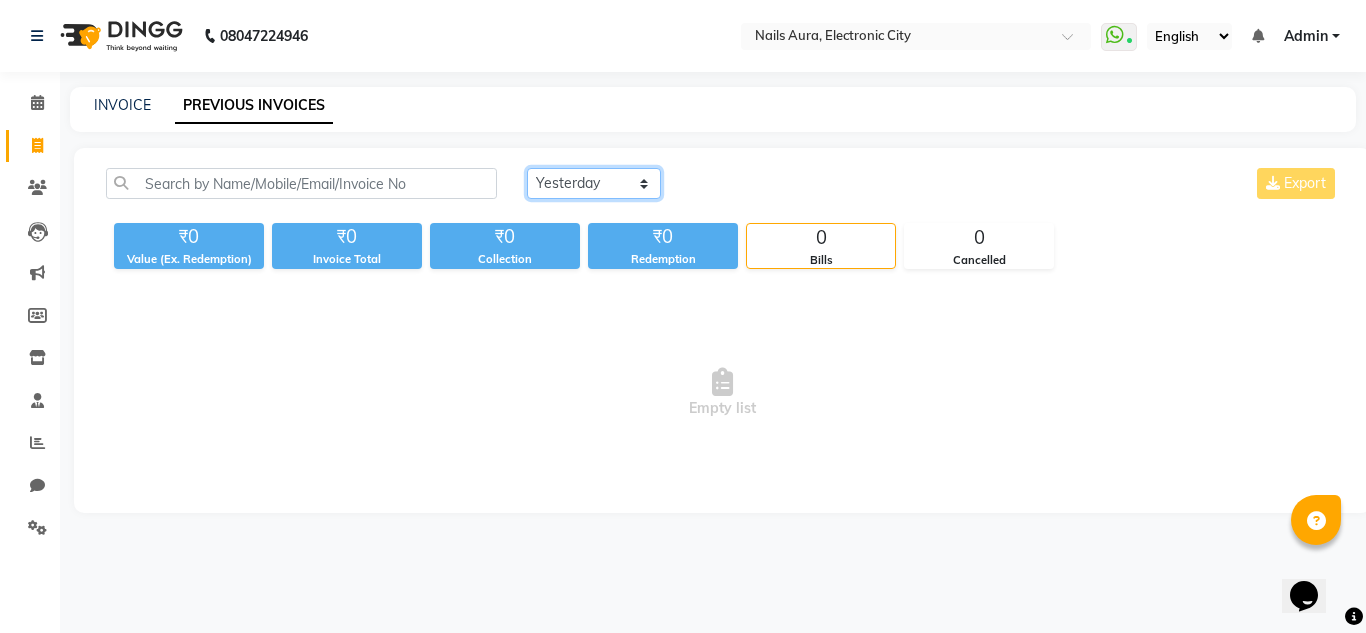click on "Today Yesterday Custom Range" 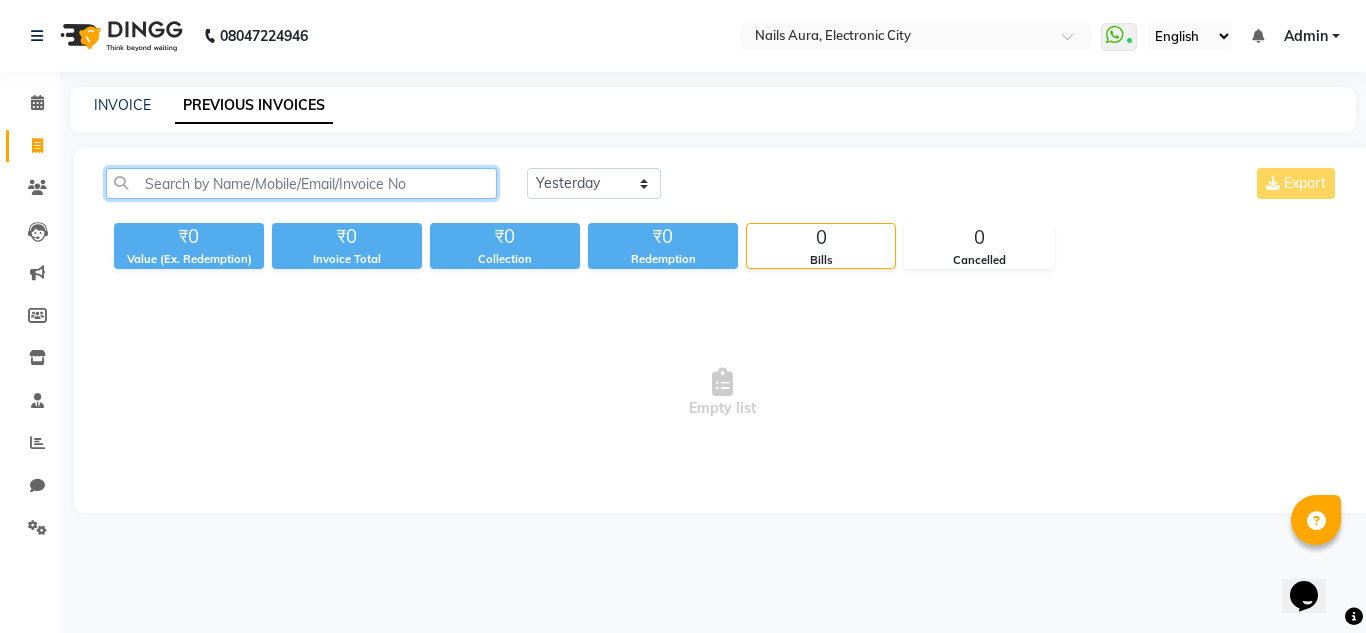 click 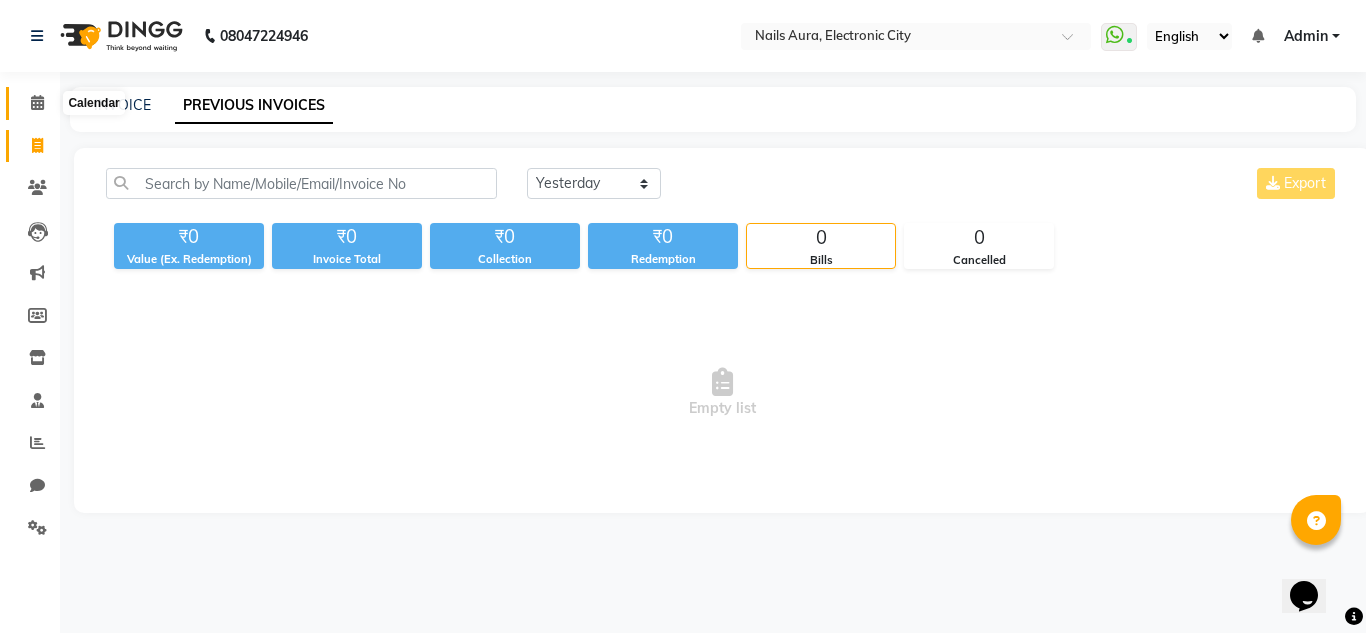 click 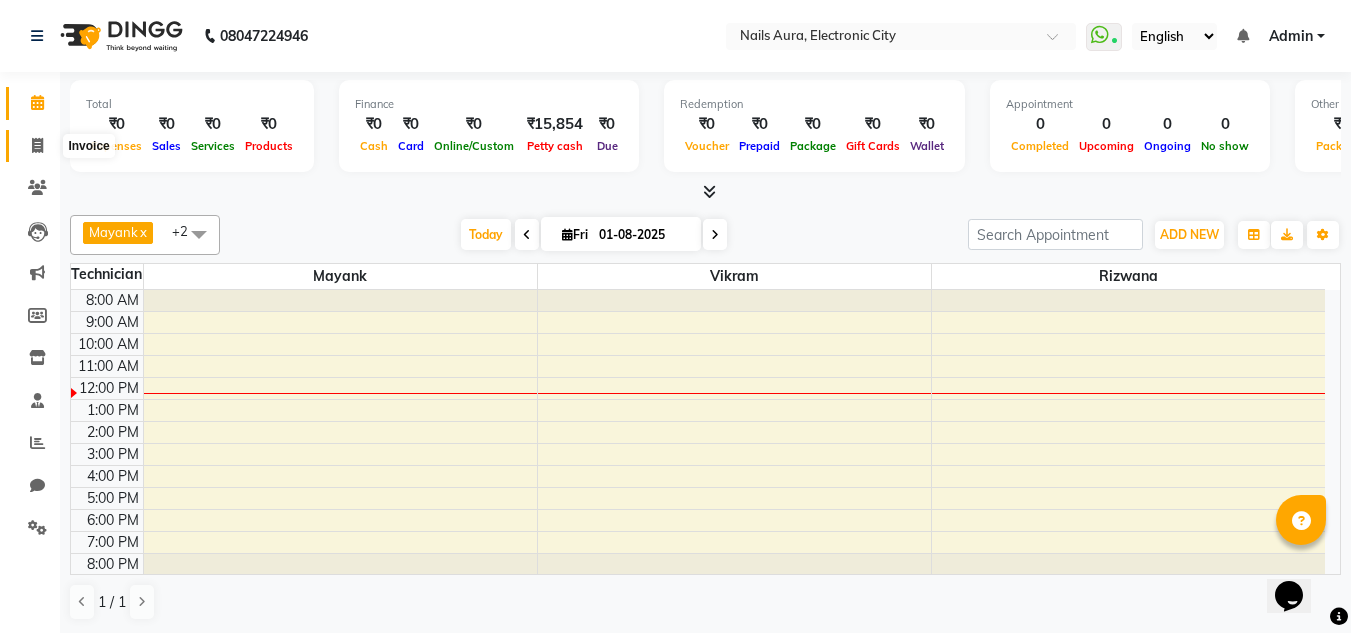 click 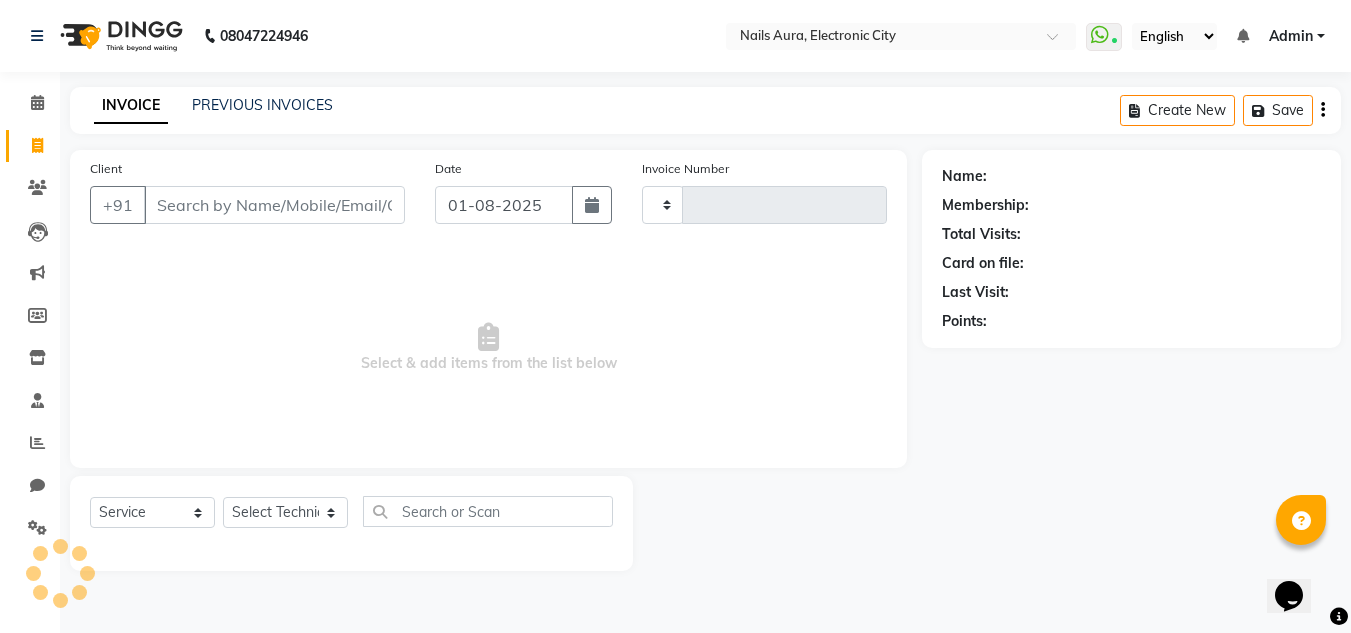 type on "0400" 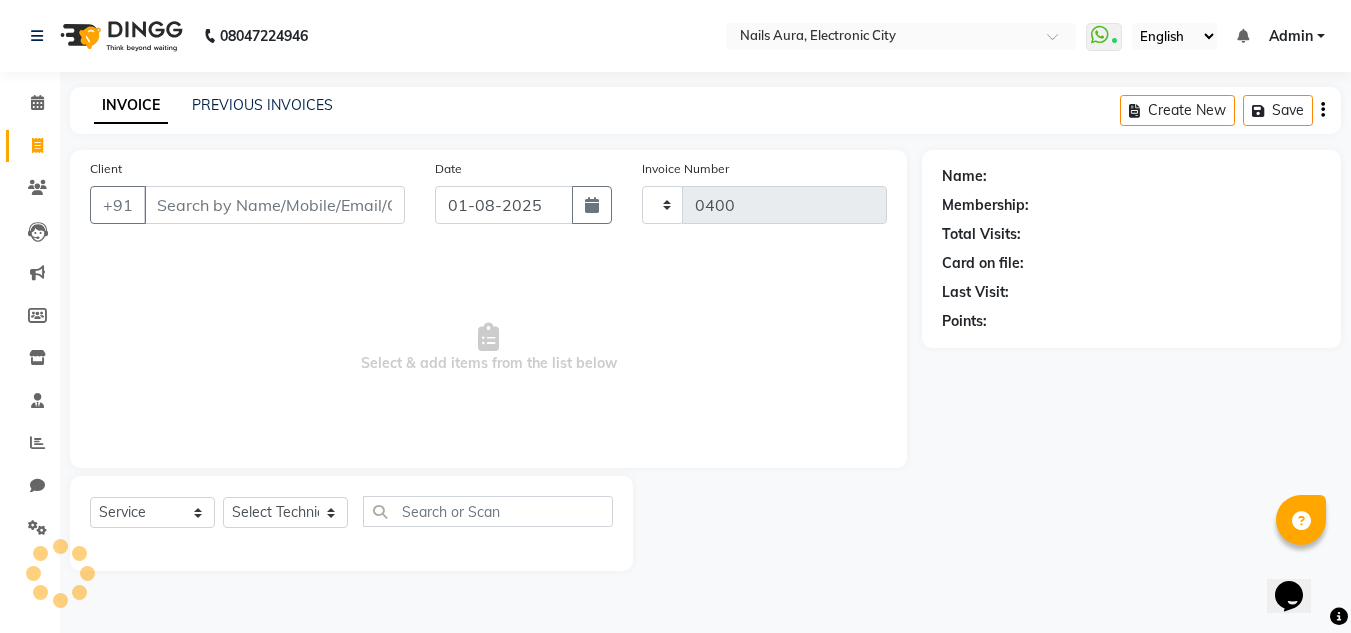 select on "8179" 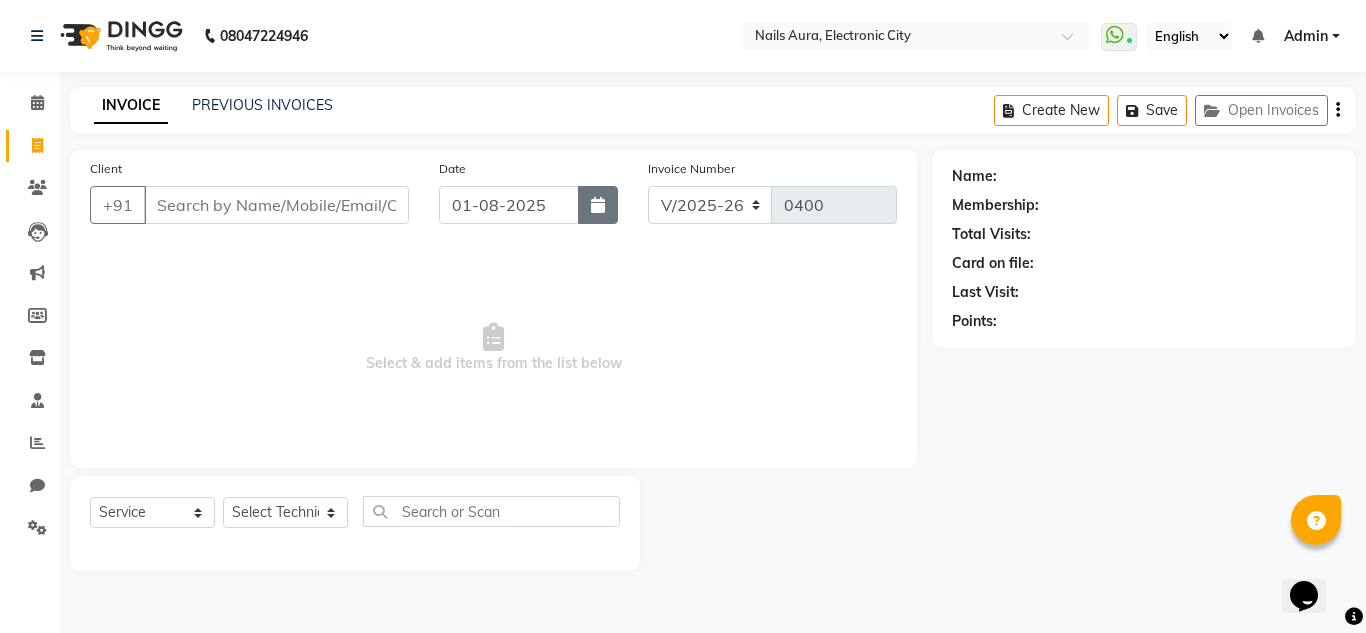 click 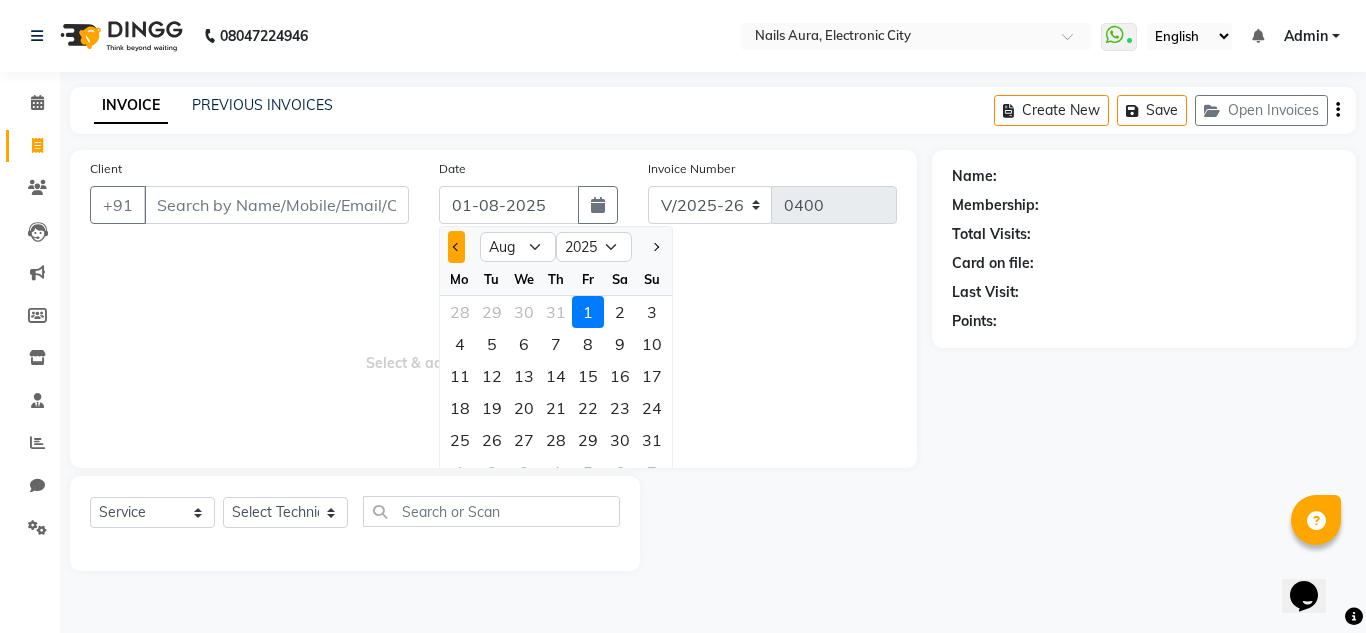 click 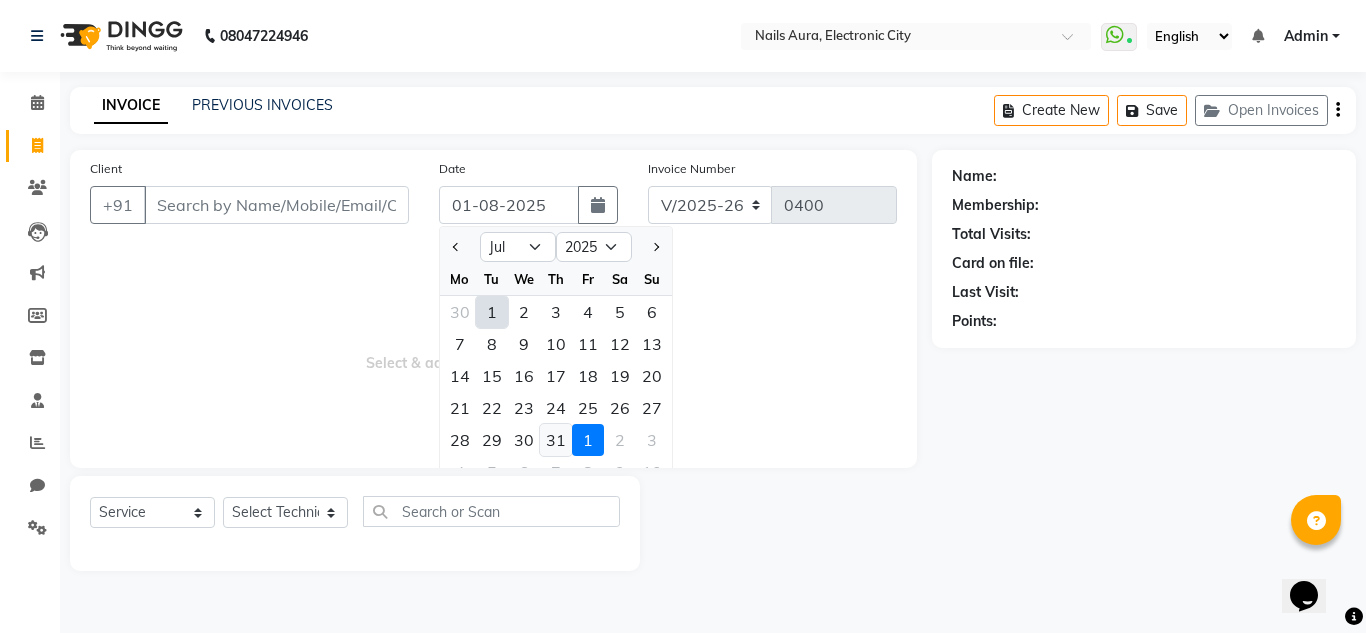 click on "31" 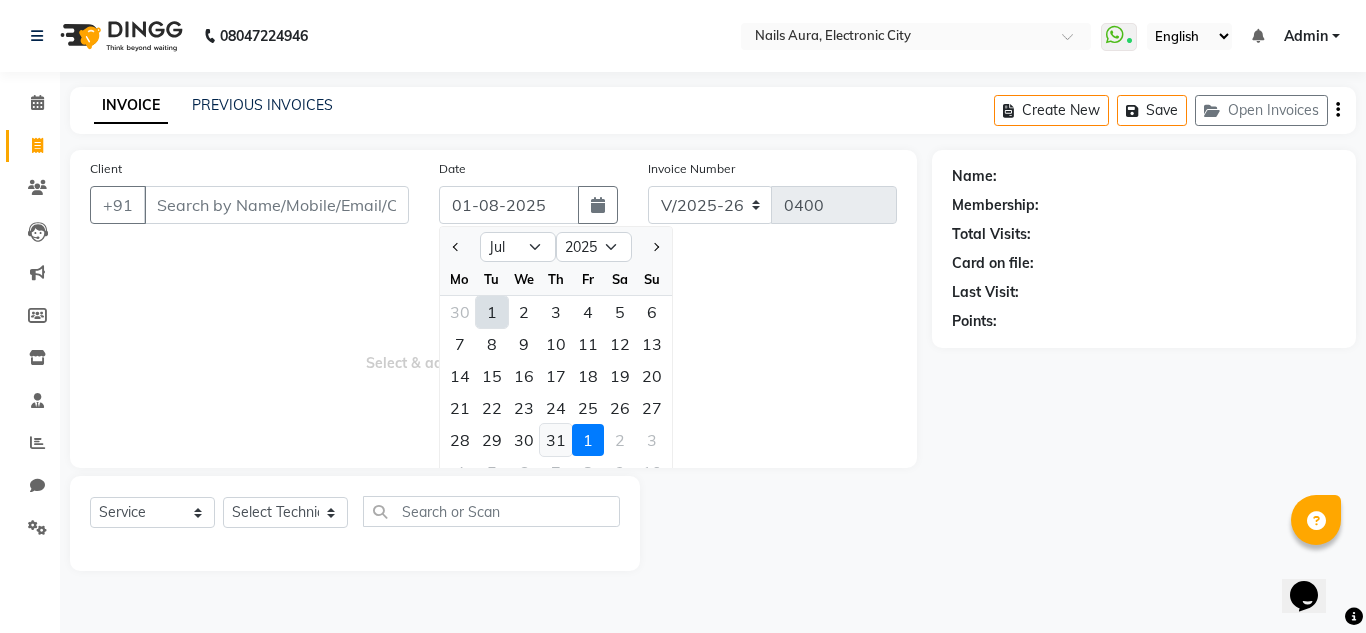 type on "31-07-2025" 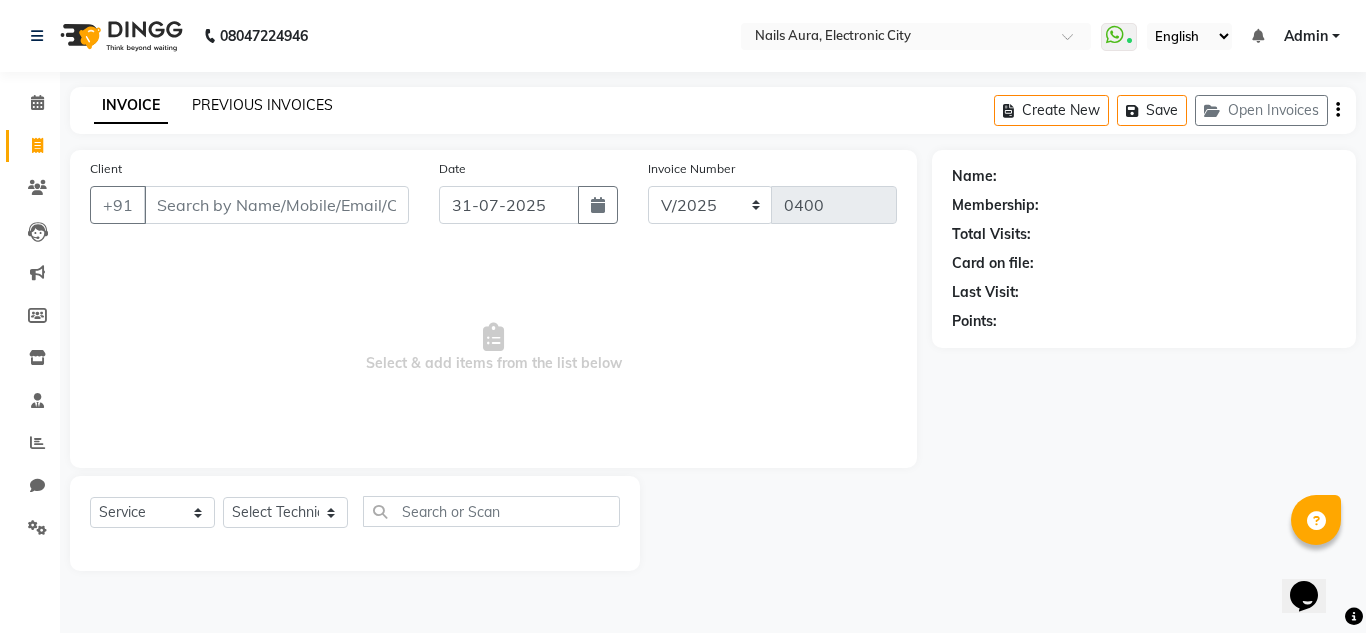 click on "PREVIOUS INVOICES" 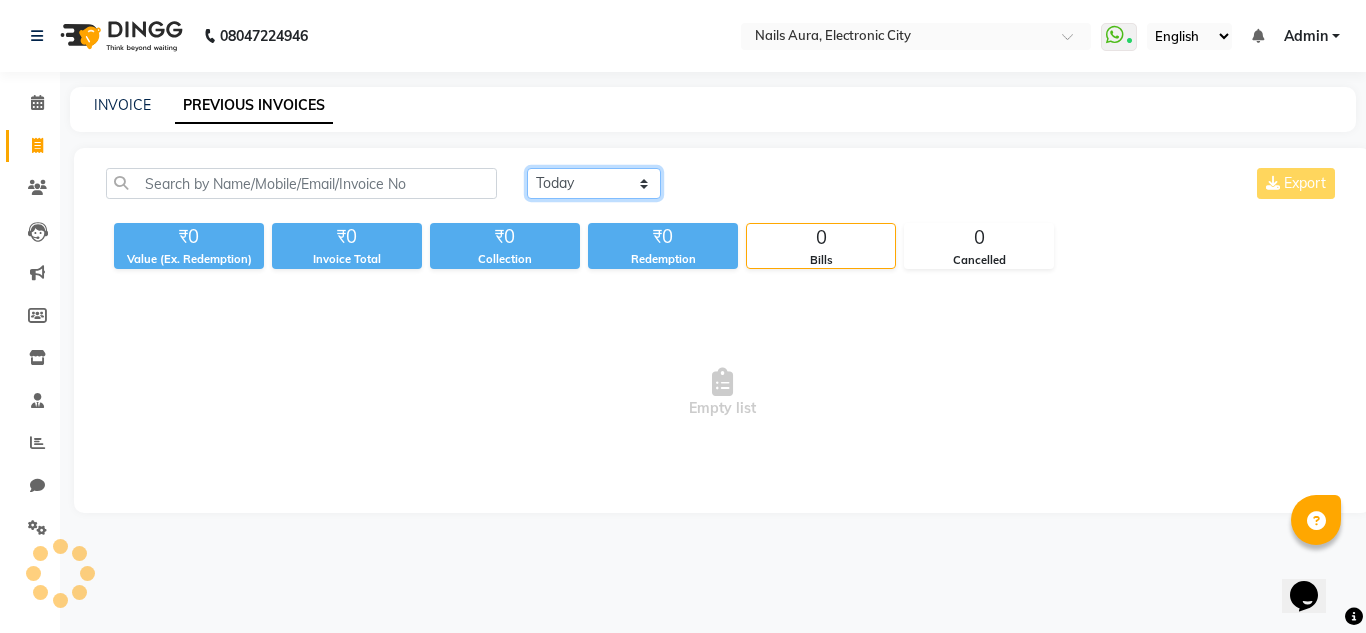 click on "Today Yesterday Custom Range" 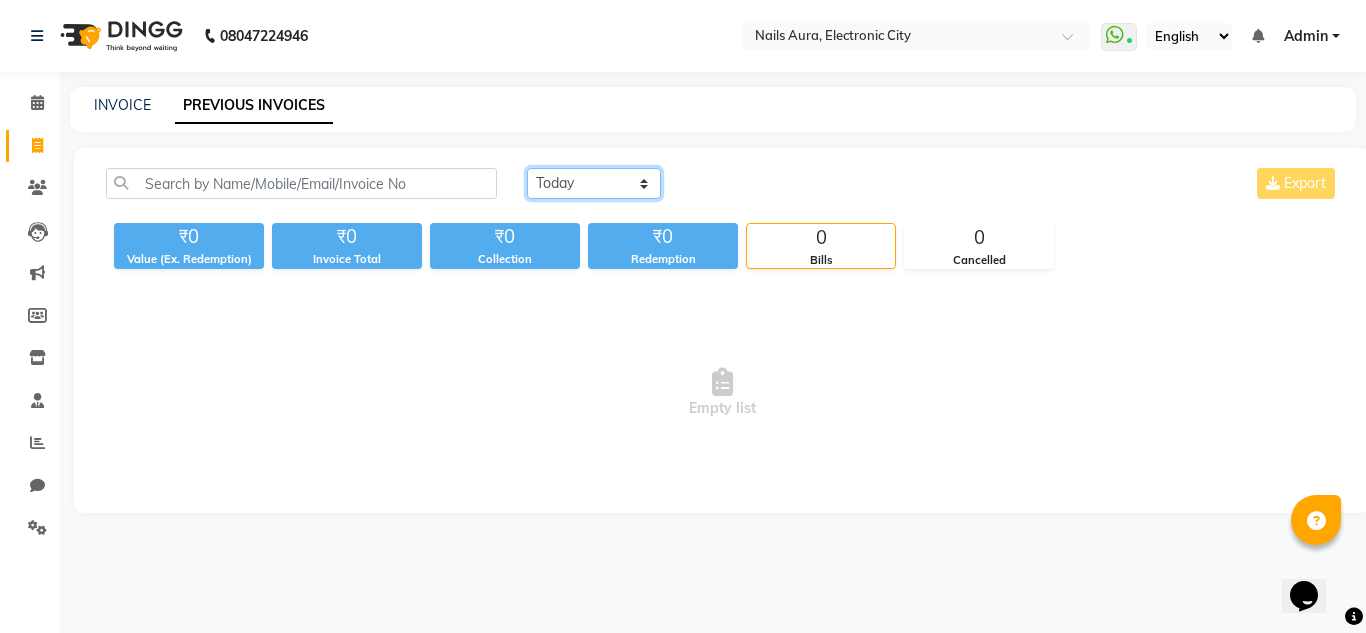 select on "yesterday" 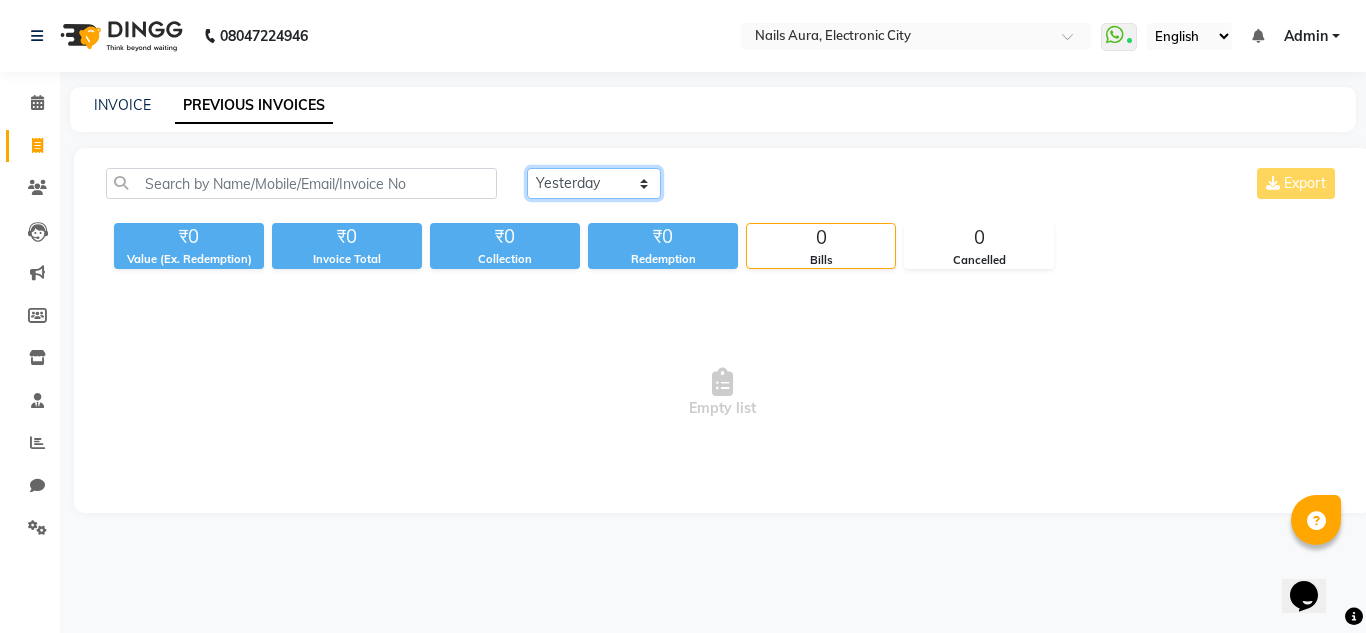 click on "Today Yesterday Custom Range" 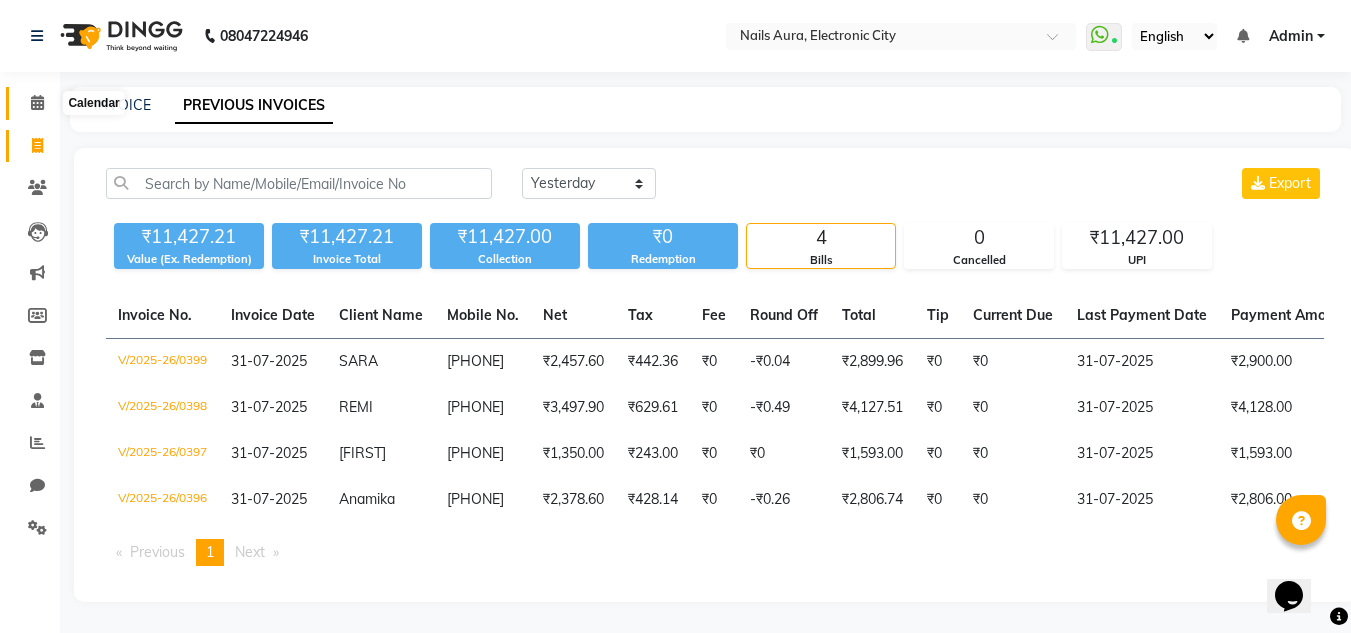 click 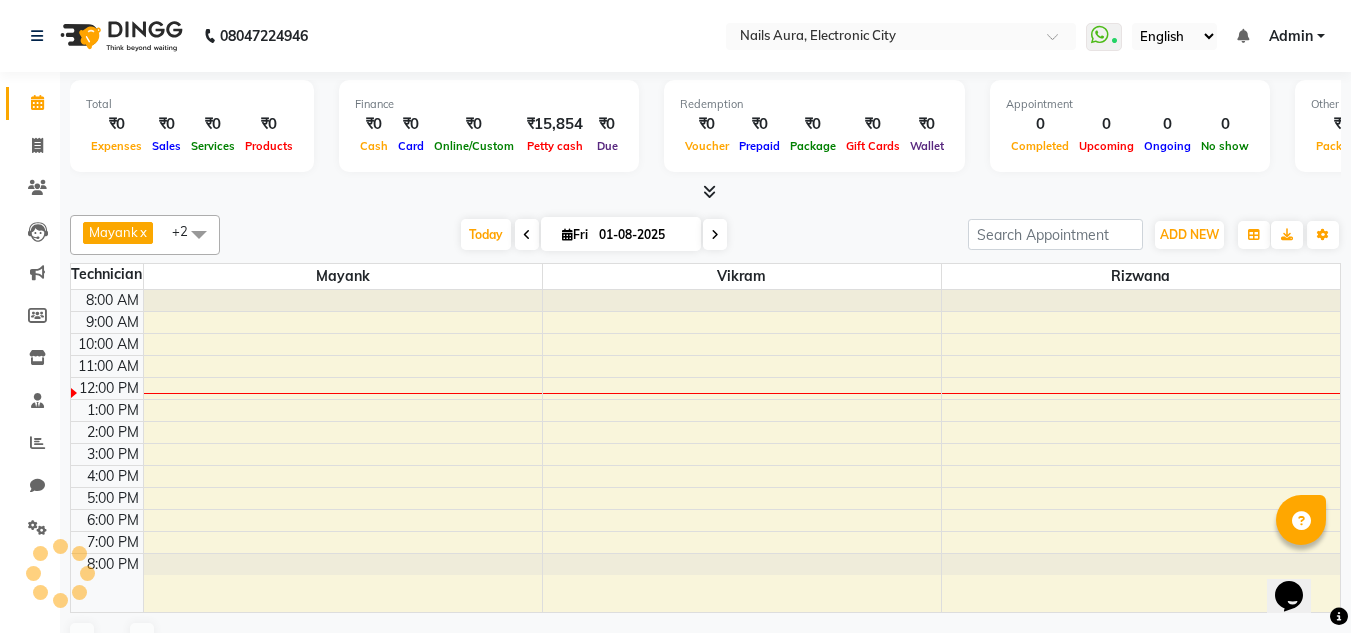 click 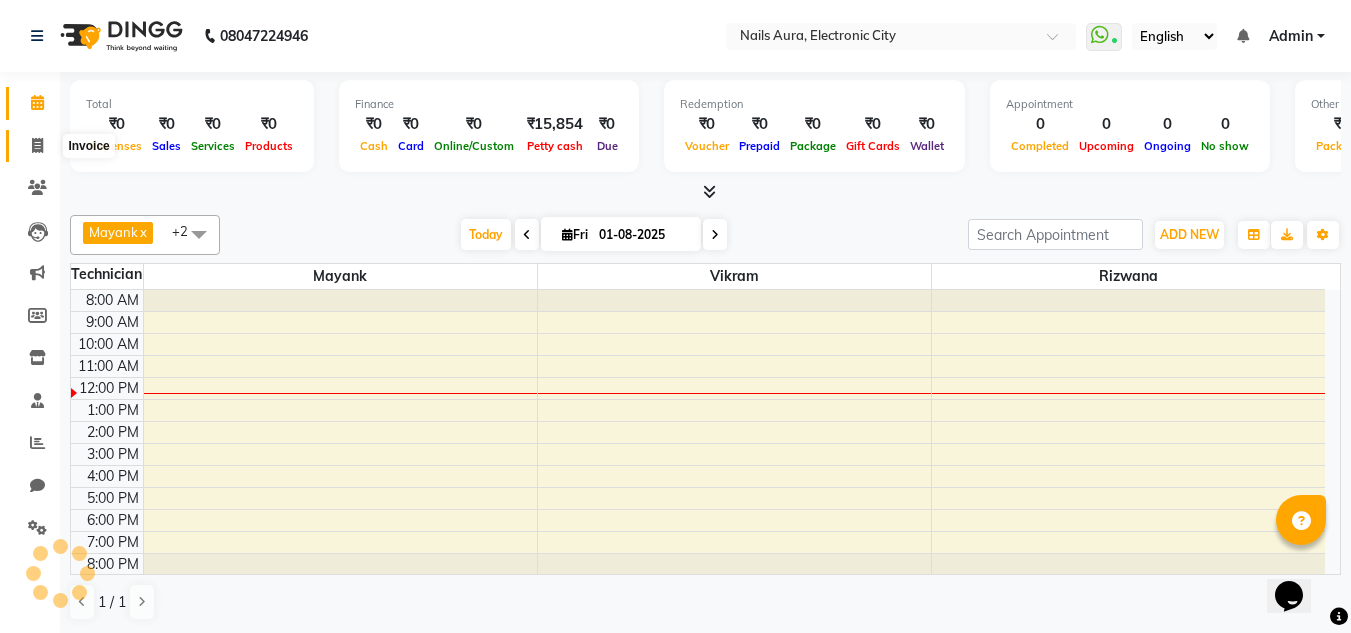 click 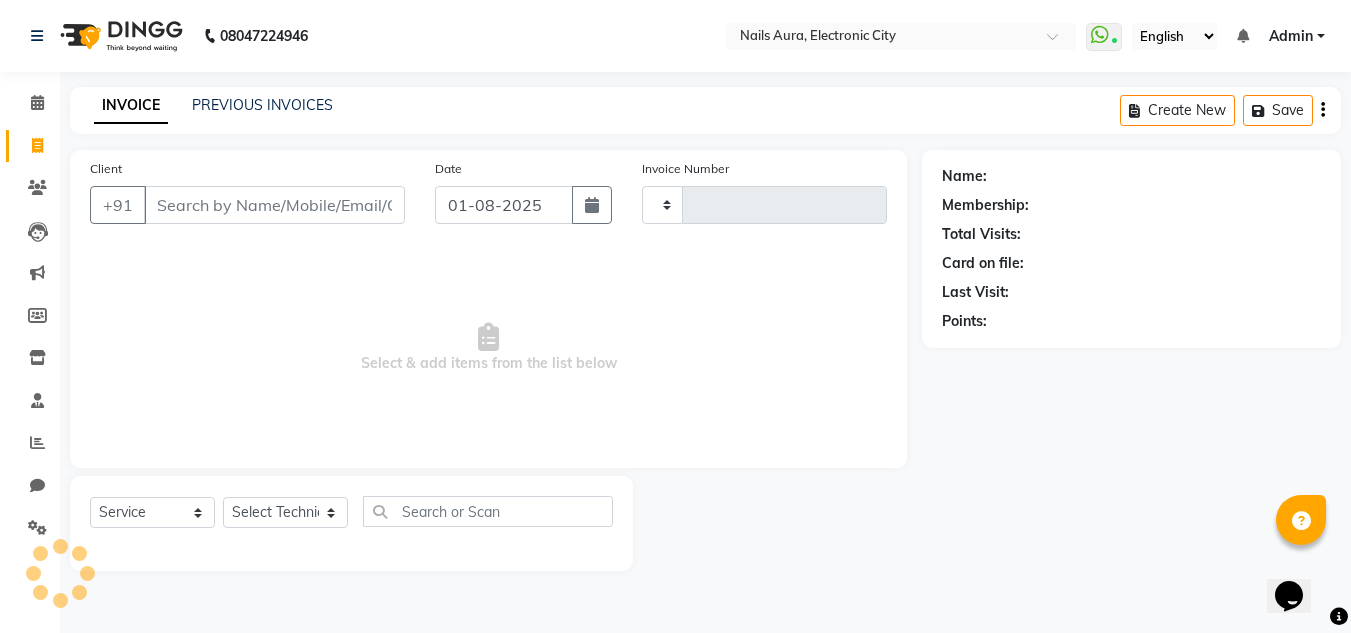 type on "0400" 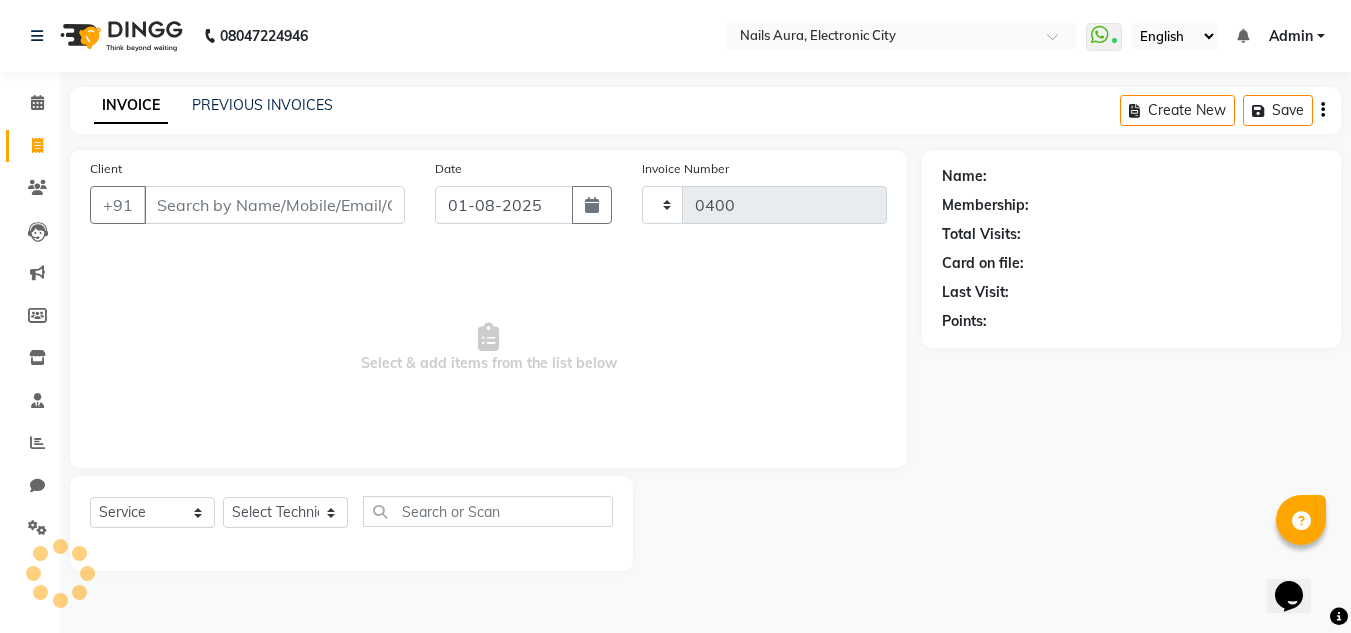select on "8179" 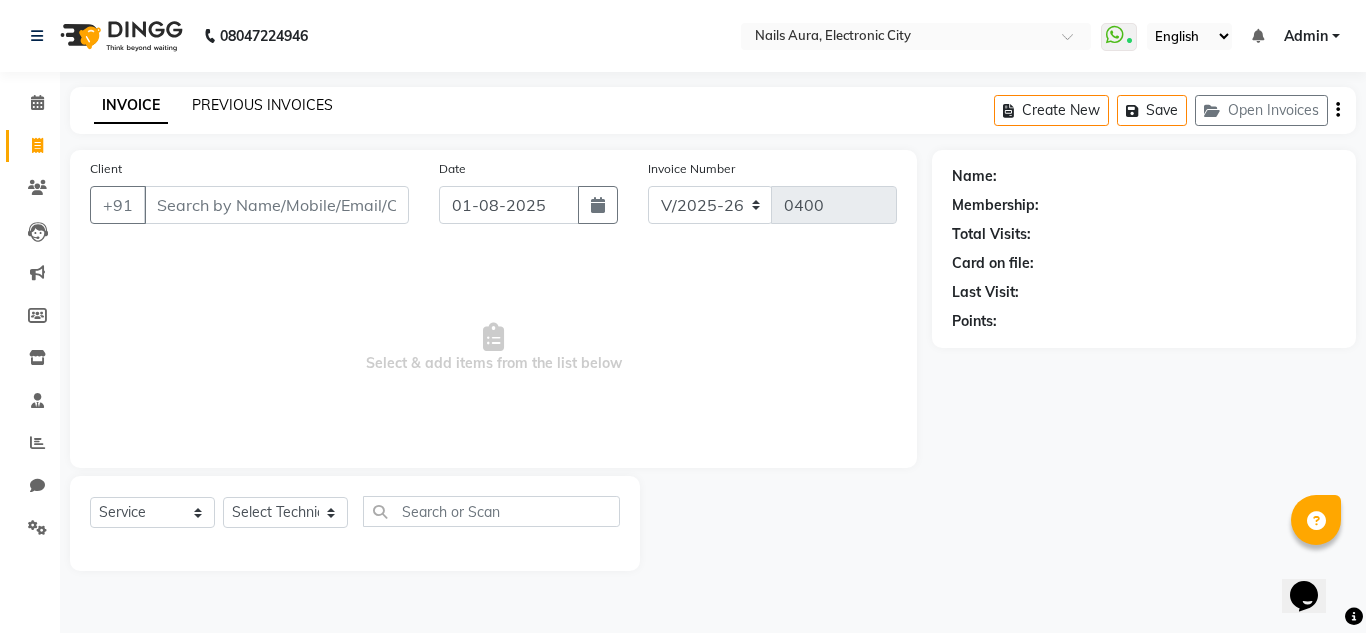 click on "PREVIOUS INVOICES" 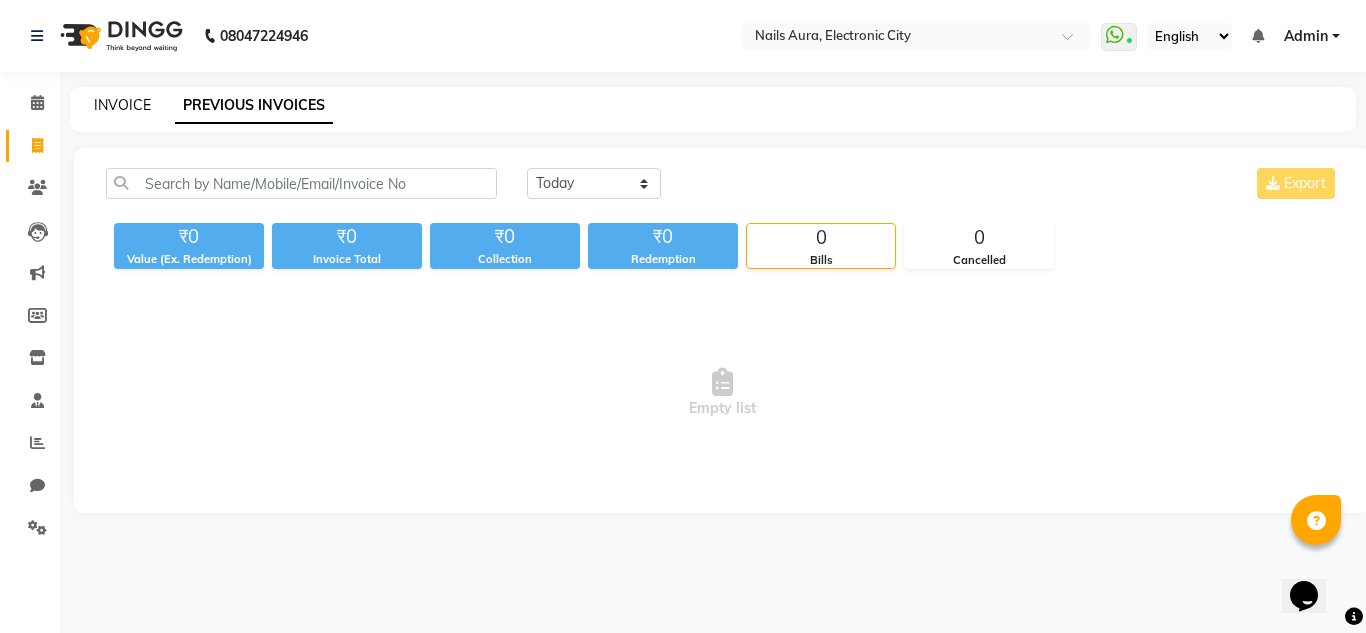 click on "INVOICE" 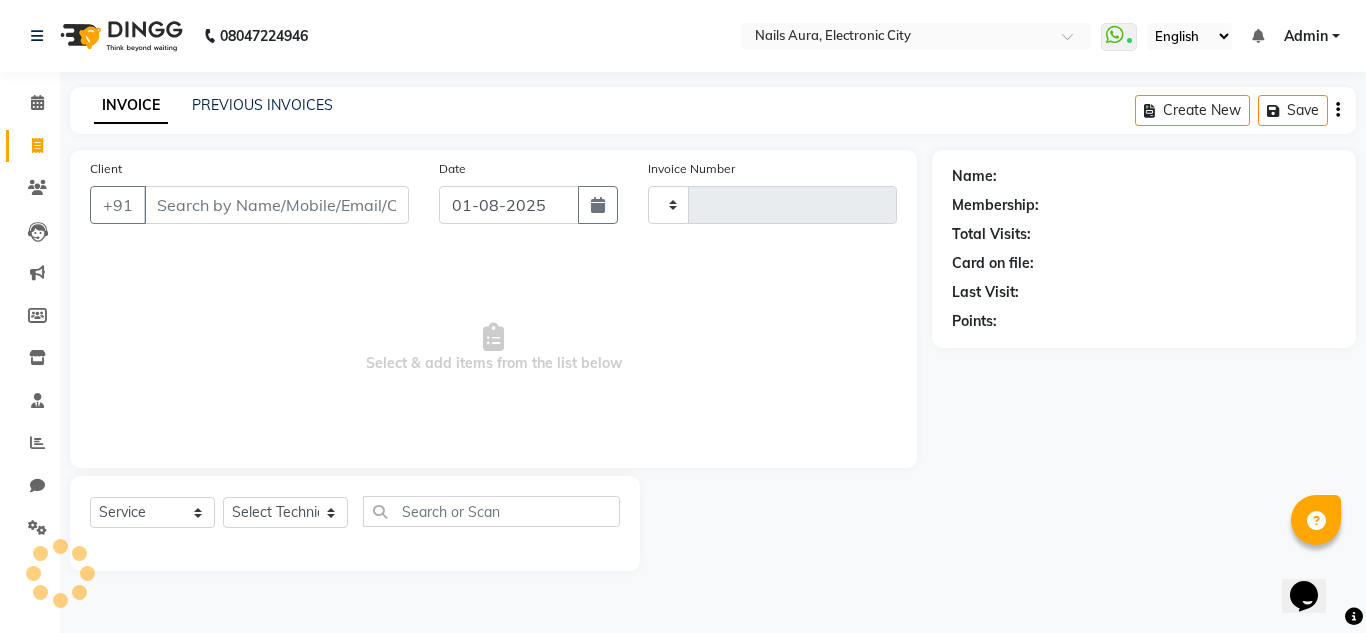 type on "0400" 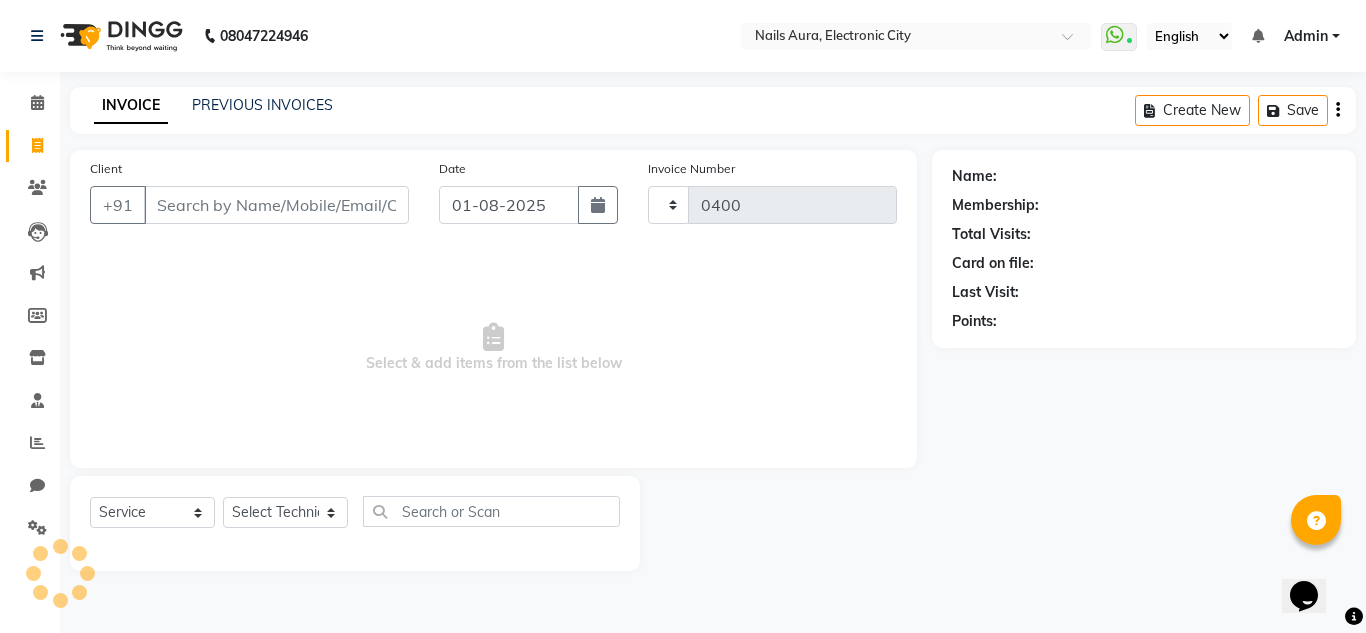 select on "8179" 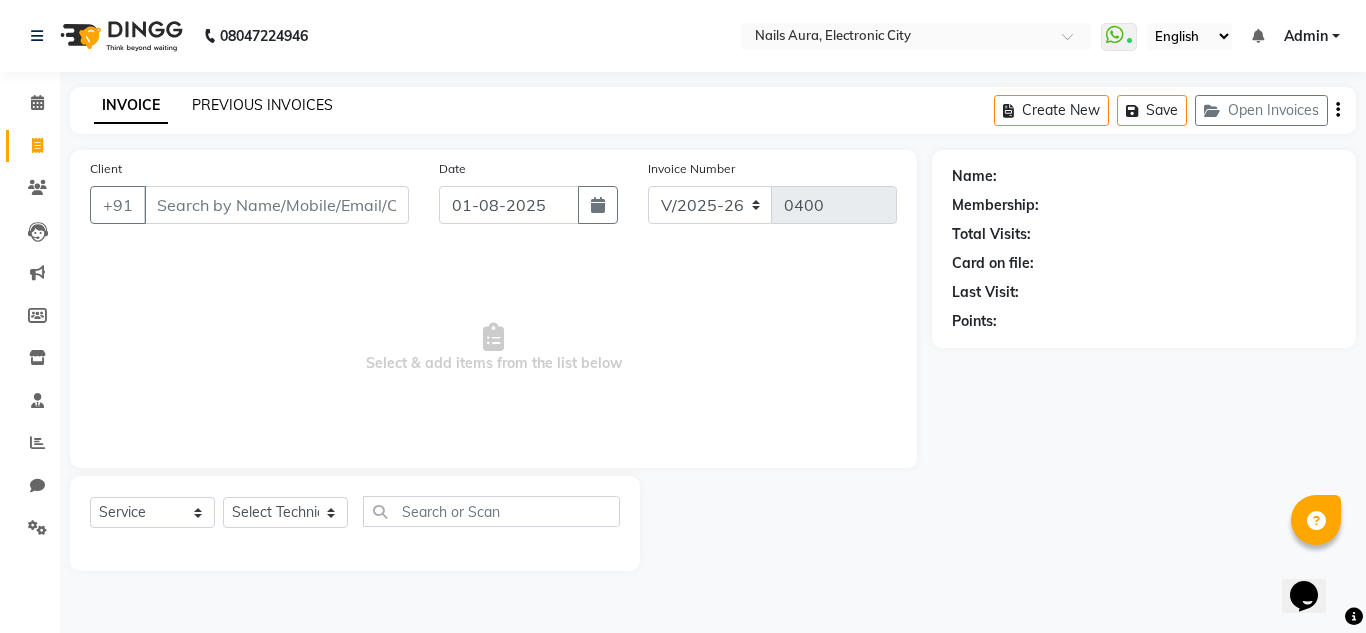 click on "PREVIOUS INVOICES" 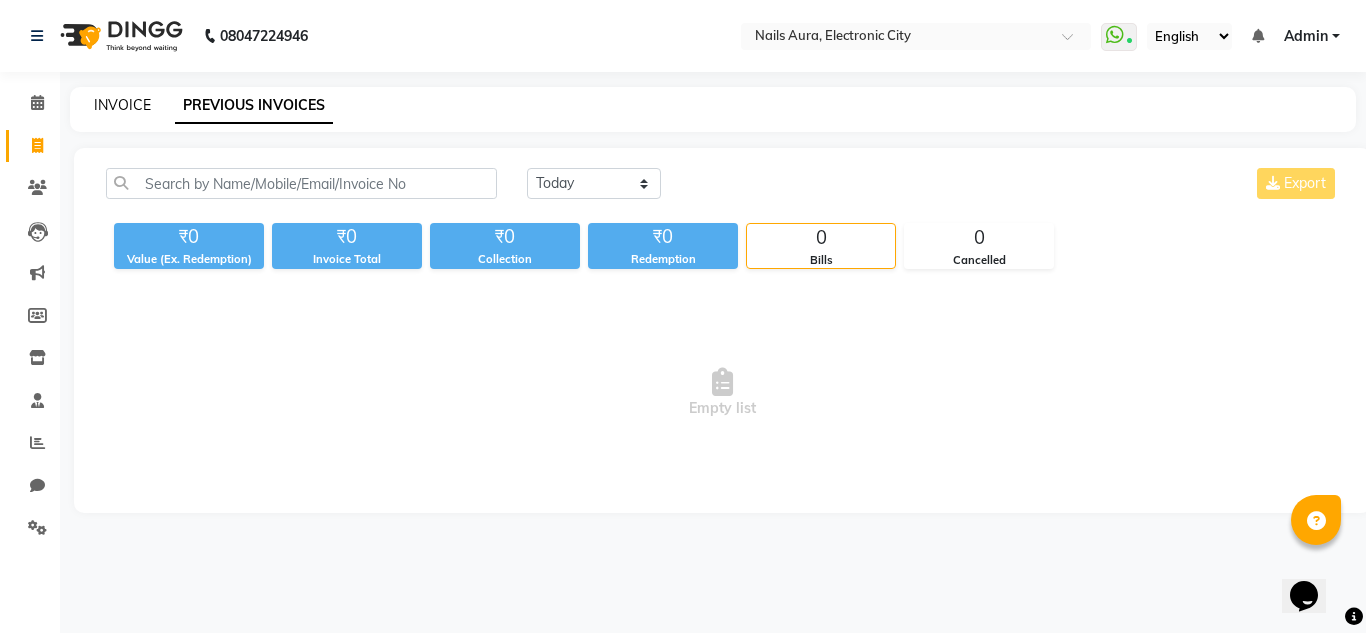 click on "INVOICE" 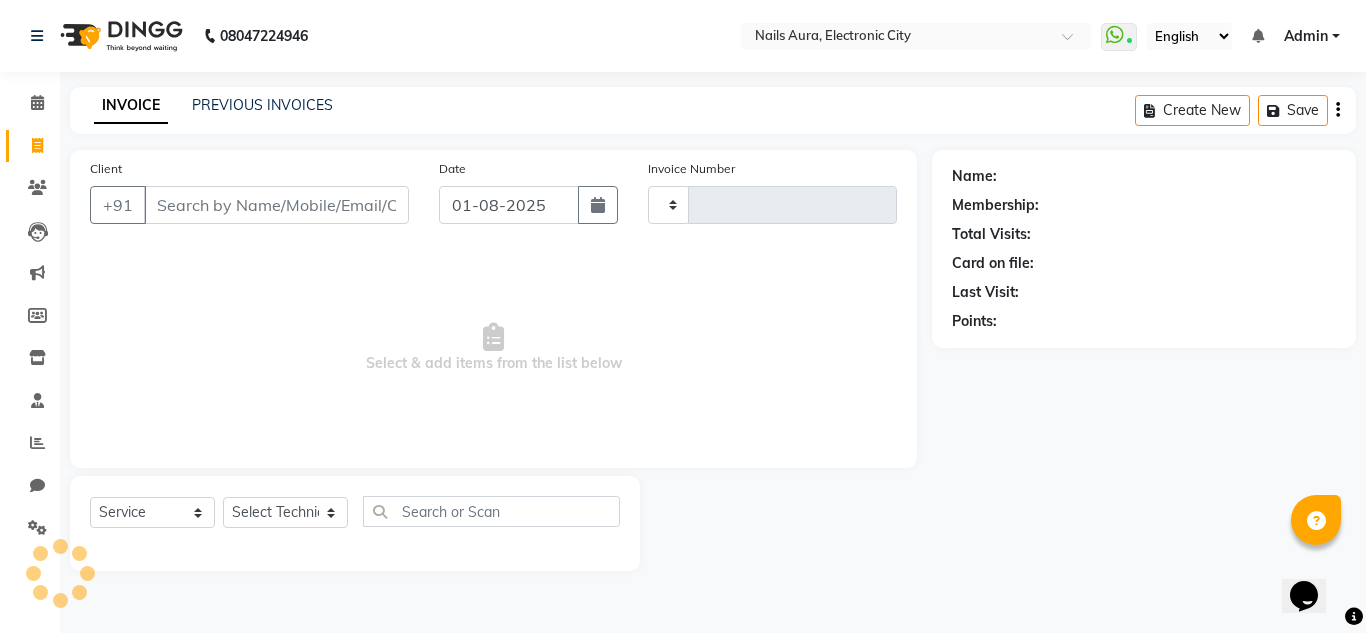 type on "0400" 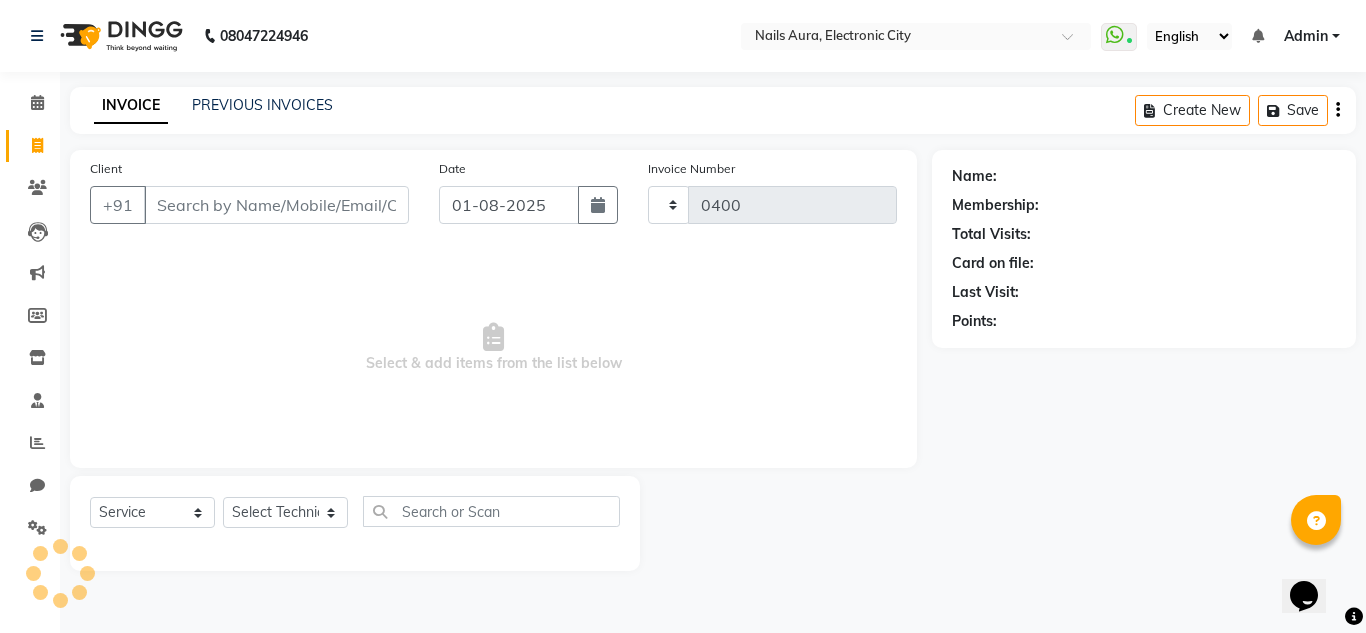 select on "8179" 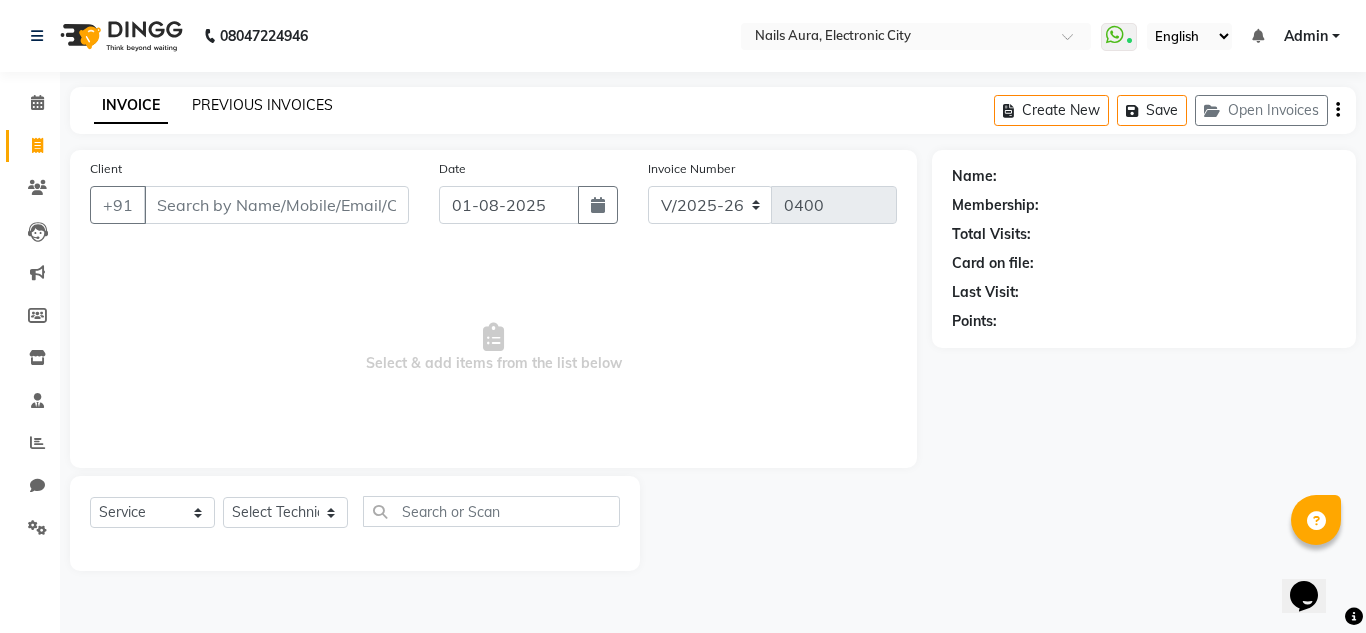 click on "PREVIOUS INVOICES" 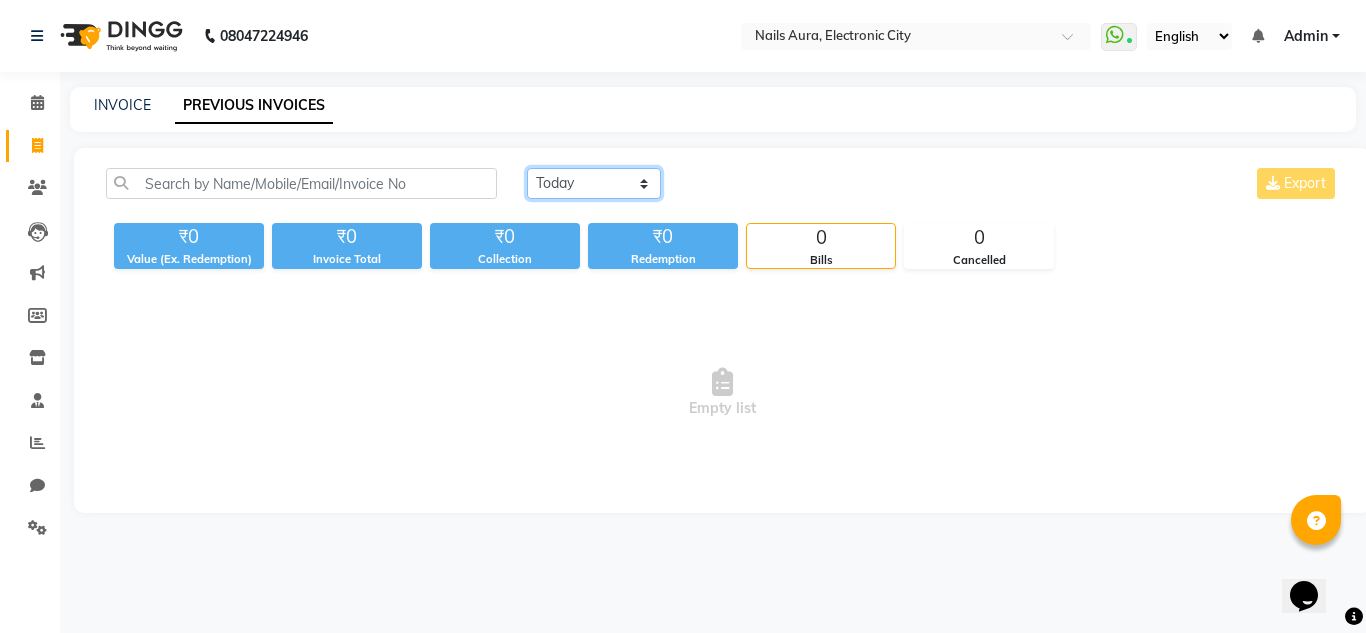 click on "Today Yesterday Custom Range" 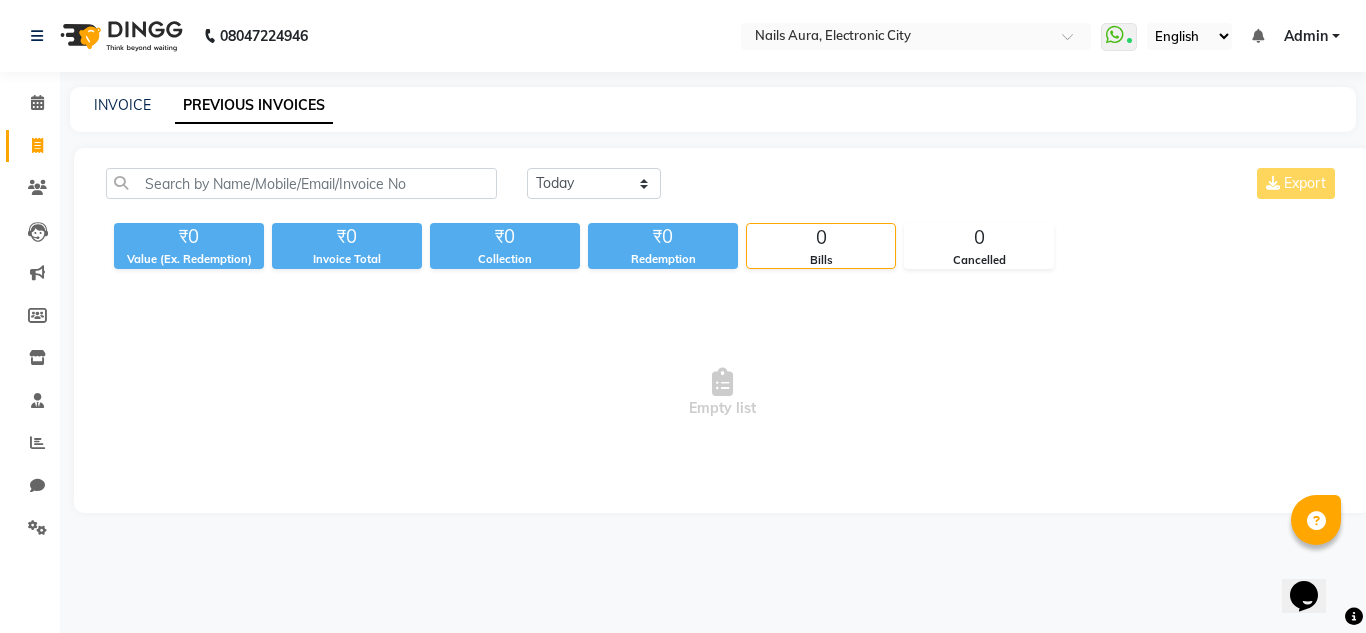 click on "Empty list" at bounding box center [722, 393] 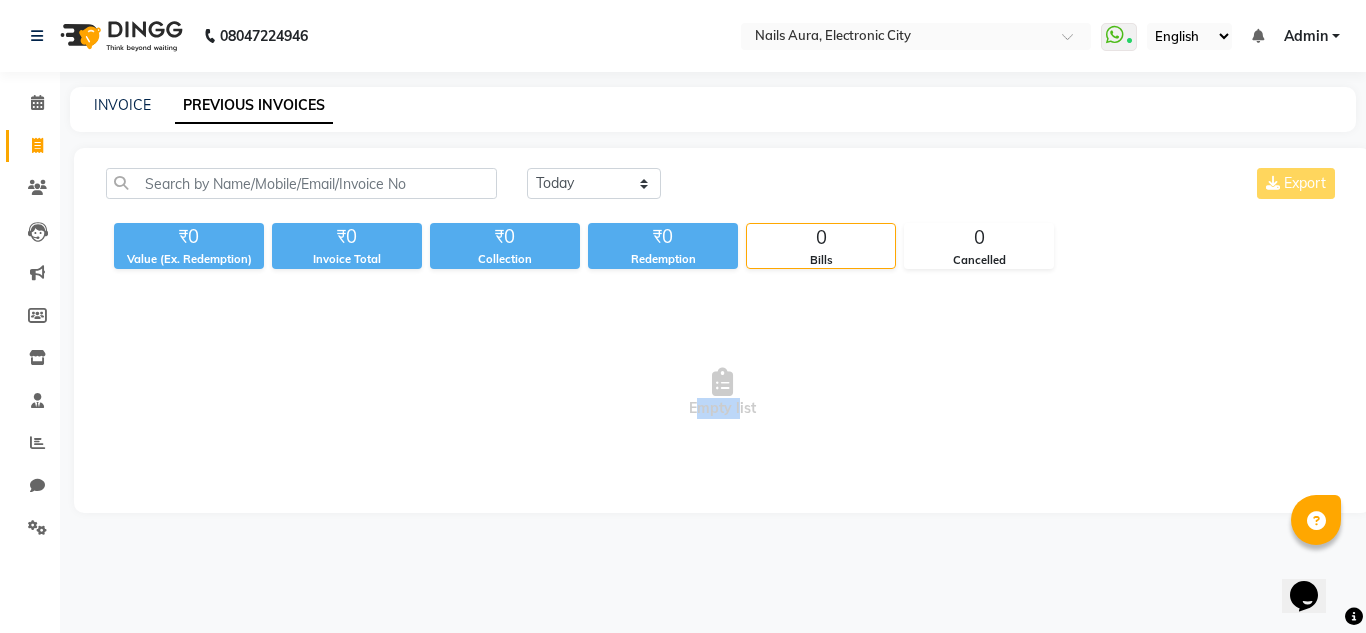 click on "Empty list" at bounding box center (722, 393) 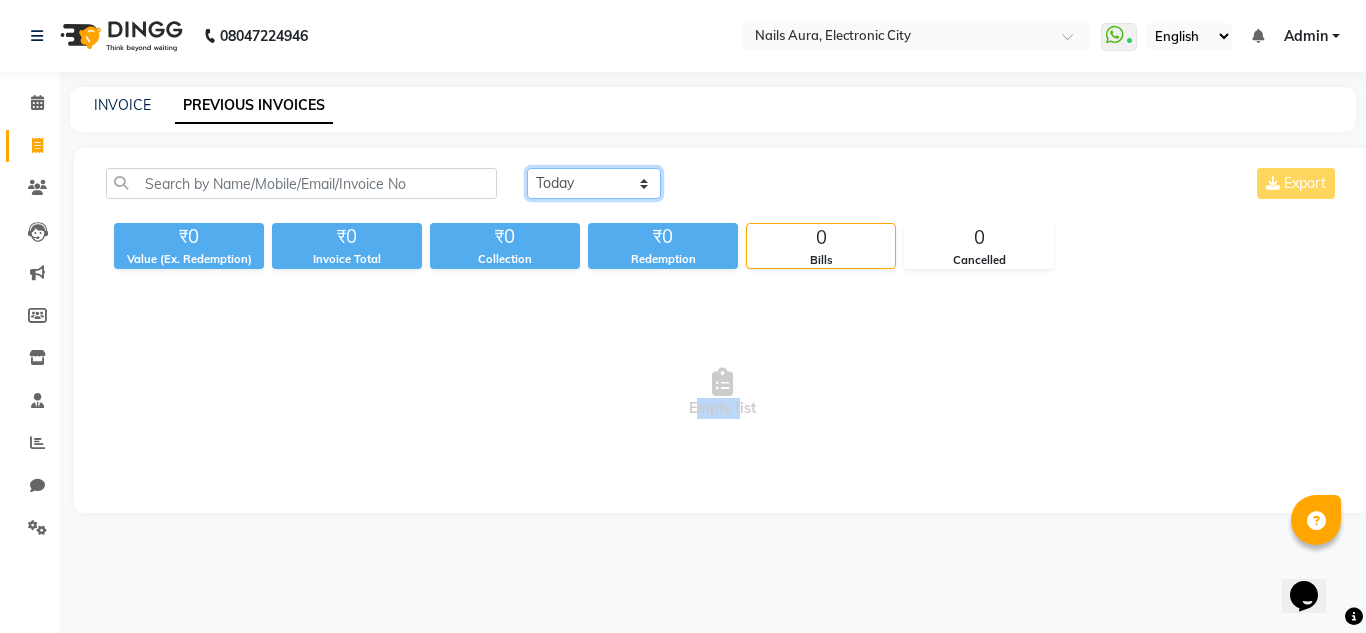 click on "Today Yesterday Custom Range" 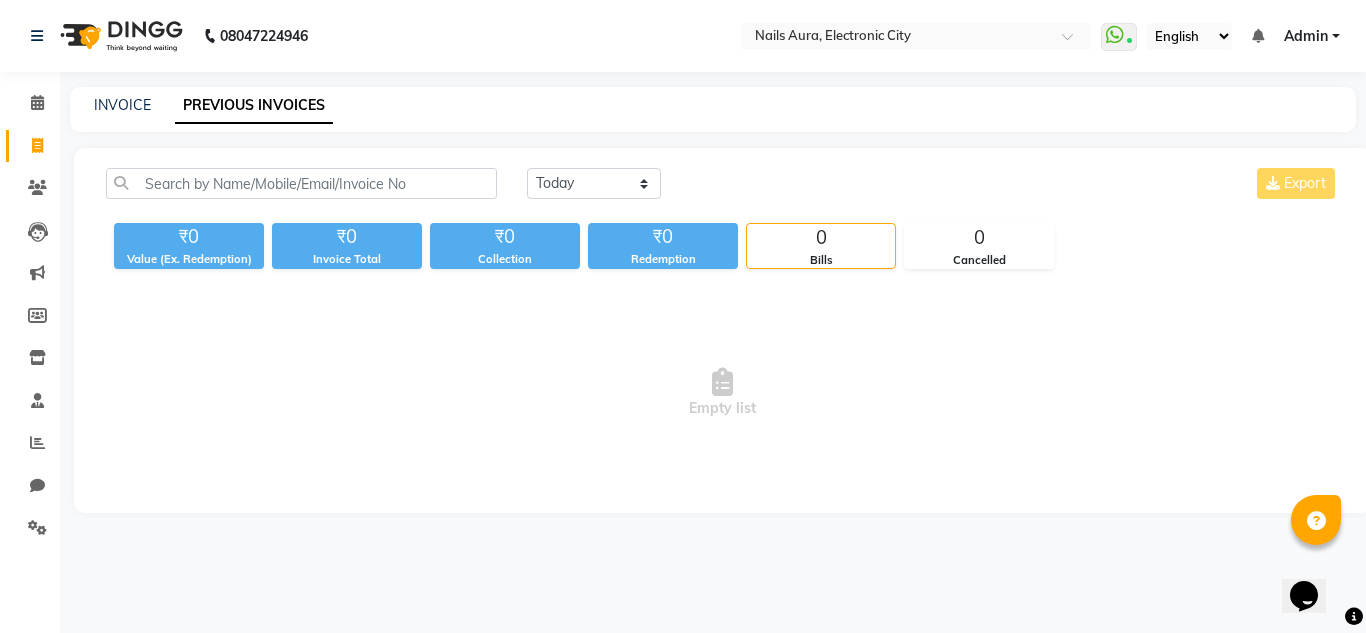 click on "Empty list" at bounding box center (722, 393) 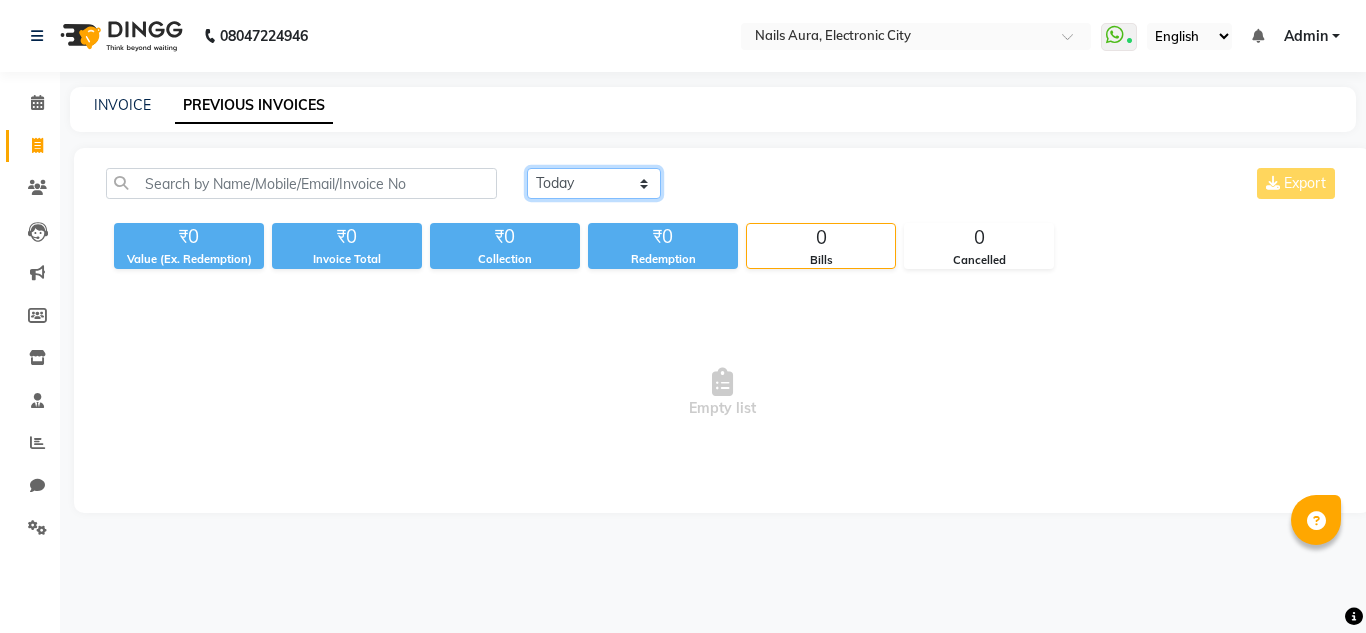 click on "Today Yesterday Custom Range" 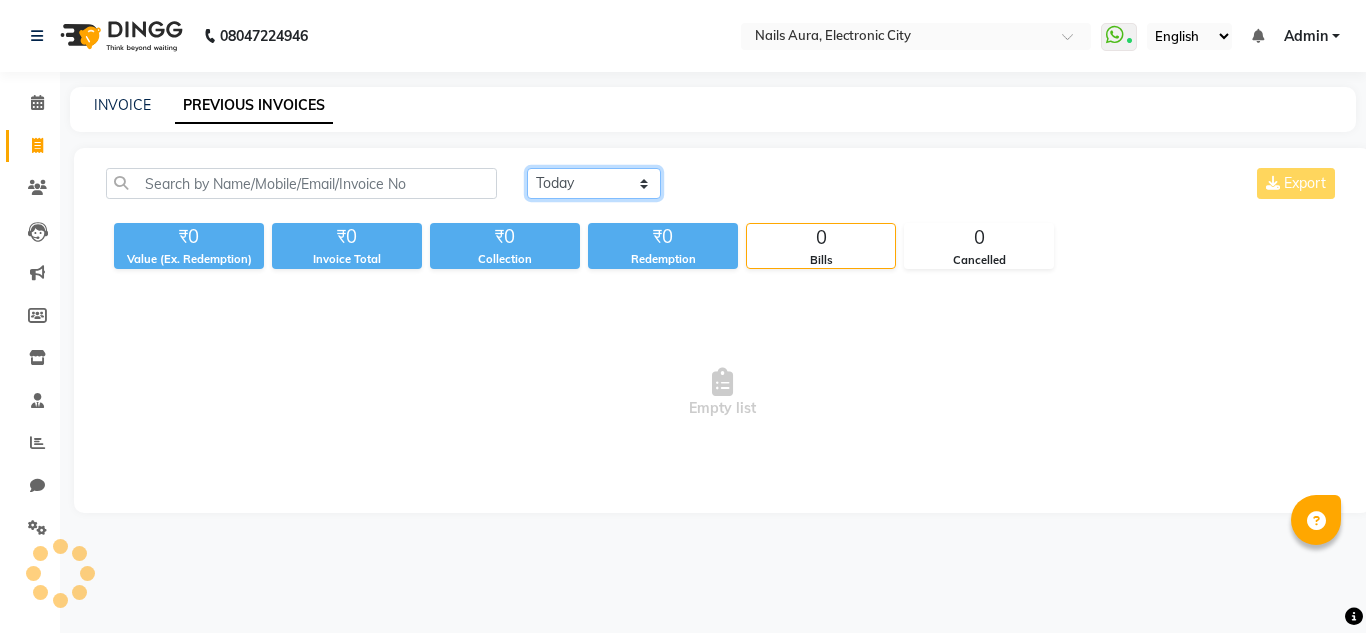 select on "yesterday" 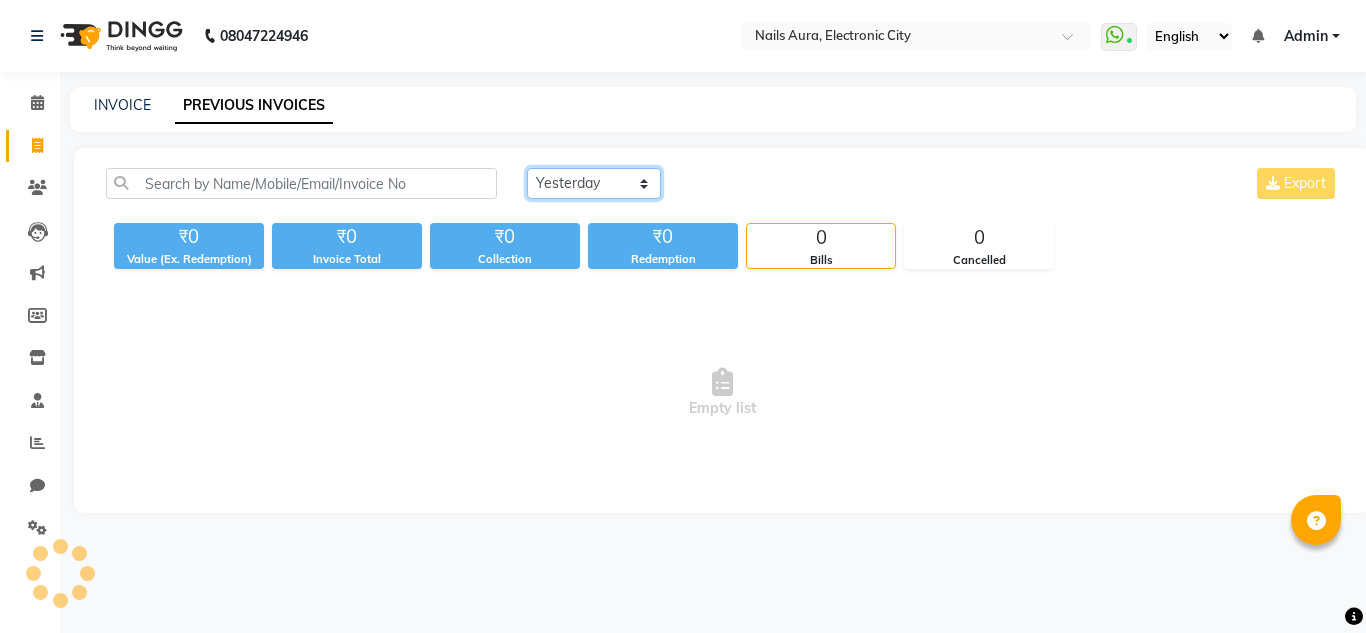click on "Today Yesterday Custom Range" 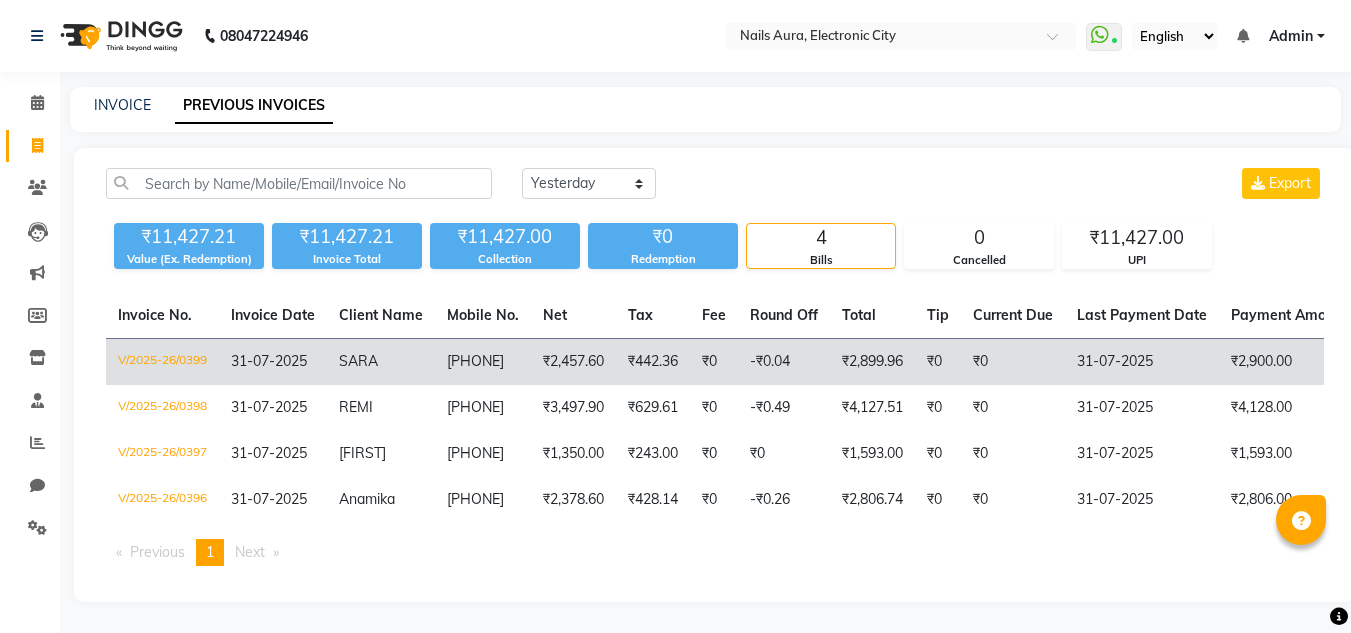 click on "V/2025-26/0399" 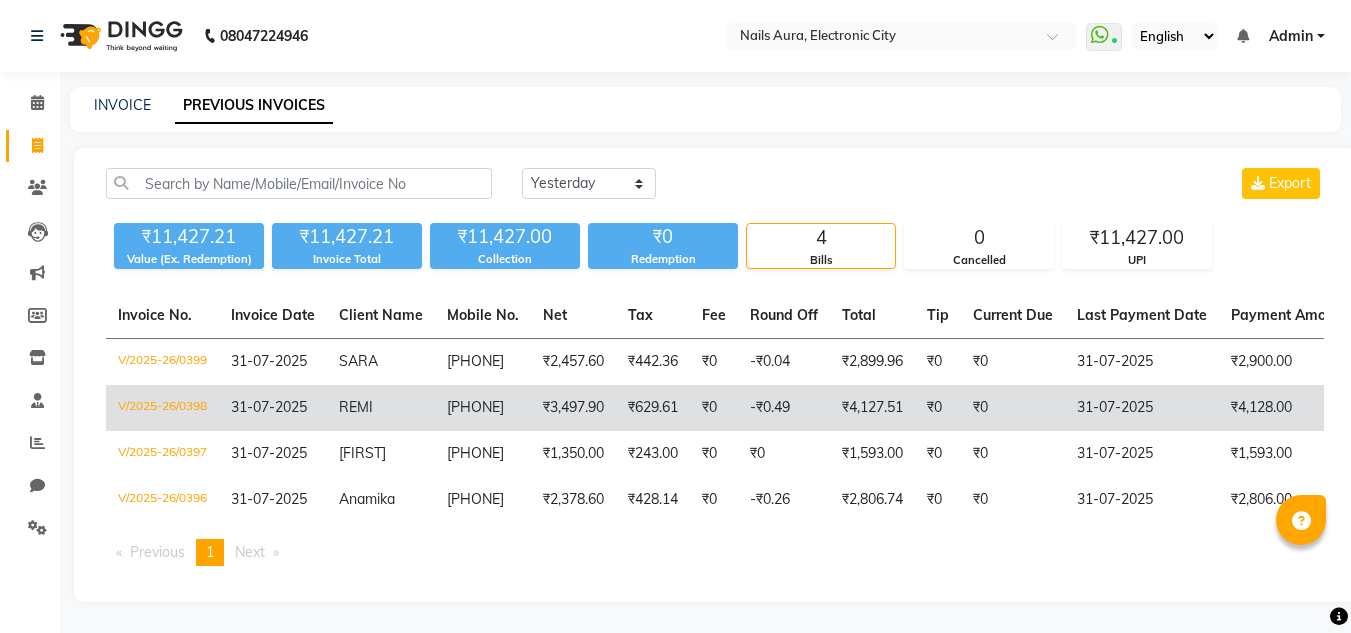 click on "V/2025-26/0398" 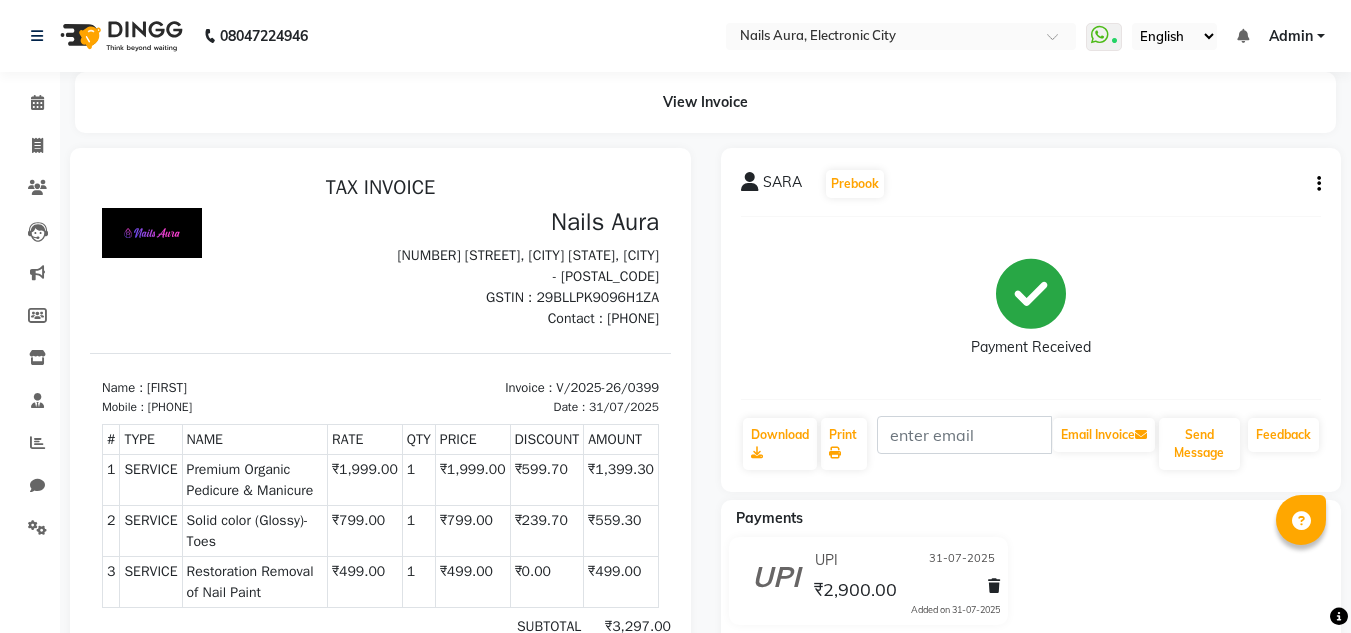 scroll, scrollTop: 0, scrollLeft: 0, axis: both 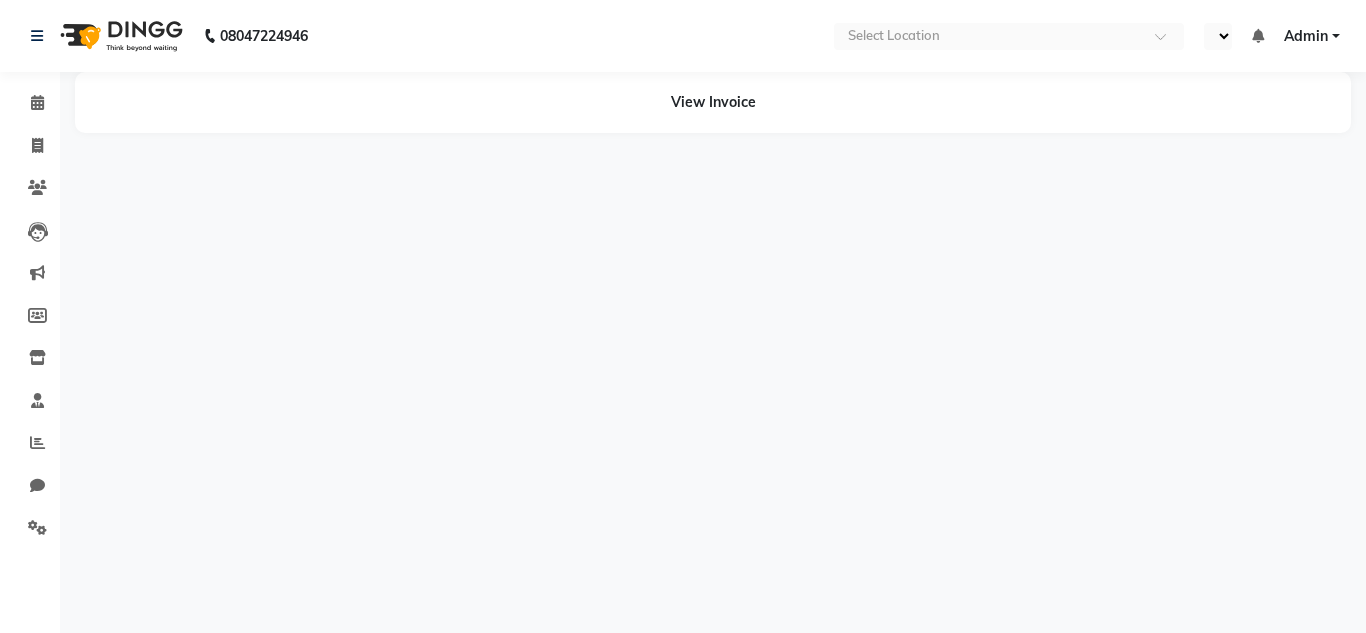 select on "en" 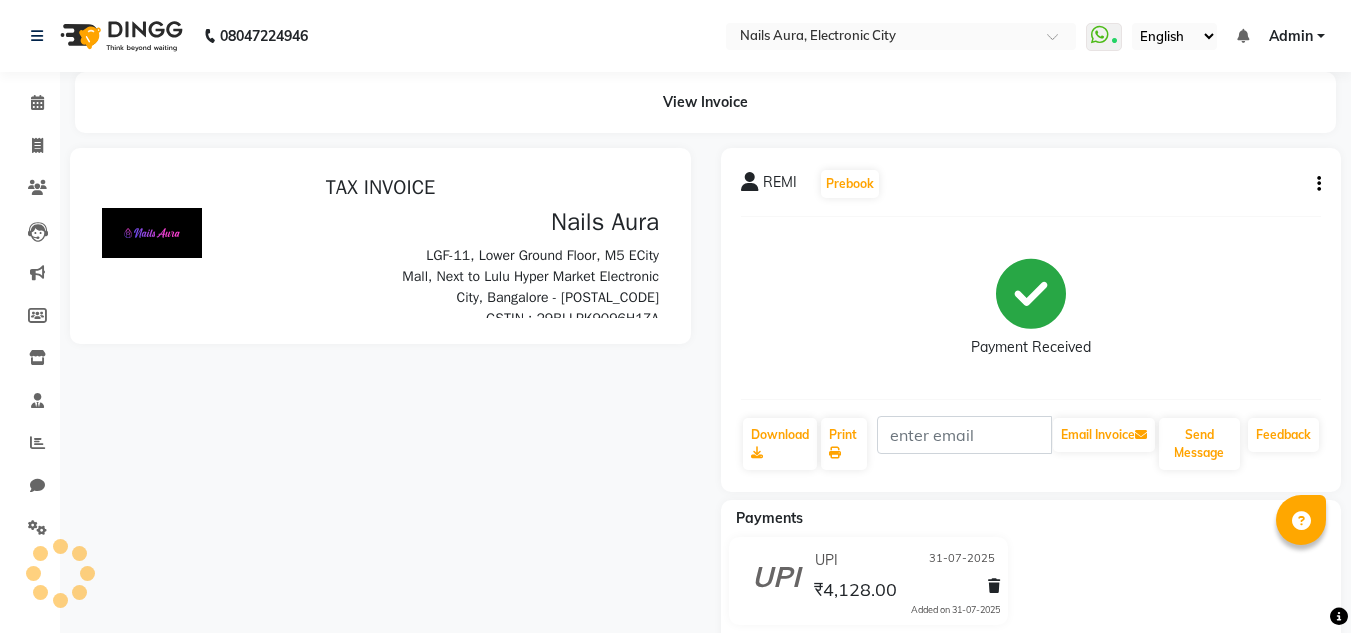 scroll, scrollTop: 0, scrollLeft: 0, axis: both 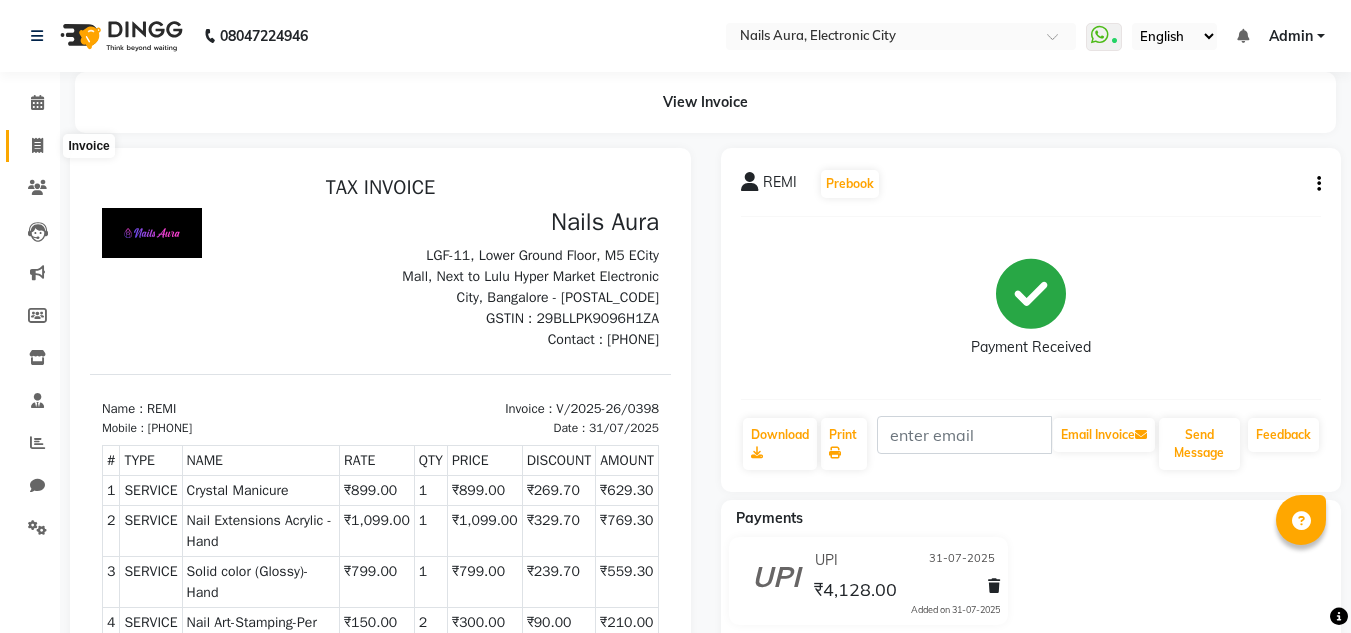 click 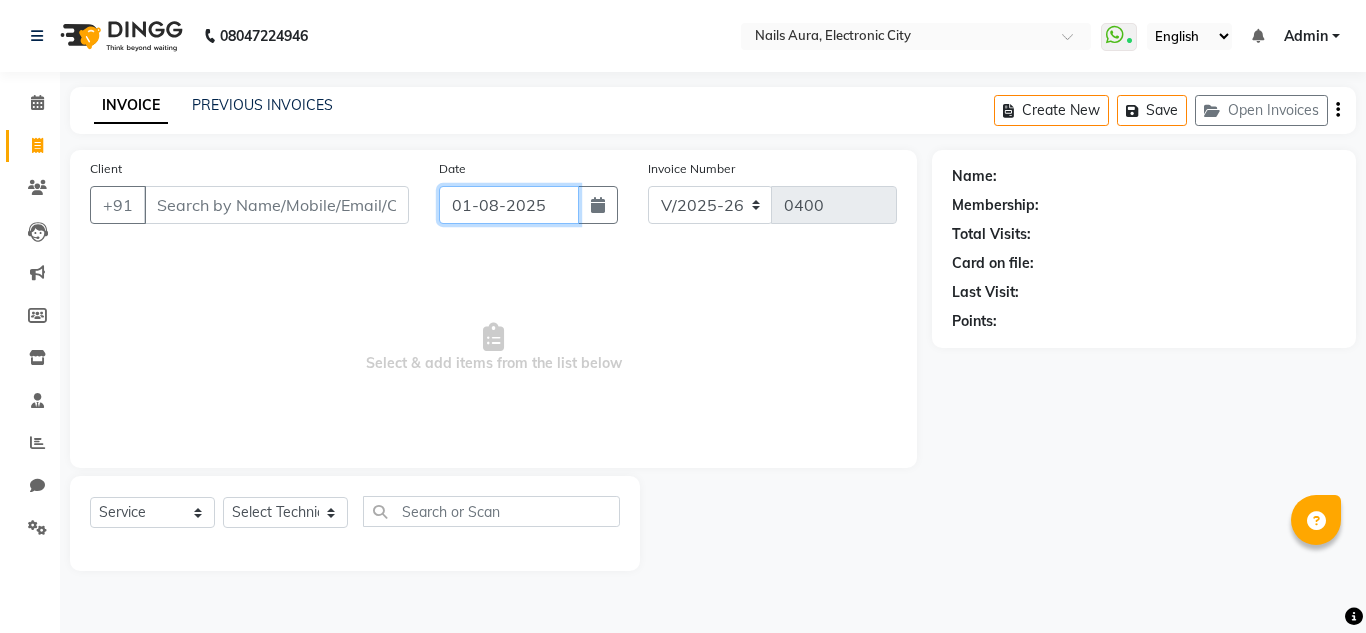 click on "01-08-2025" 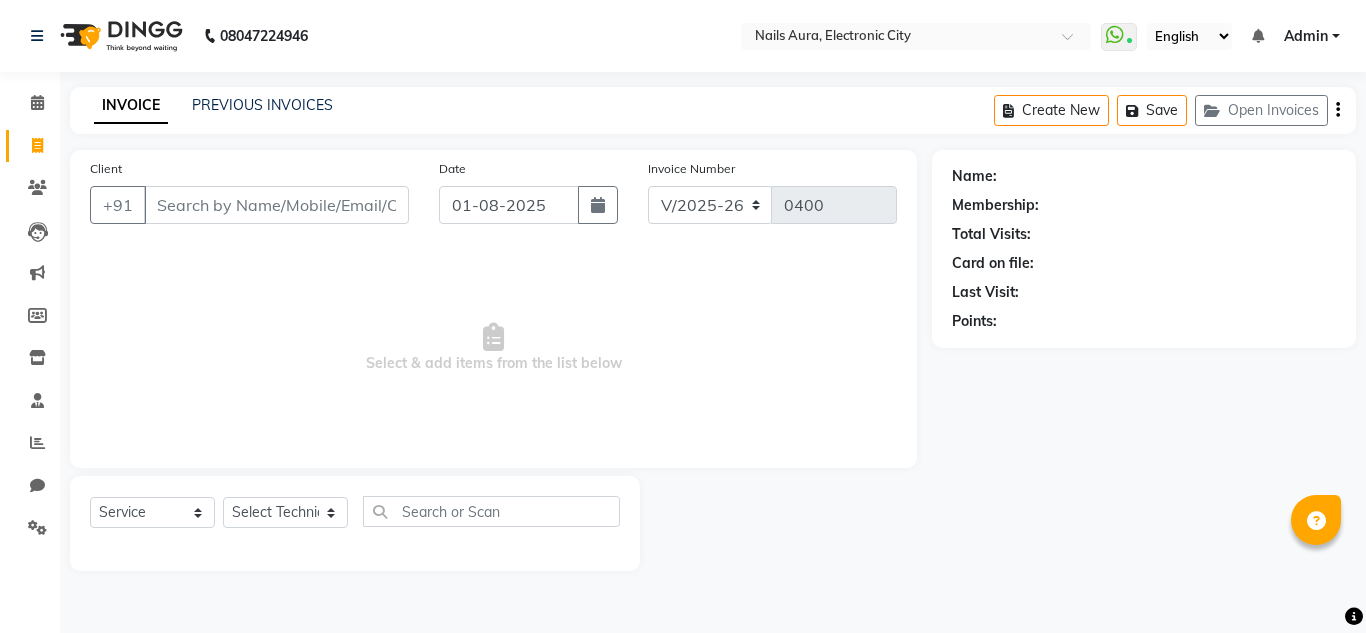 select on "8" 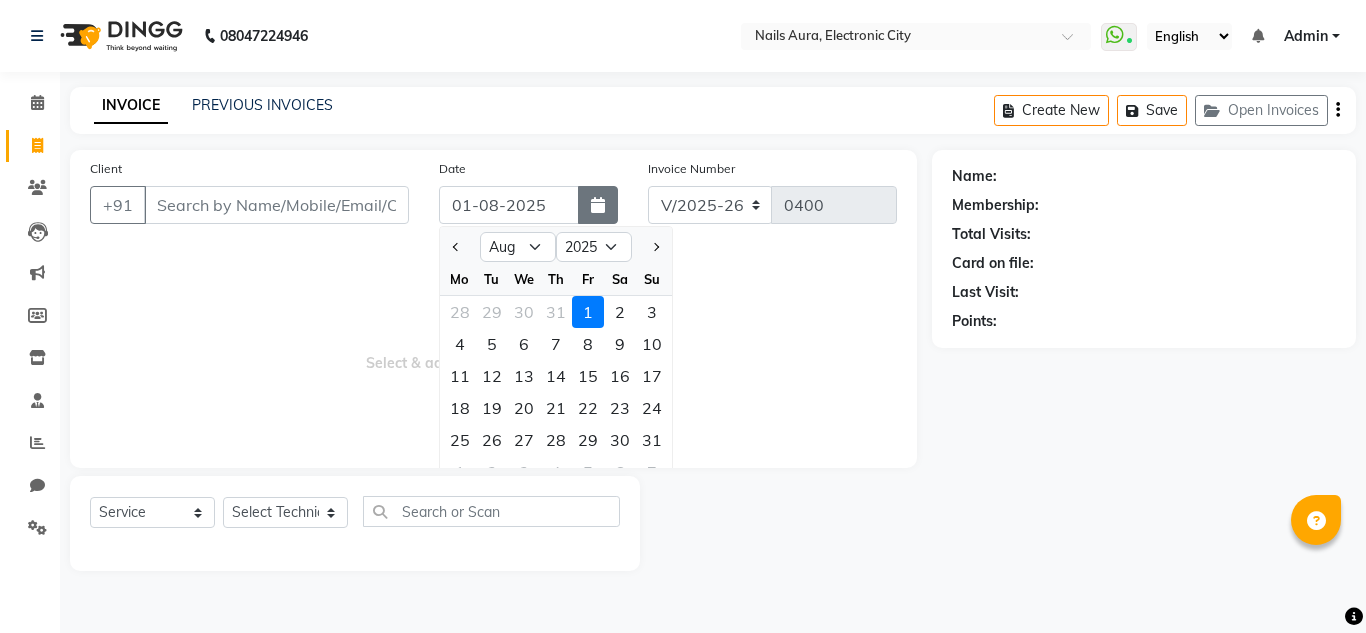 click 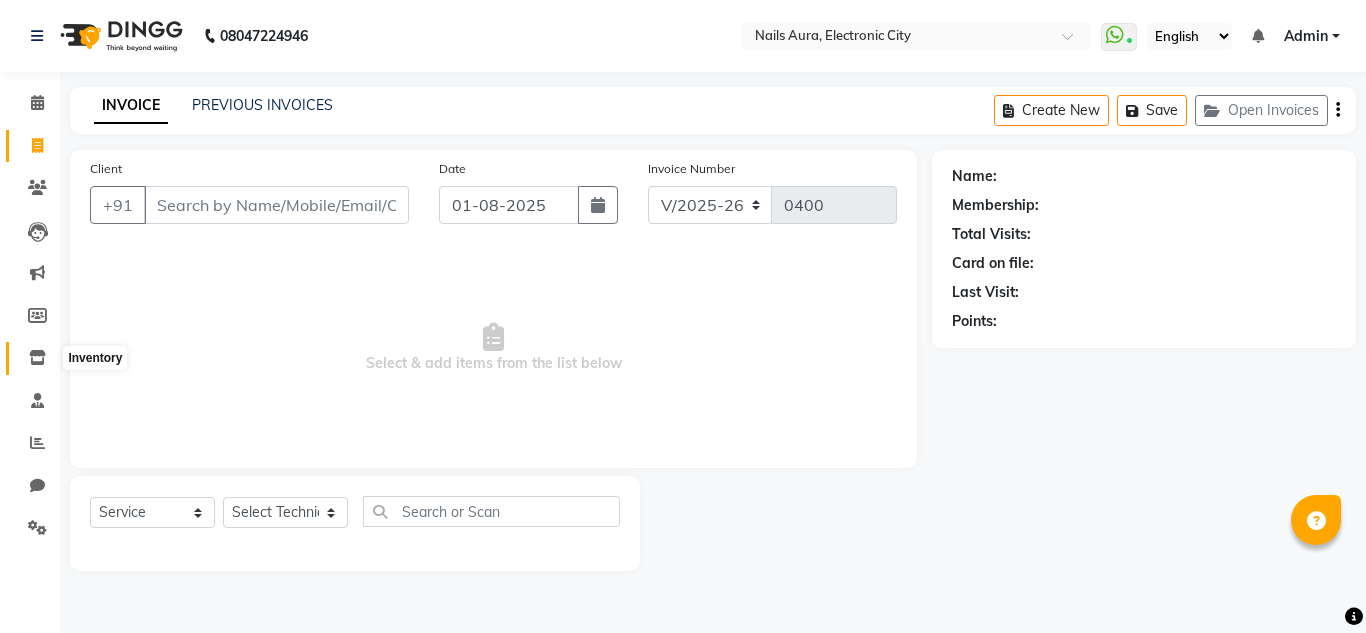 click 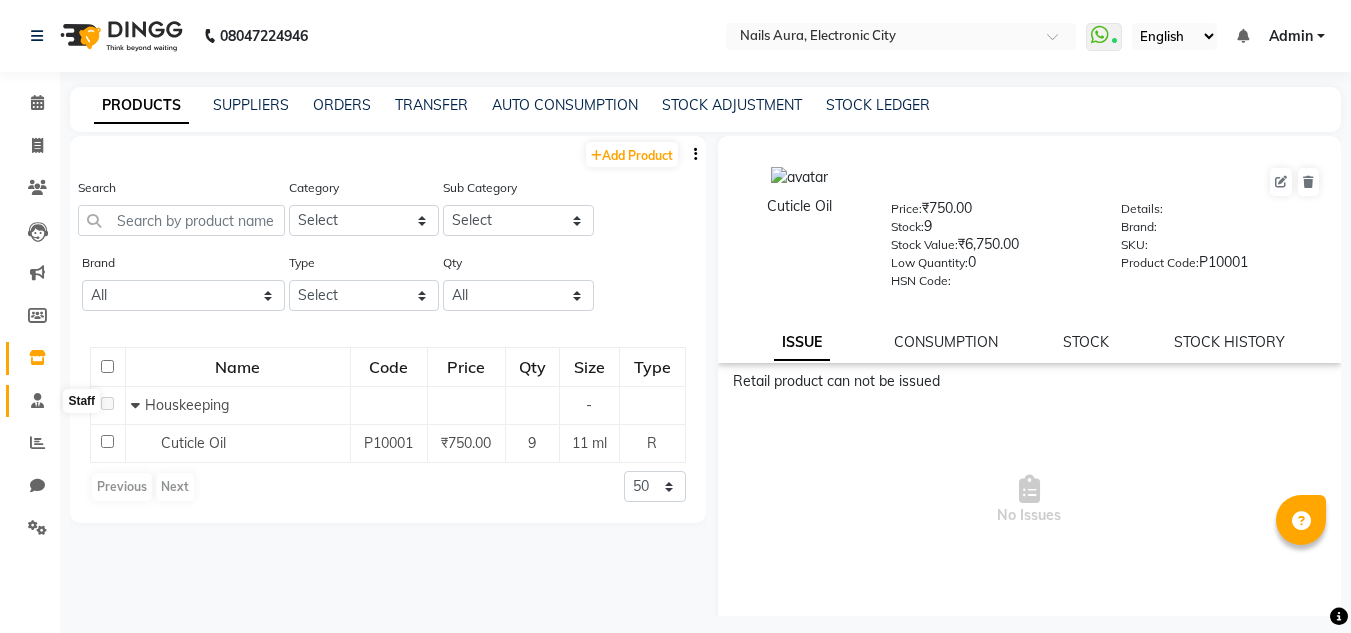 click 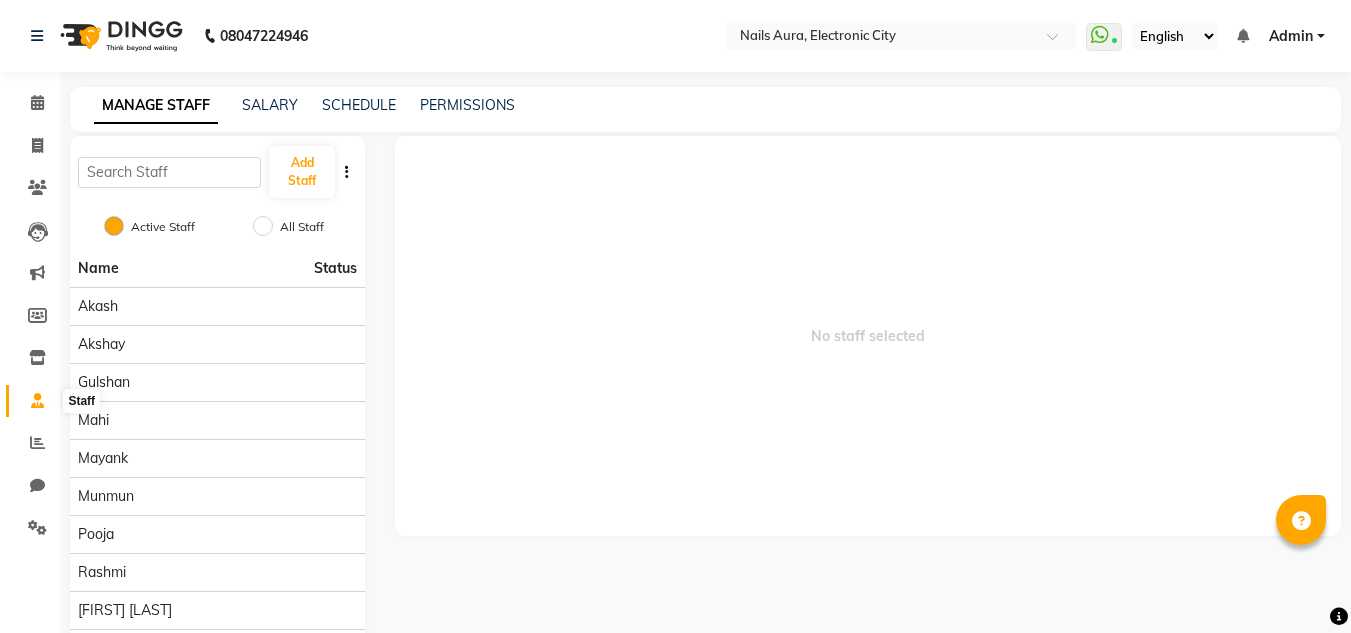 click 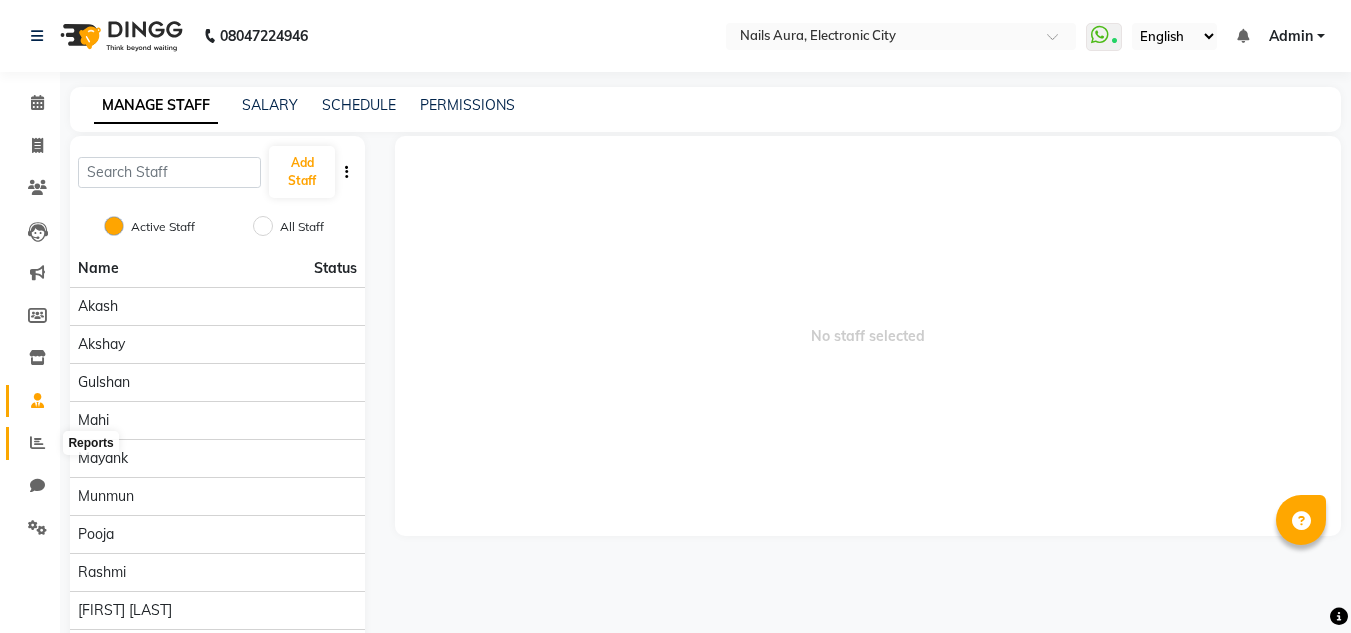 click 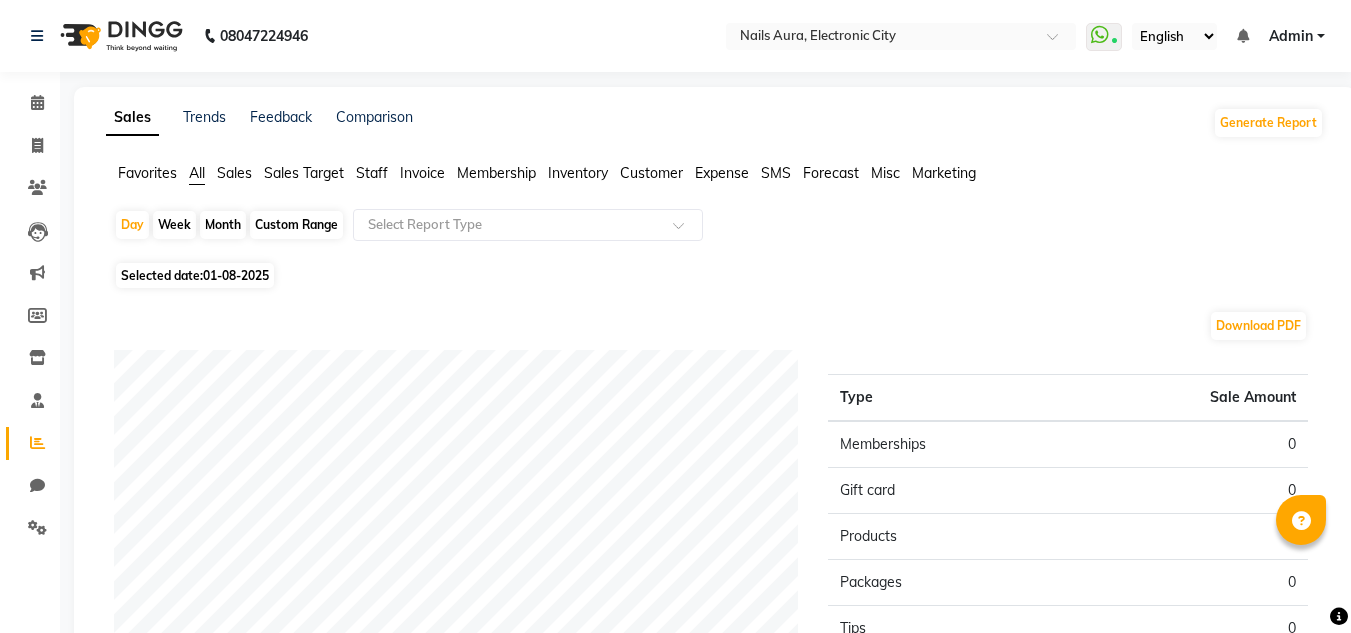 click on "Staff" 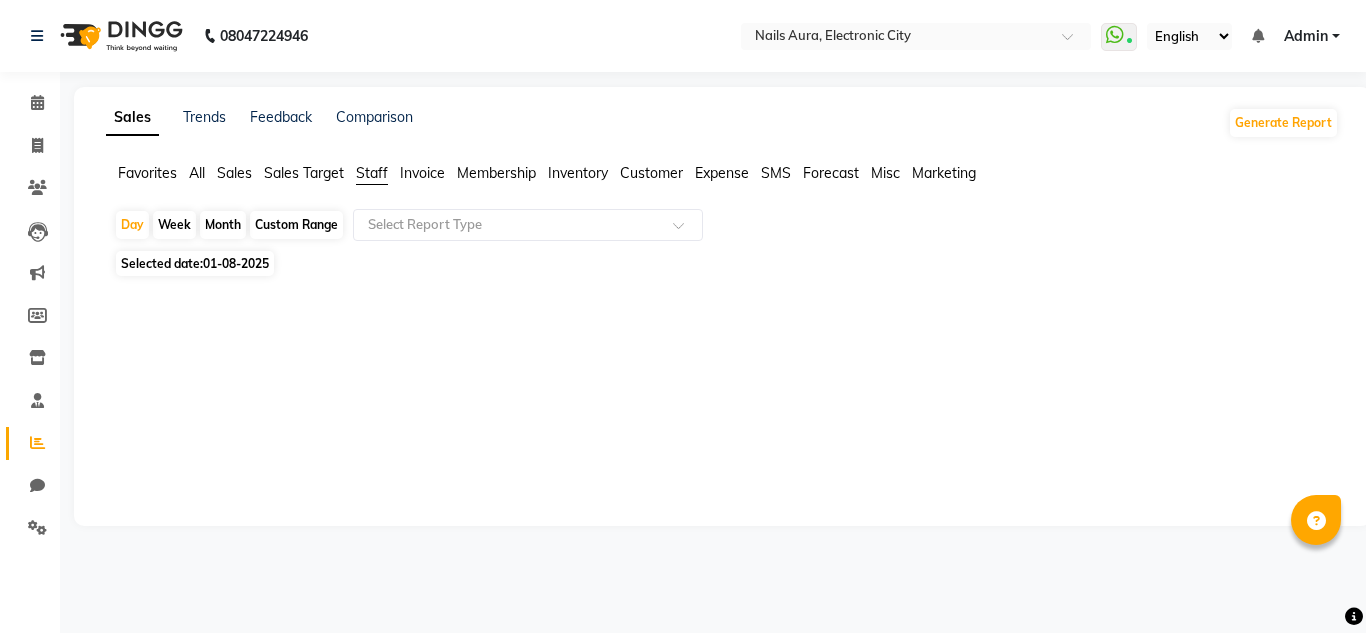 click on "Sales Target" 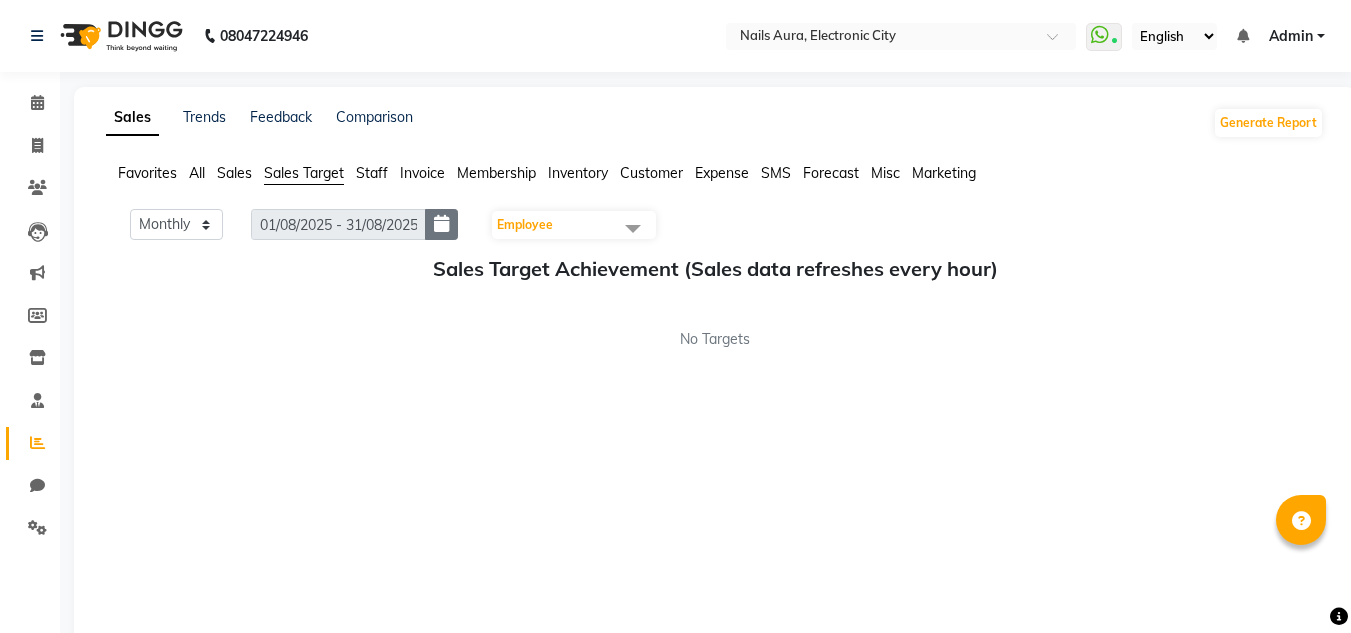 click 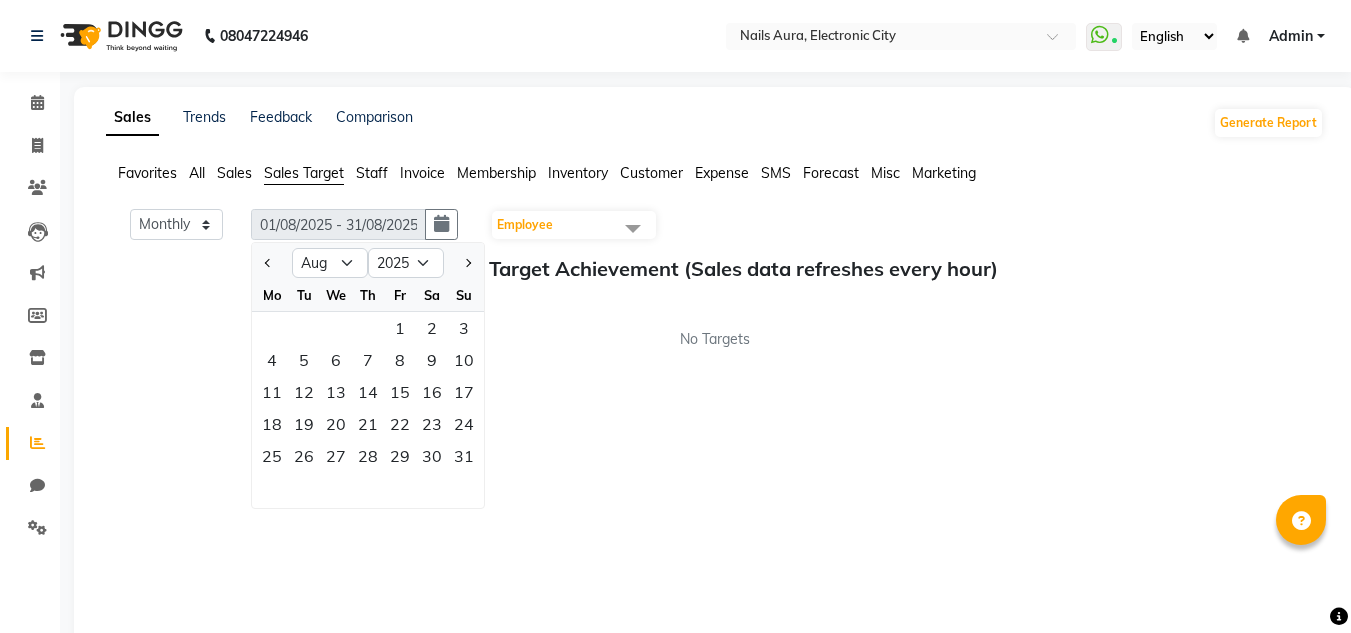click 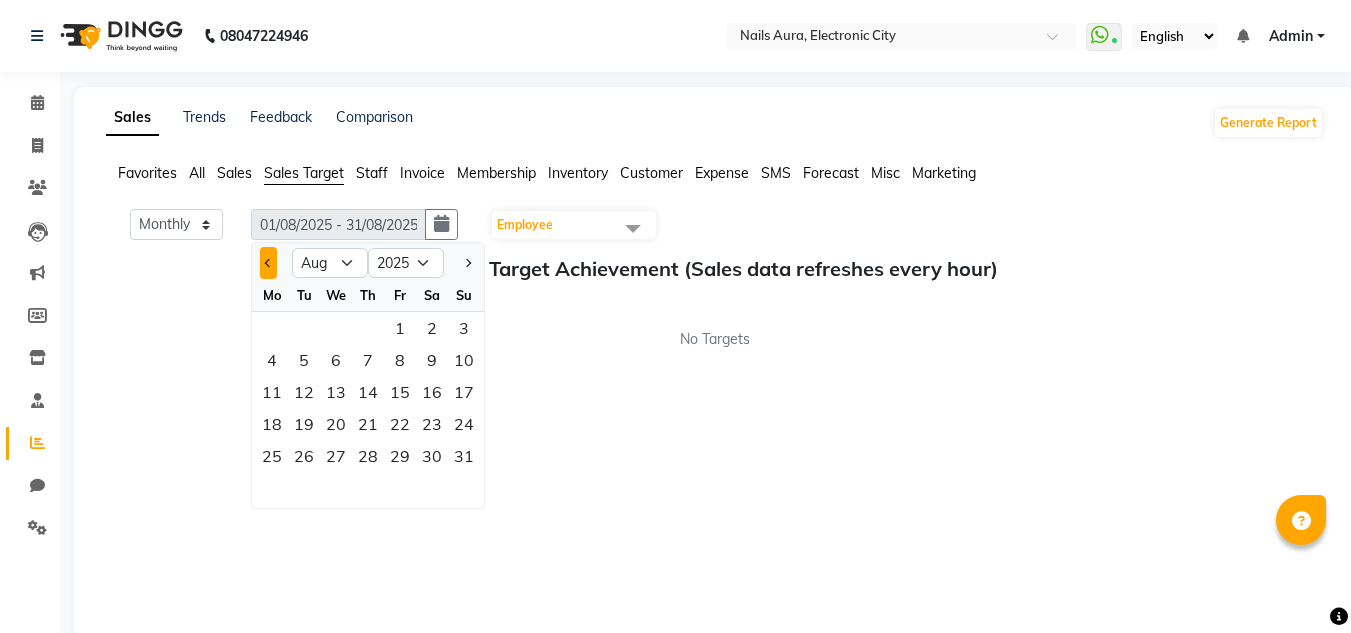click 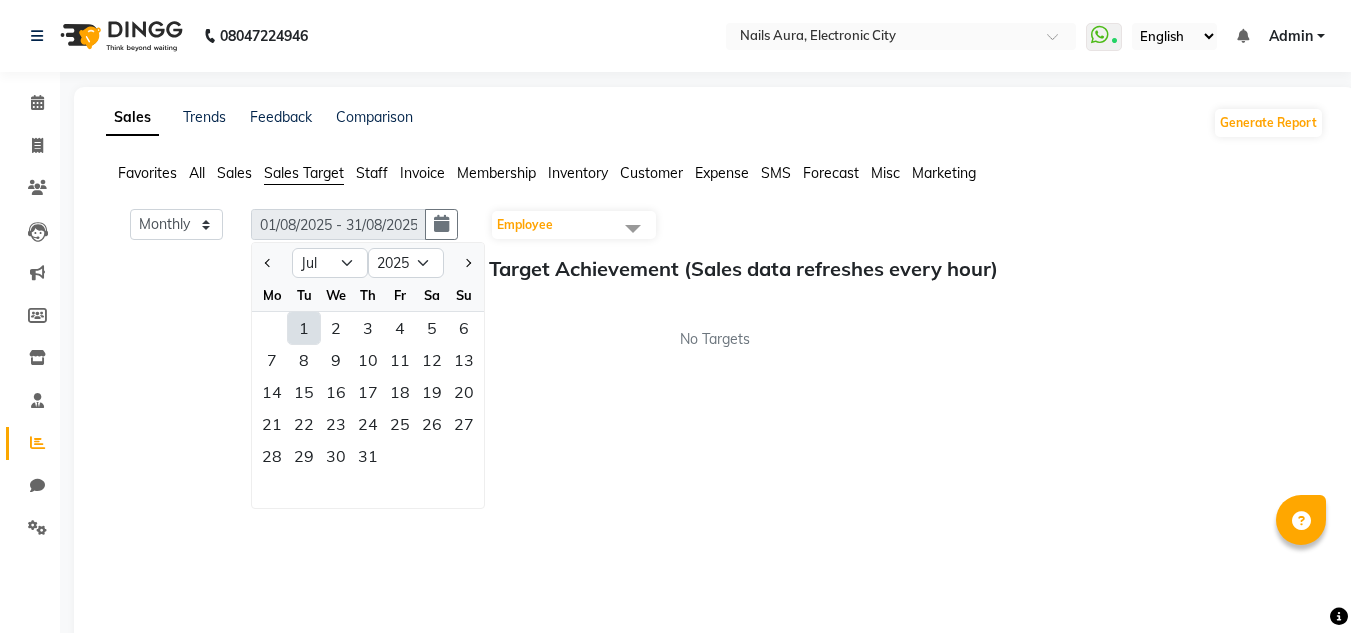 click on "1" 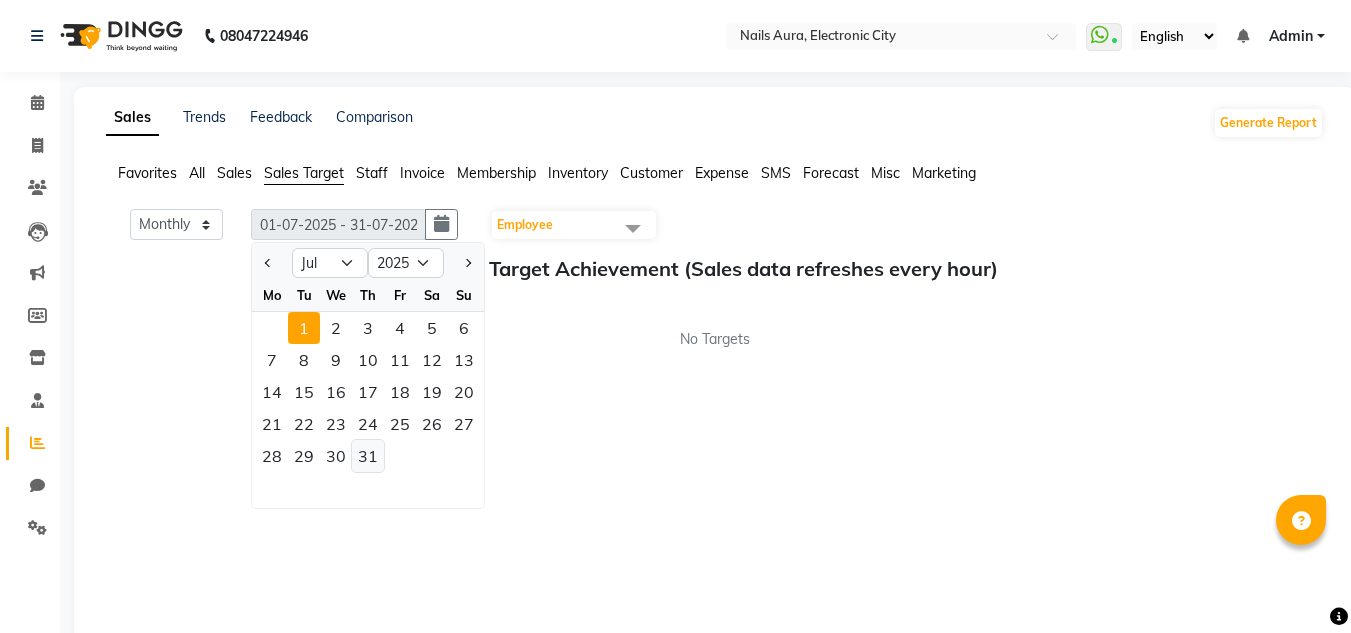 click on "31" 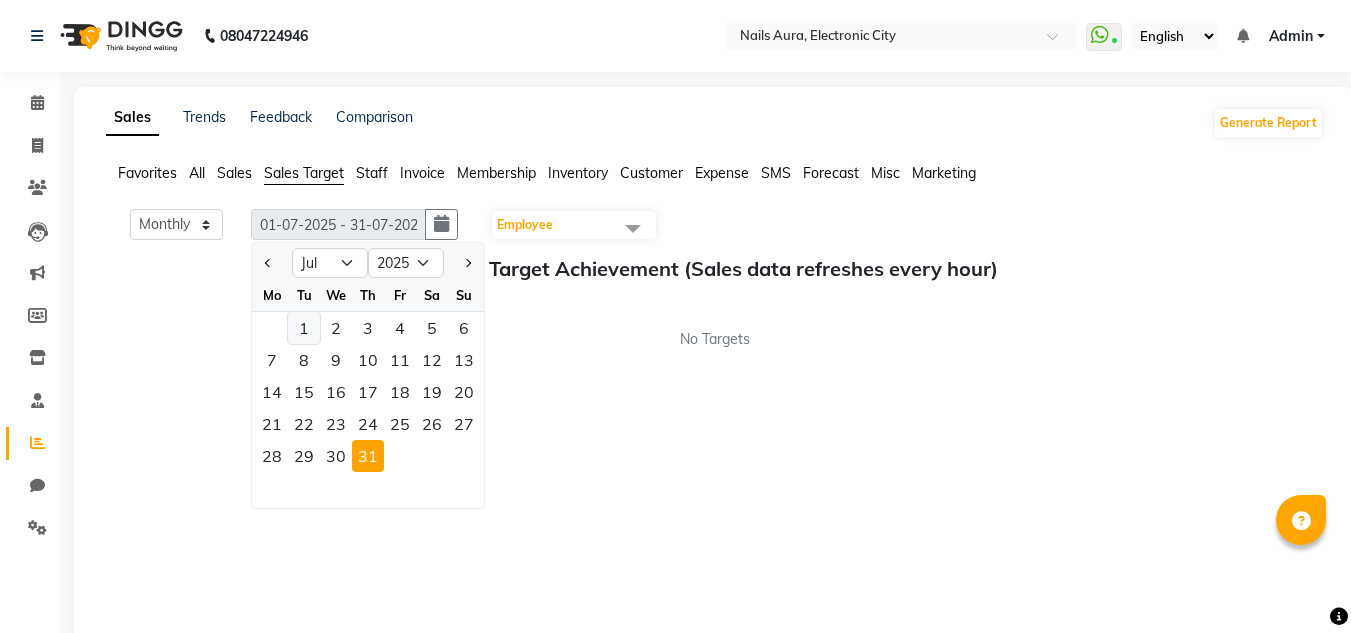 click on "1" 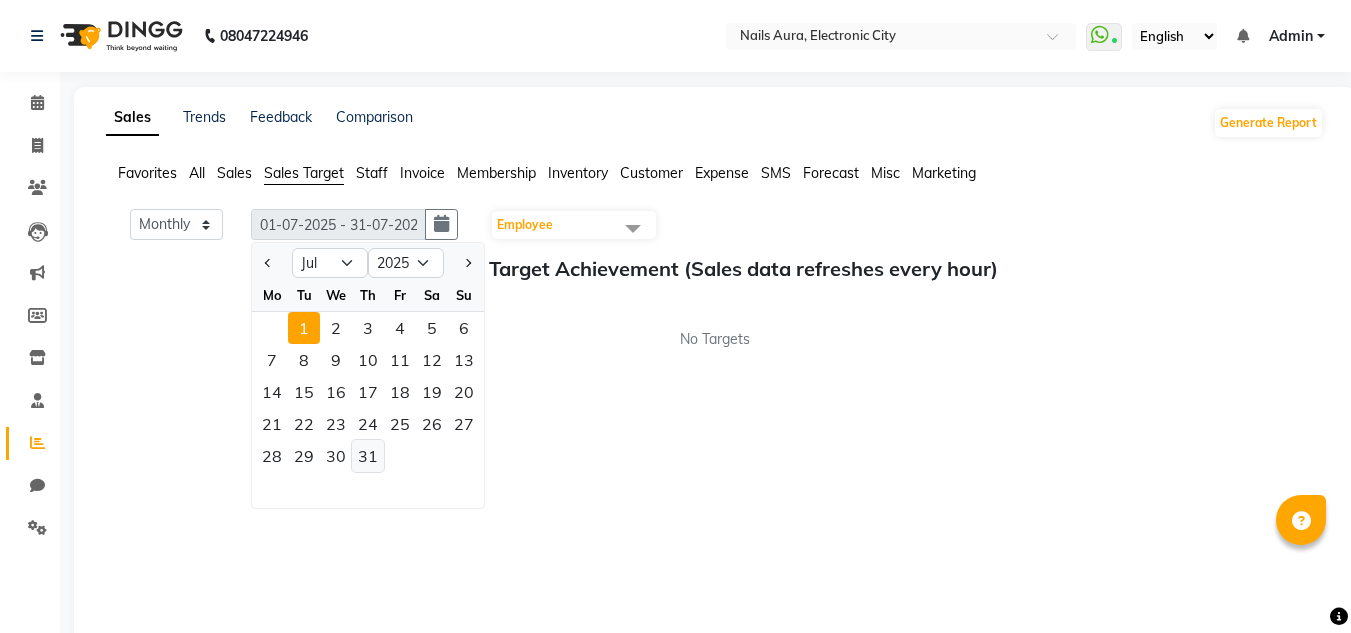 click on "31" 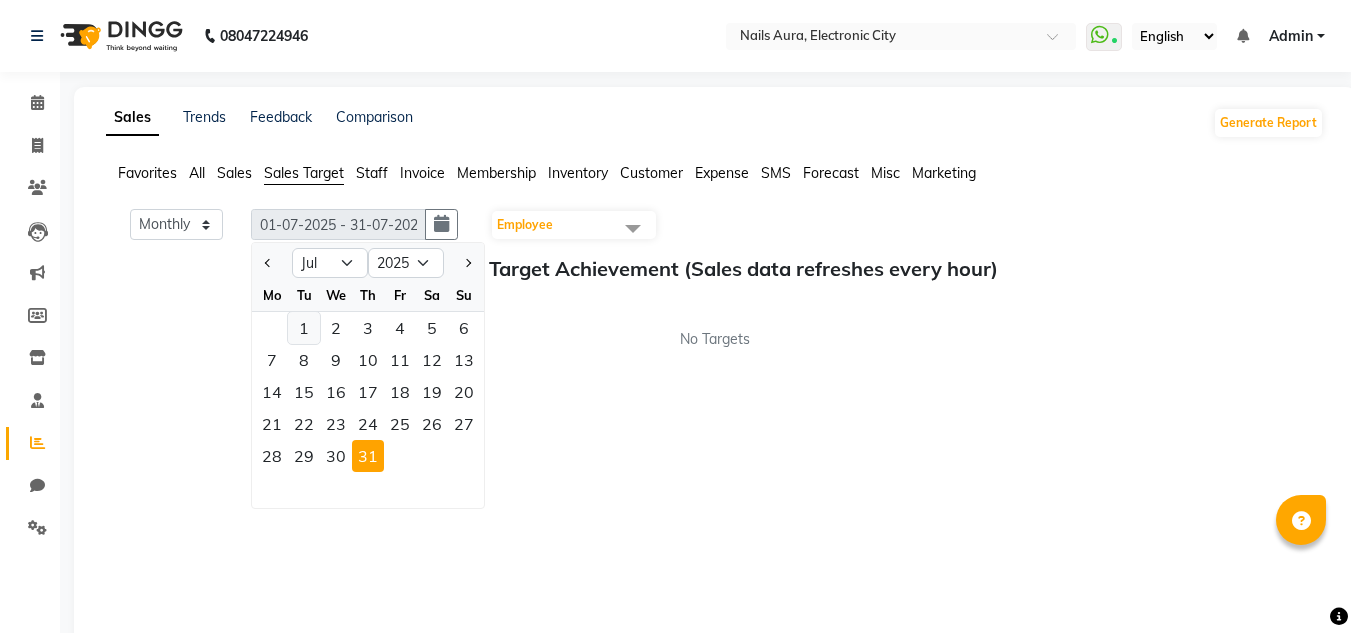 click on "1" 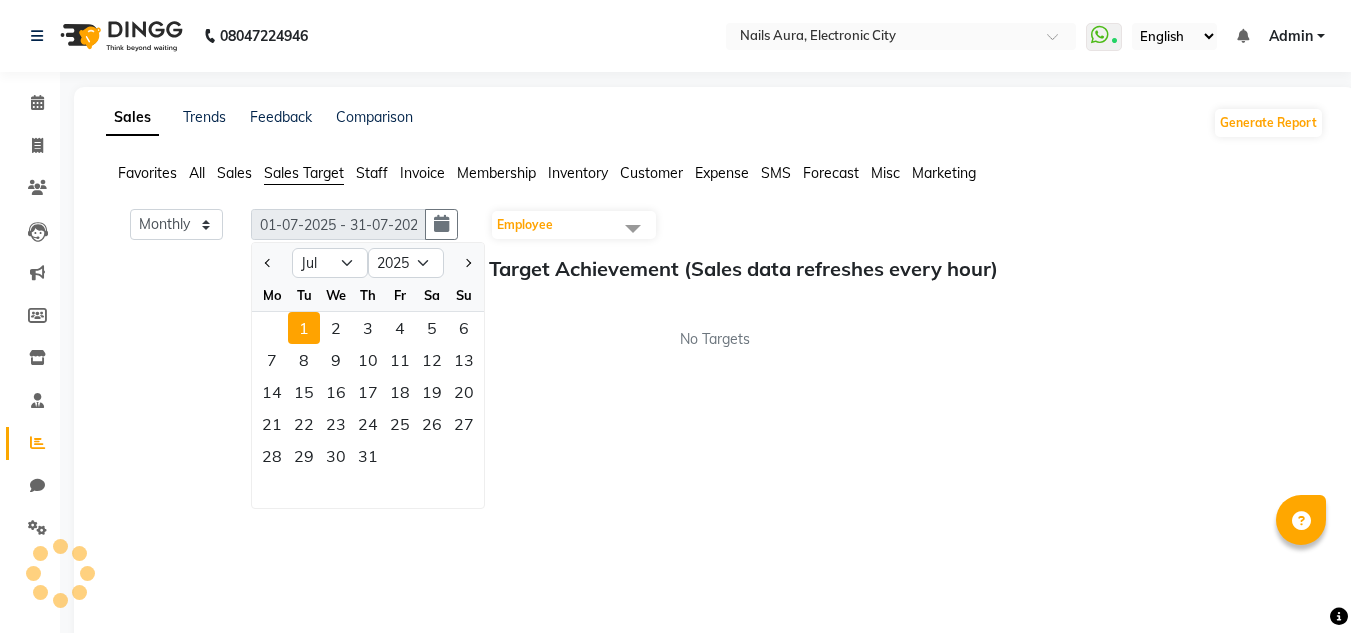 click on "1" 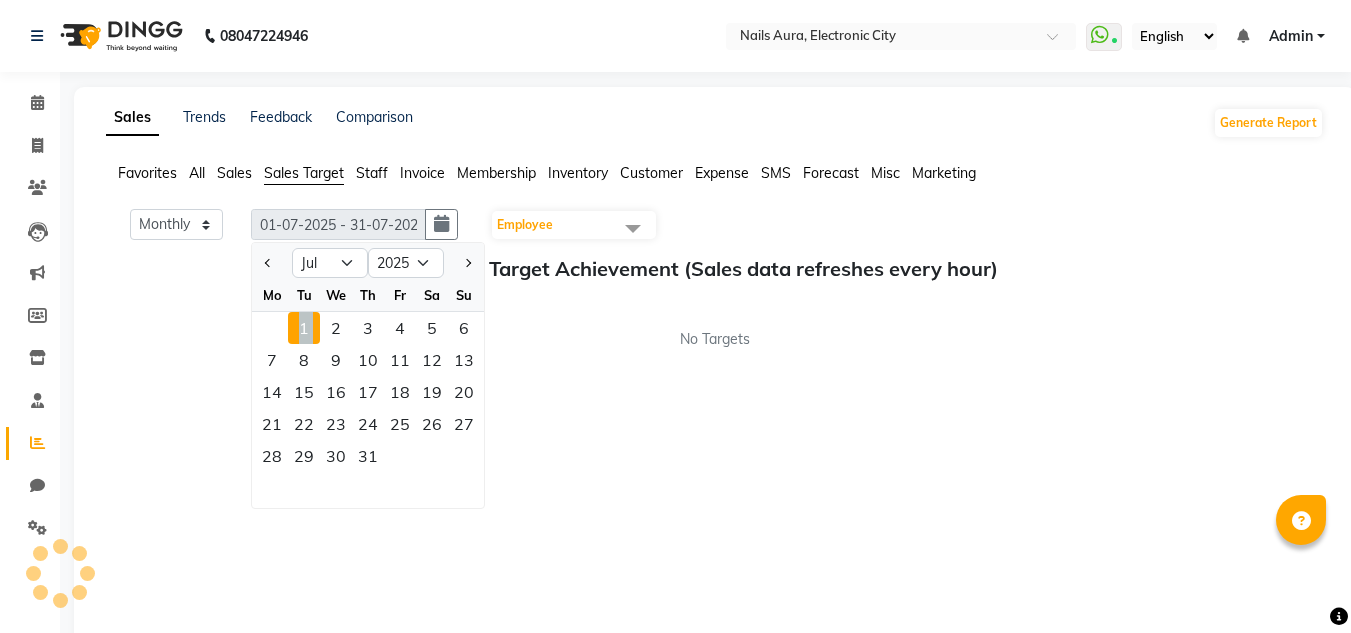 click on "1" 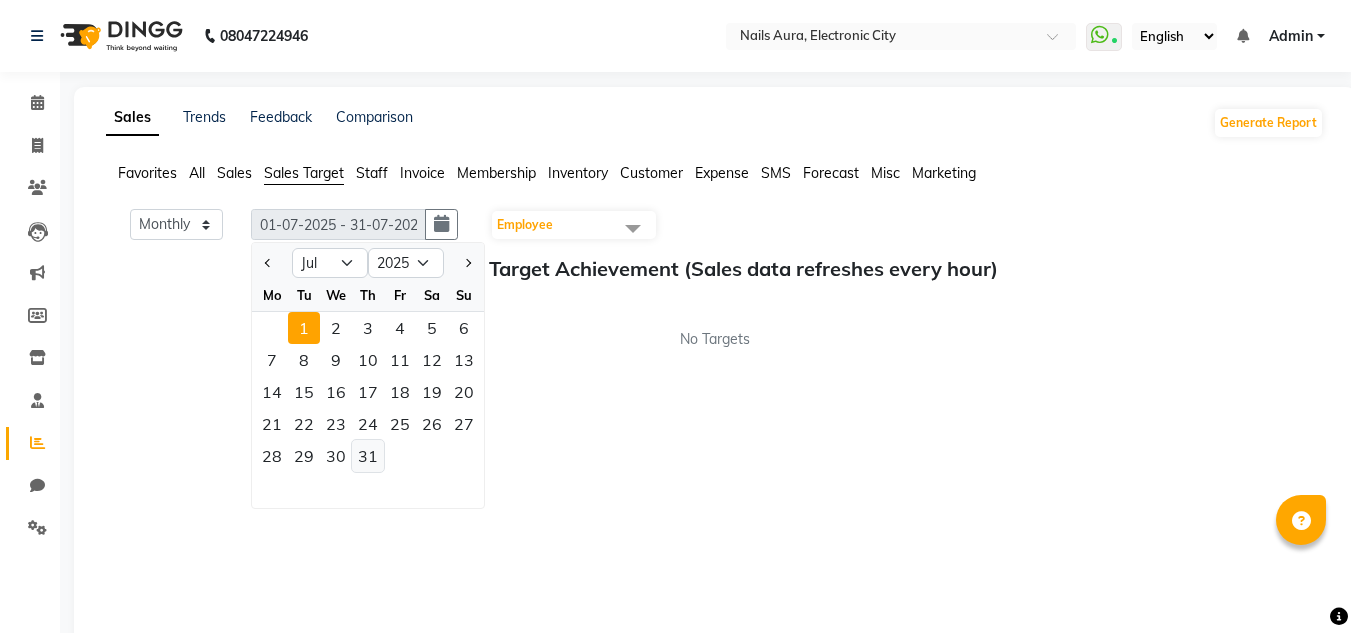 click on "31" 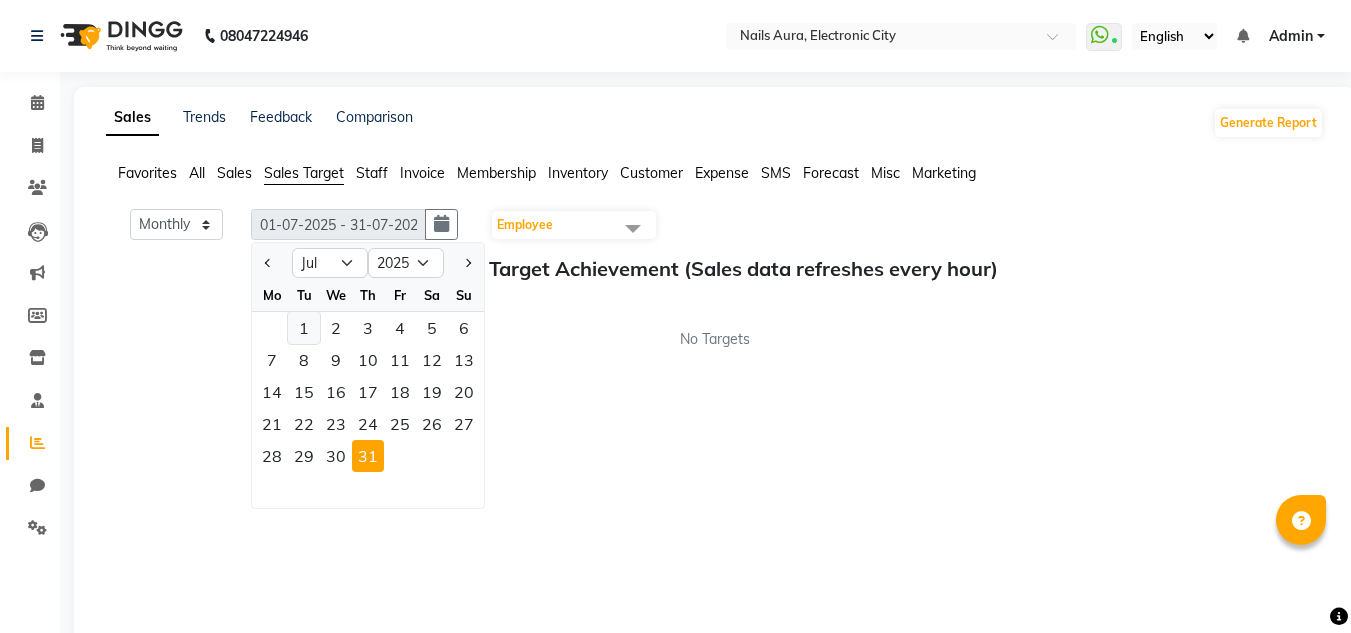 click on "1" 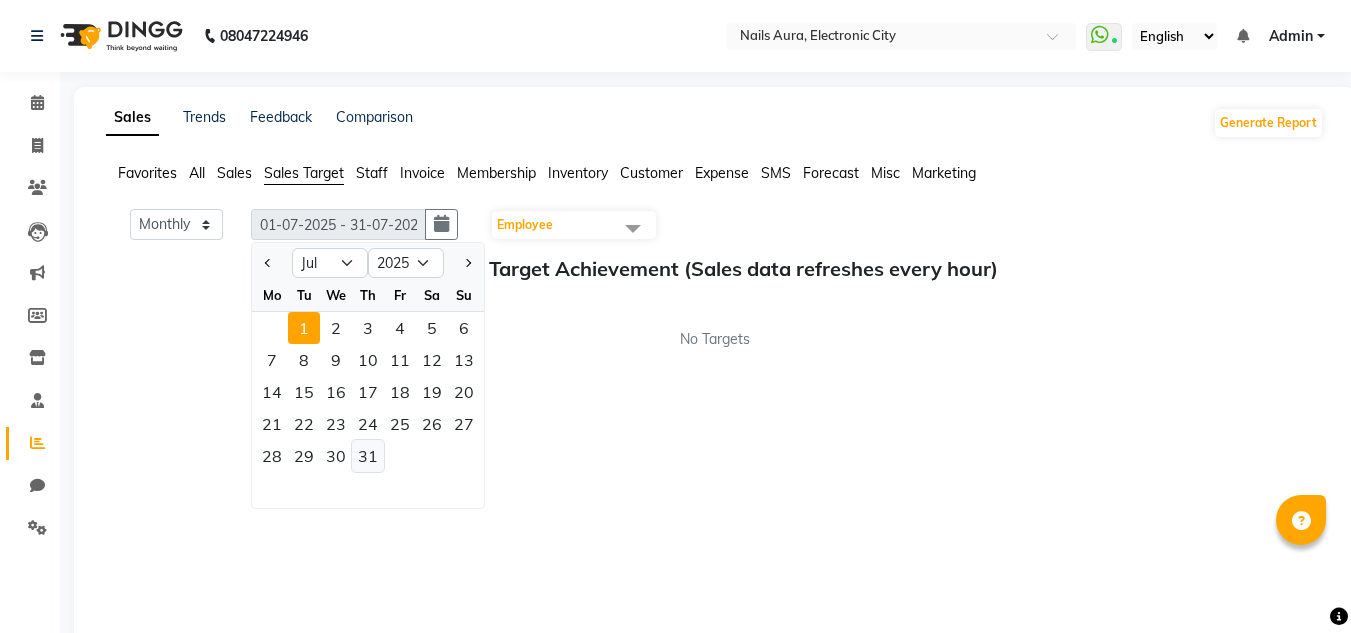 click on "31" 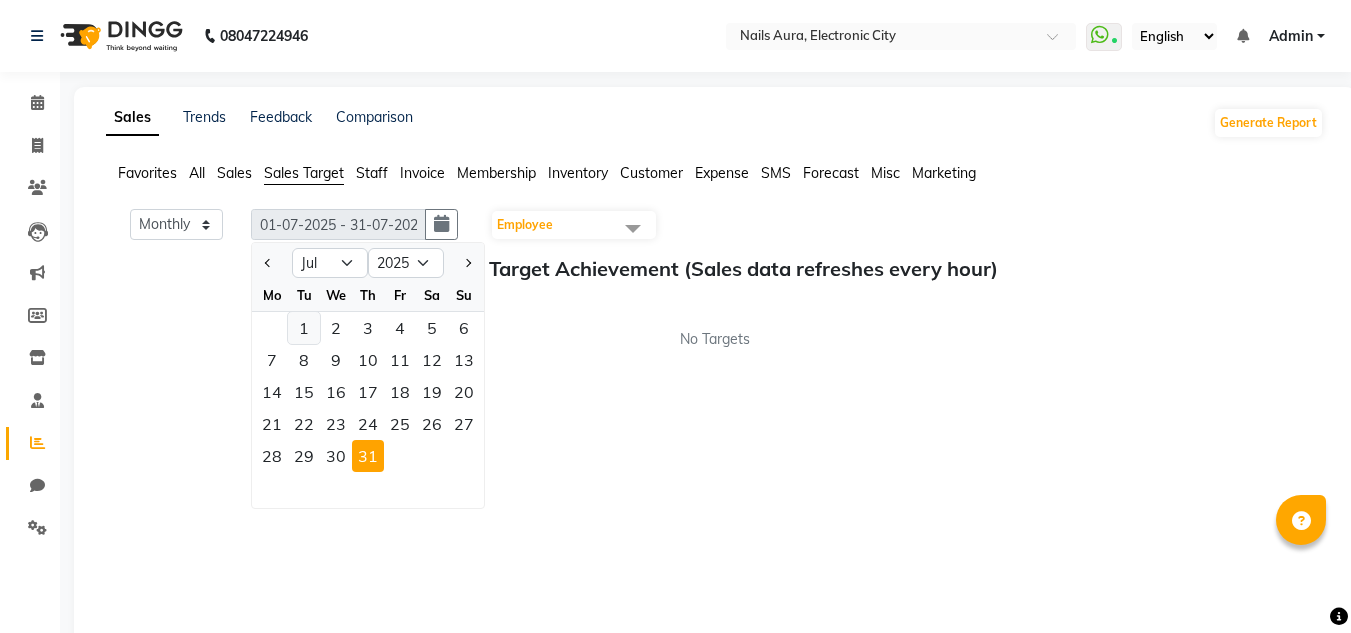 click on "1" 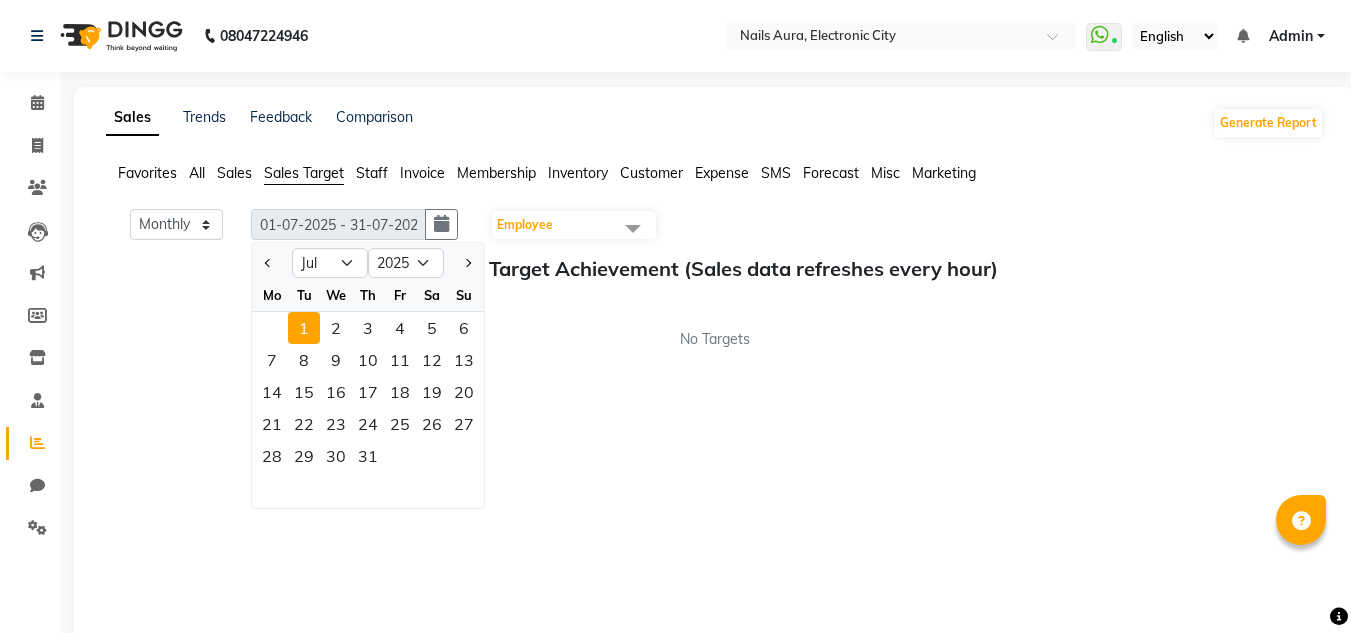 click on "1" 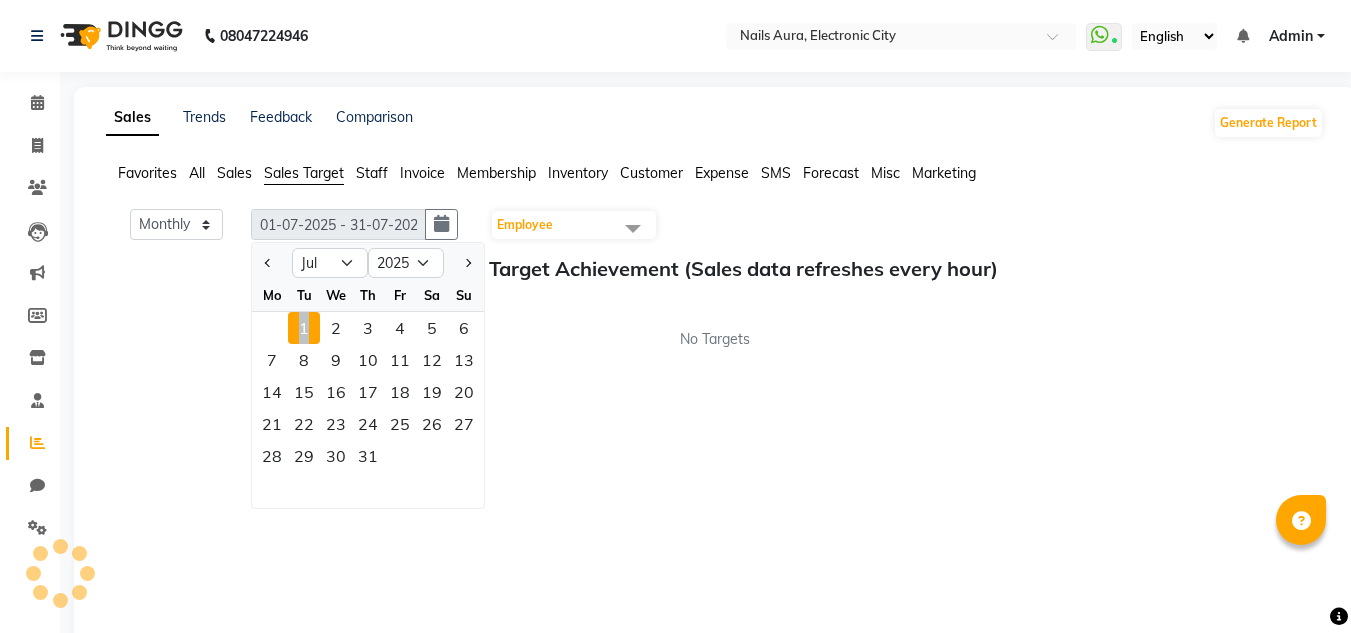 click on "1" 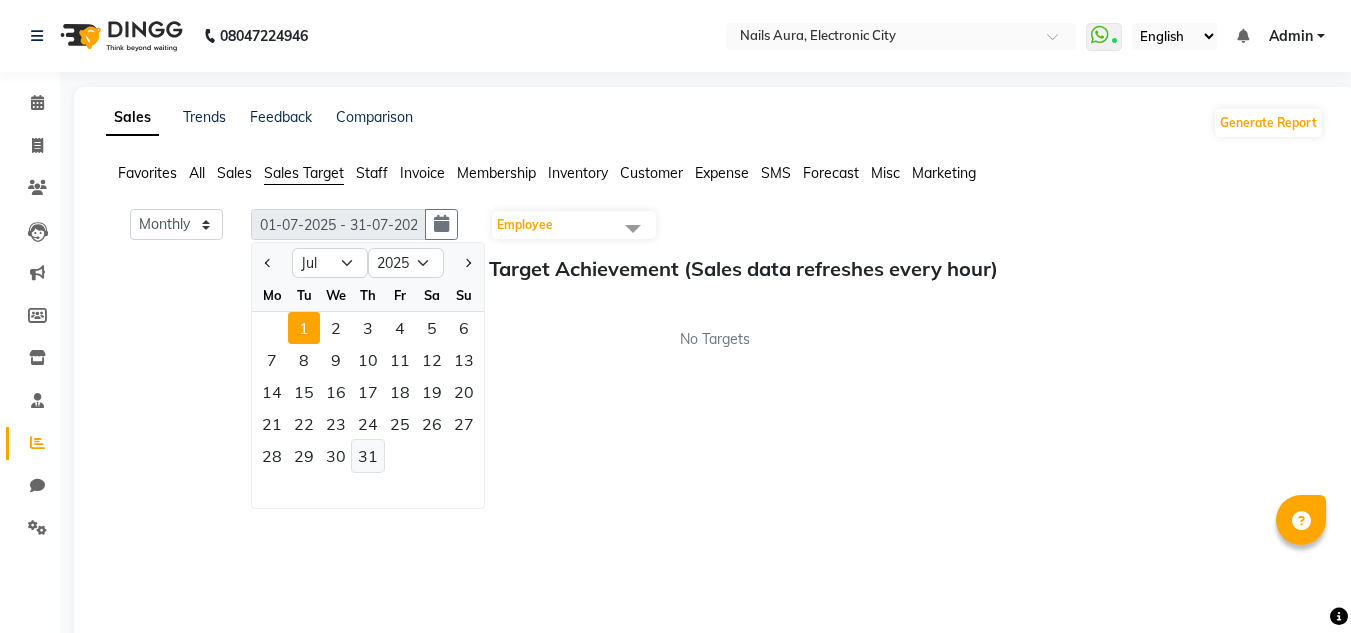 click on "31" 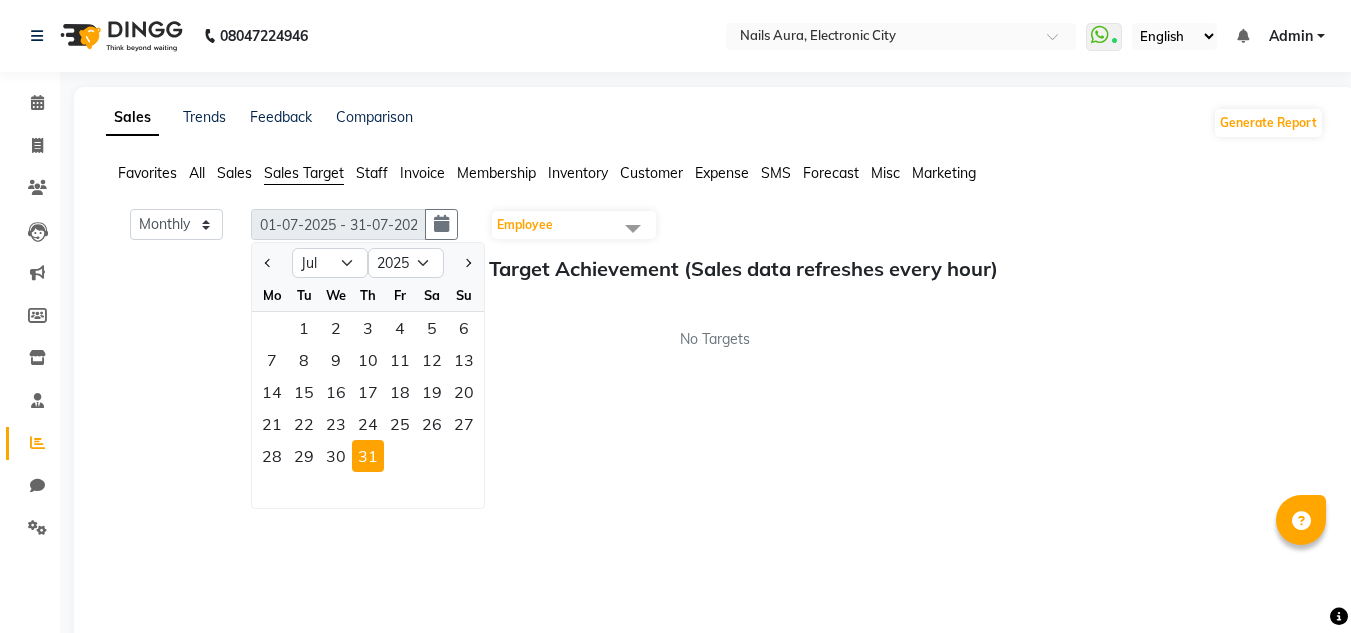 click on "Staff" 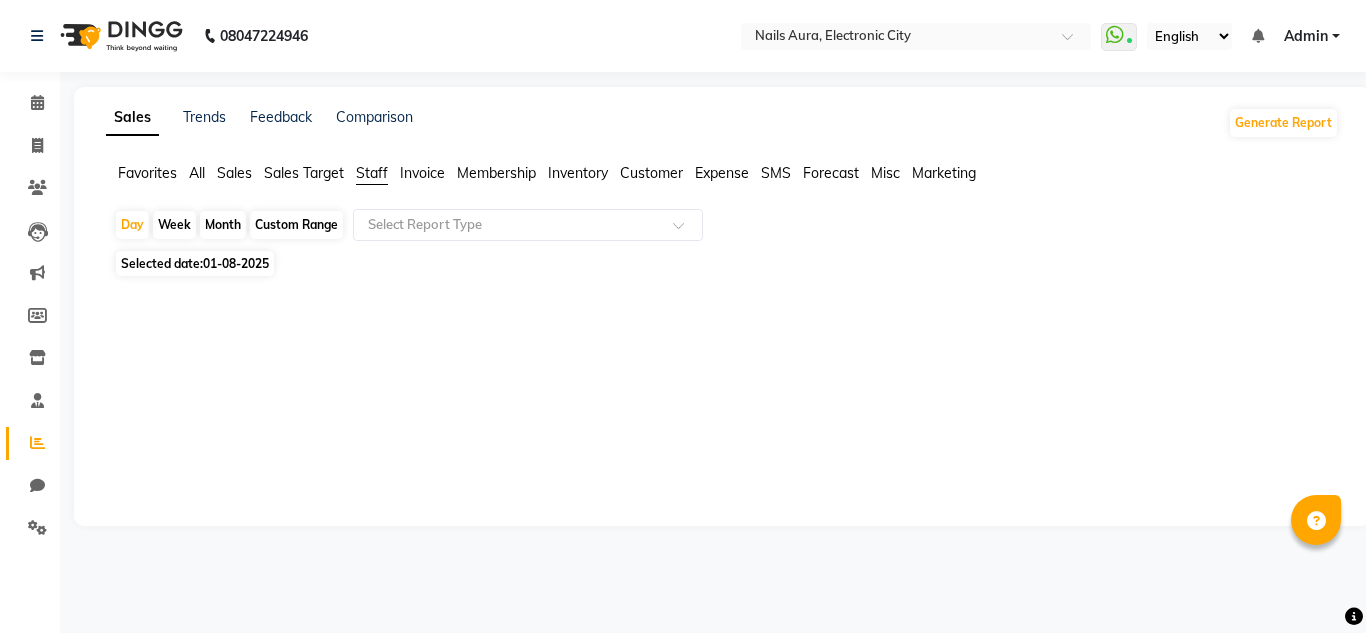click on "Sales Target" 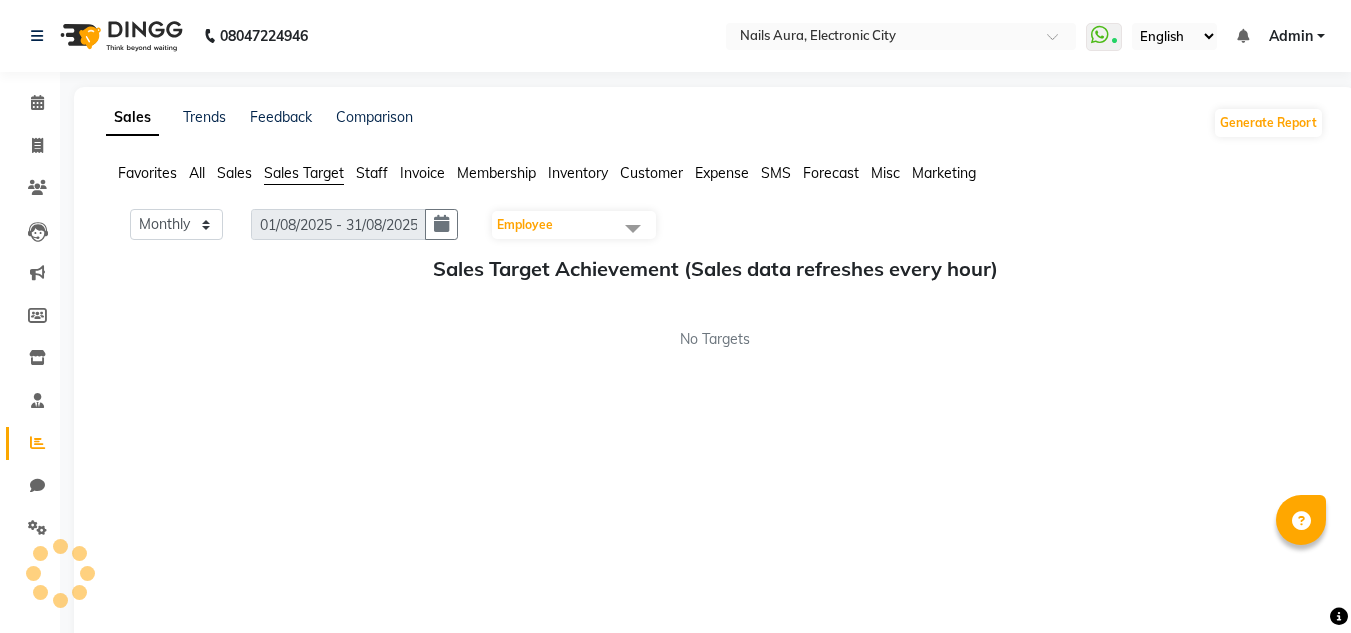 click on "Sales" 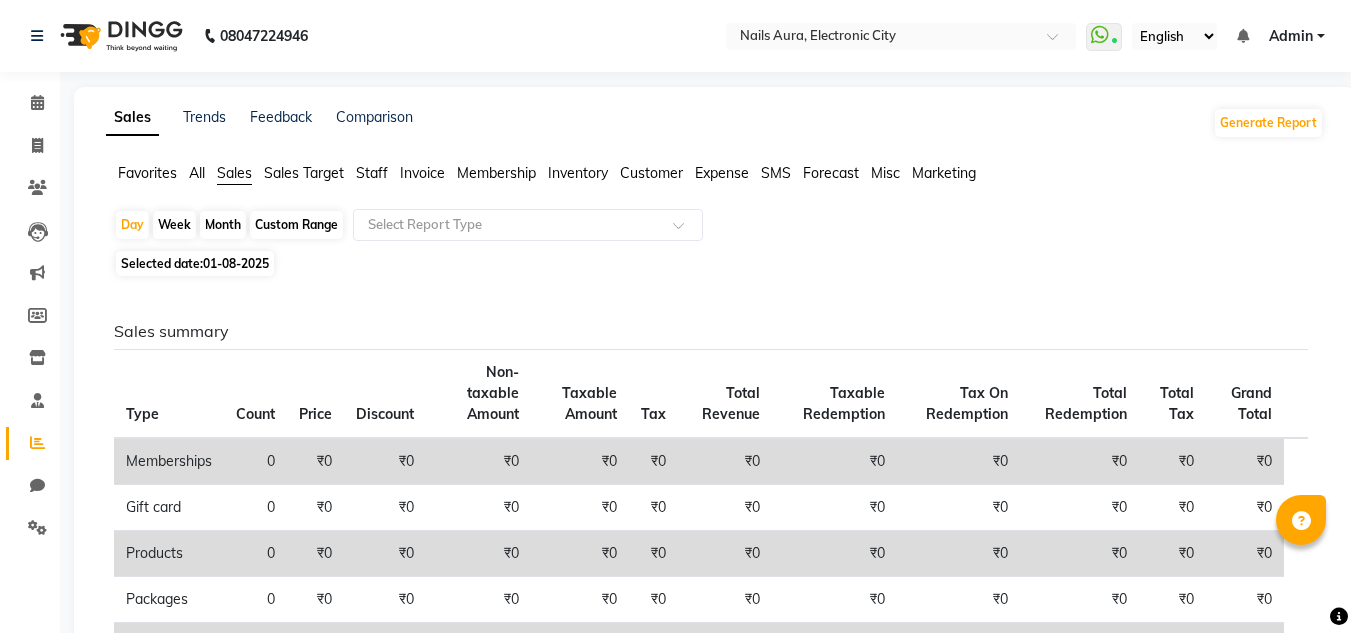 click on "Sales Target" 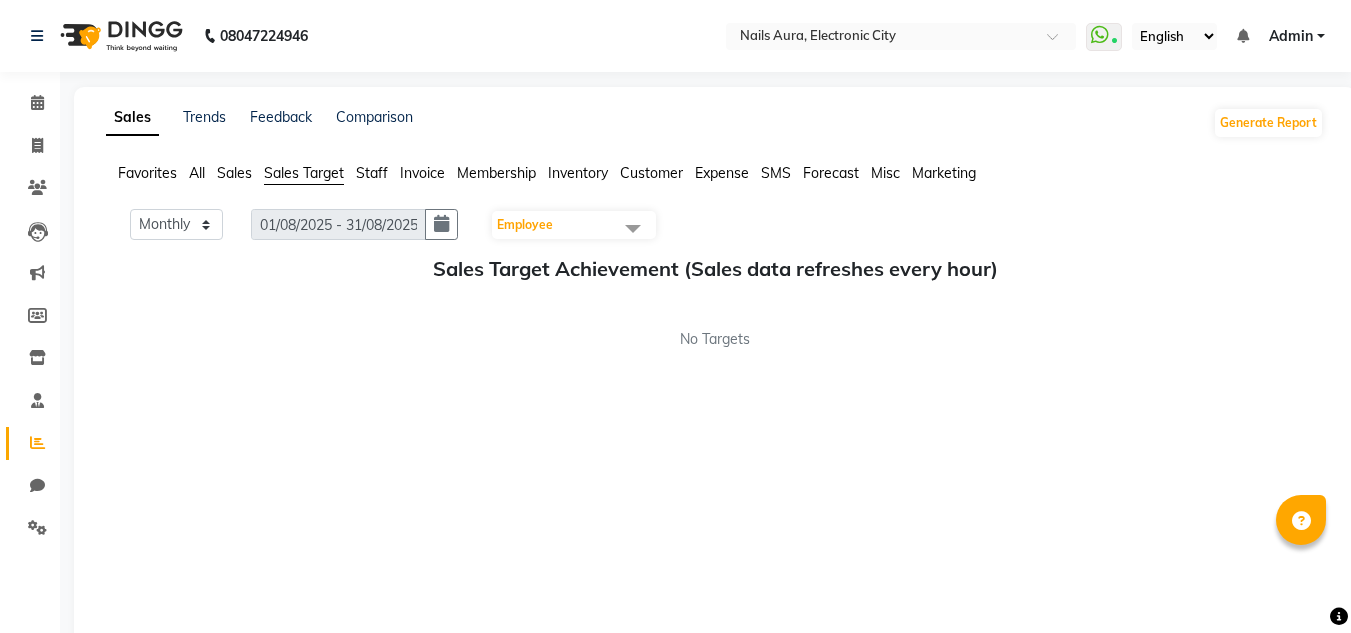 click on "Employee" 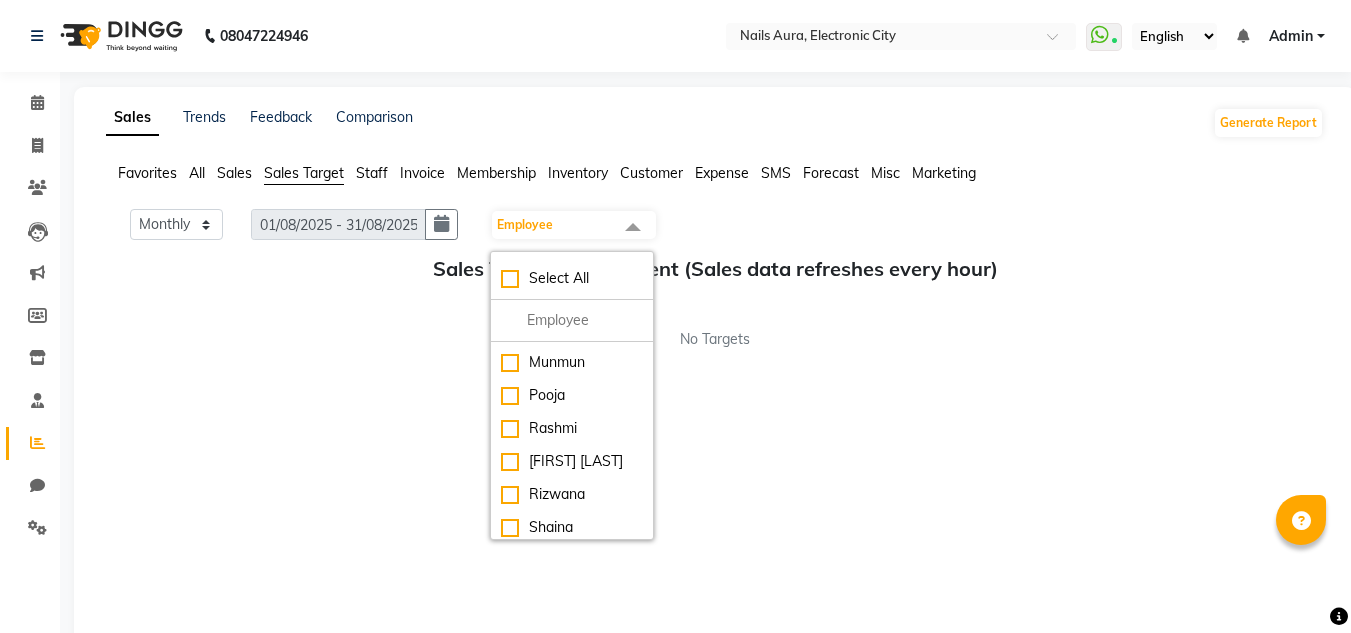 scroll, scrollTop: 200, scrollLeft: 0, axis: vertical 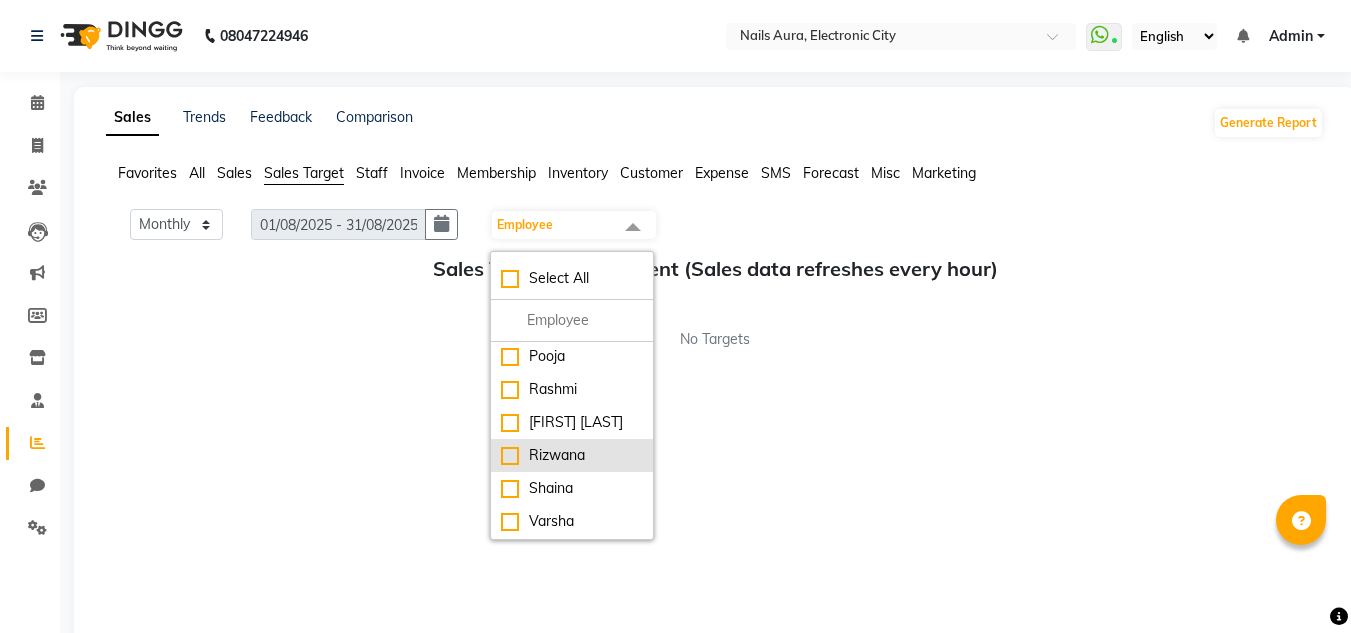 click on "Rizwana" 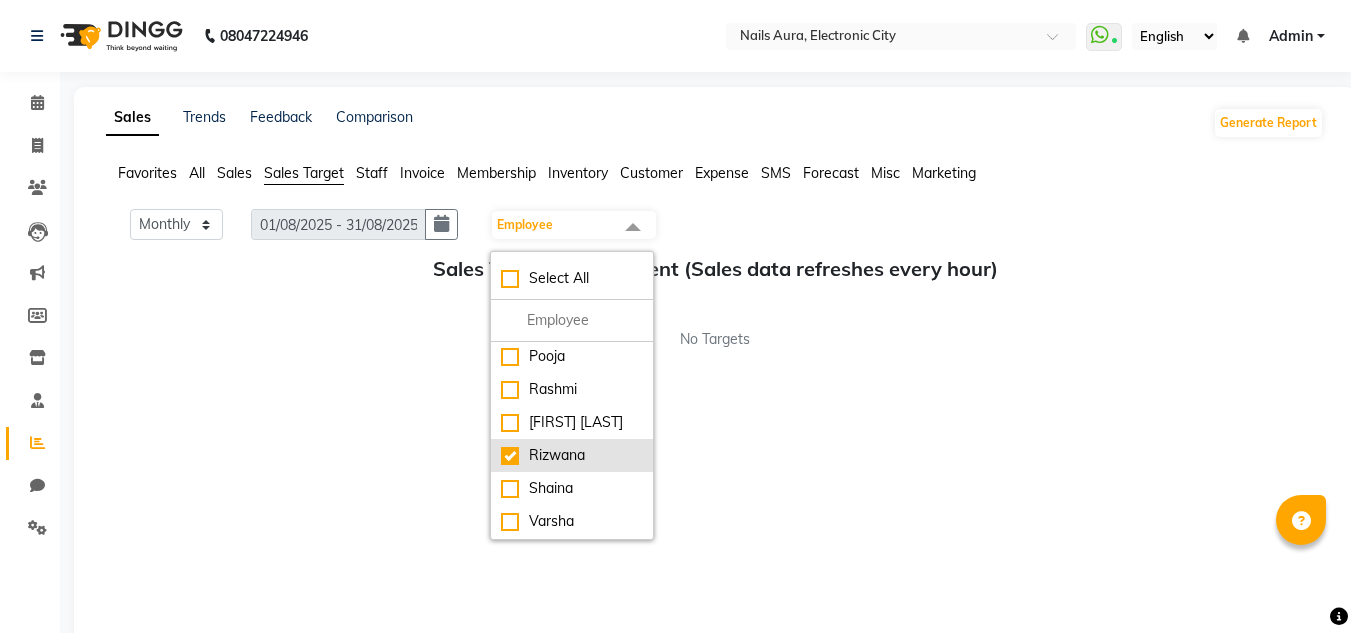 checkbox on "true" 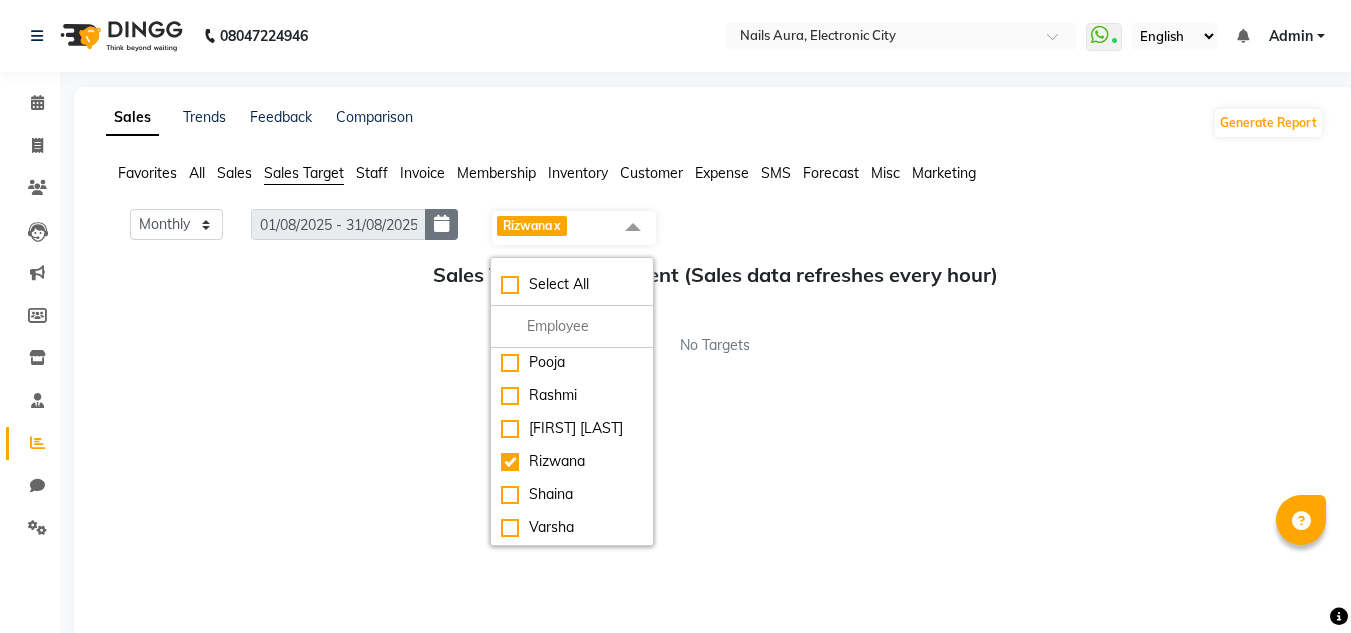 click 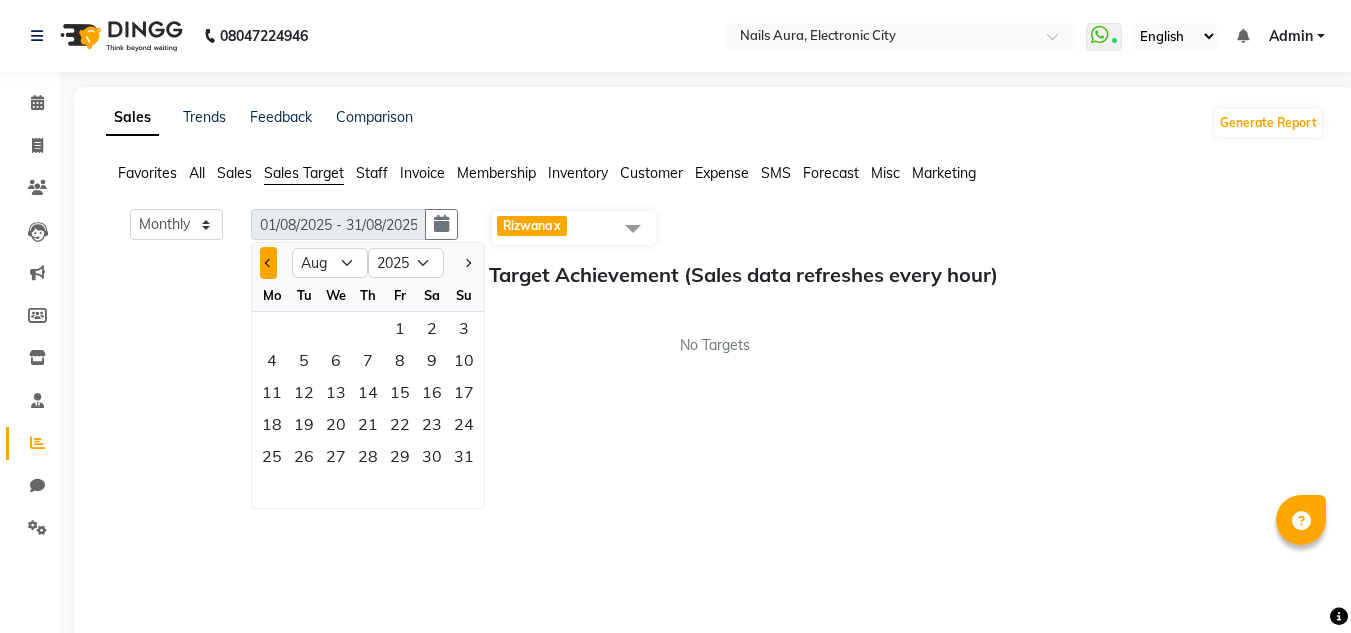 click 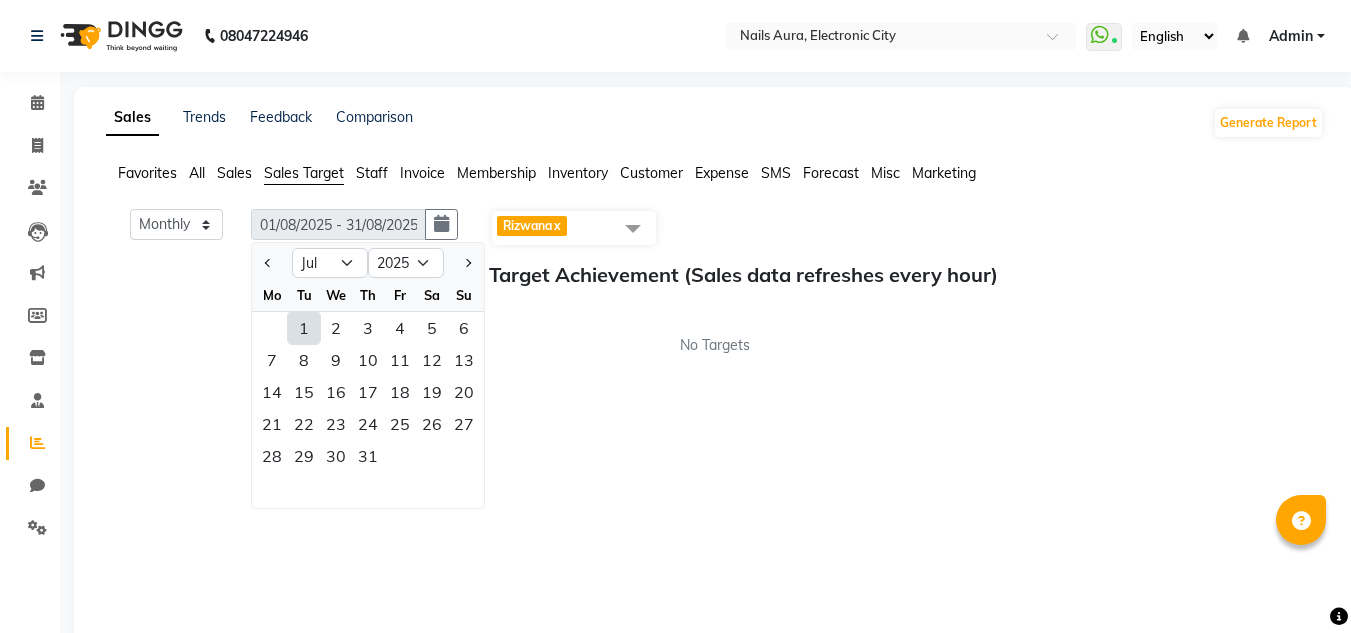 click on "1" 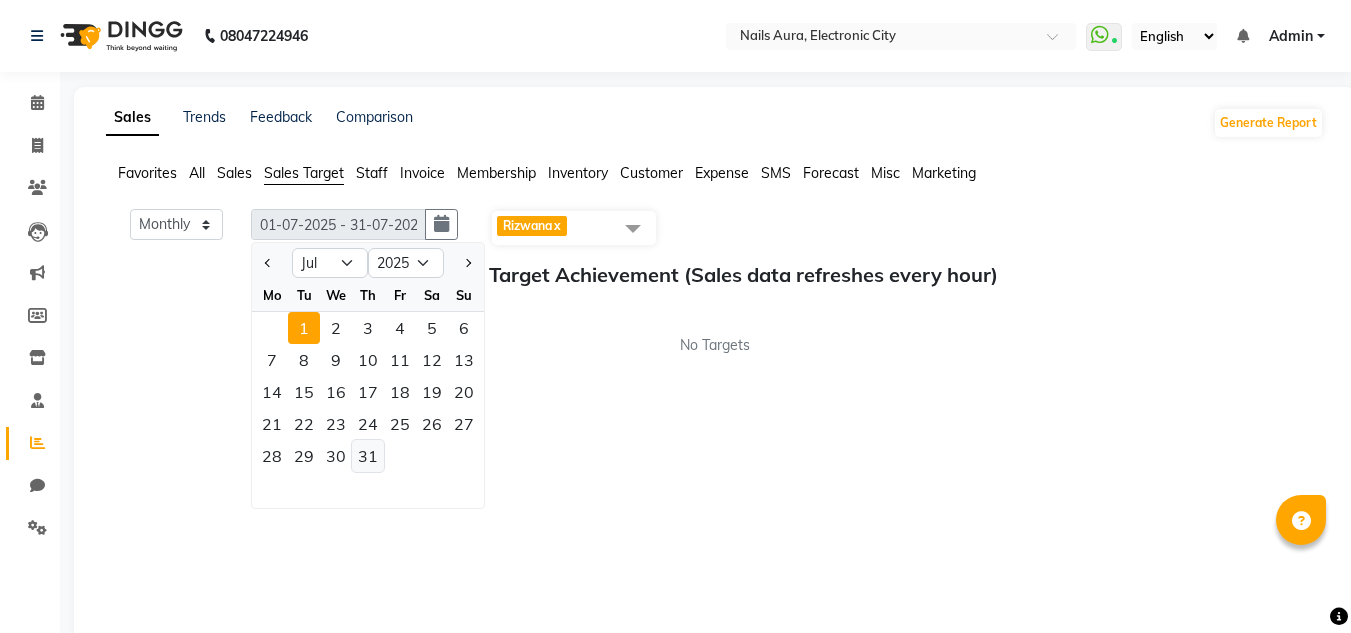 click on "31" 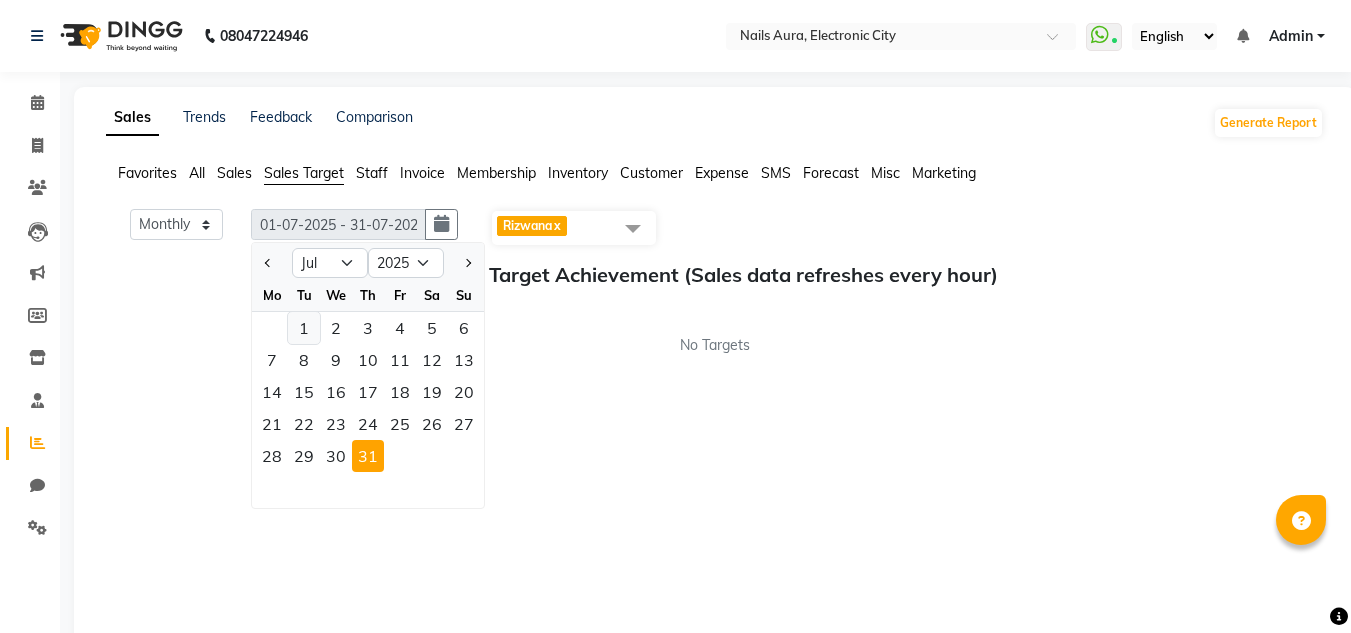 click on "1" 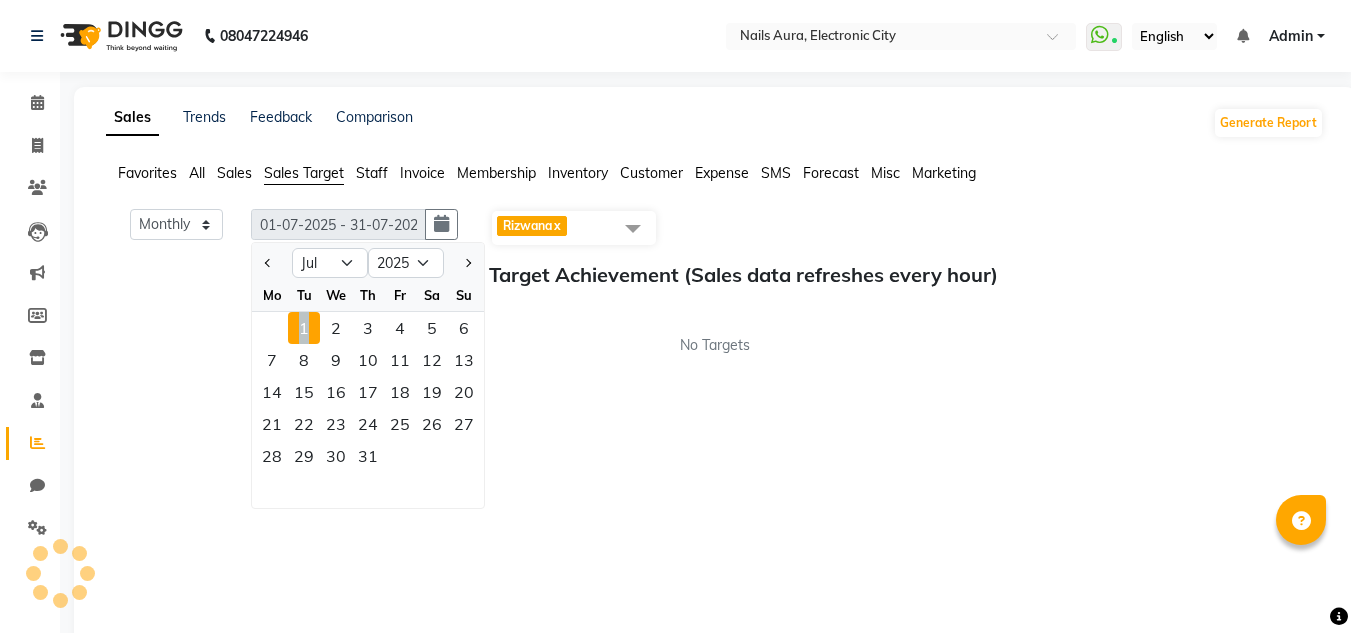 click on "1" 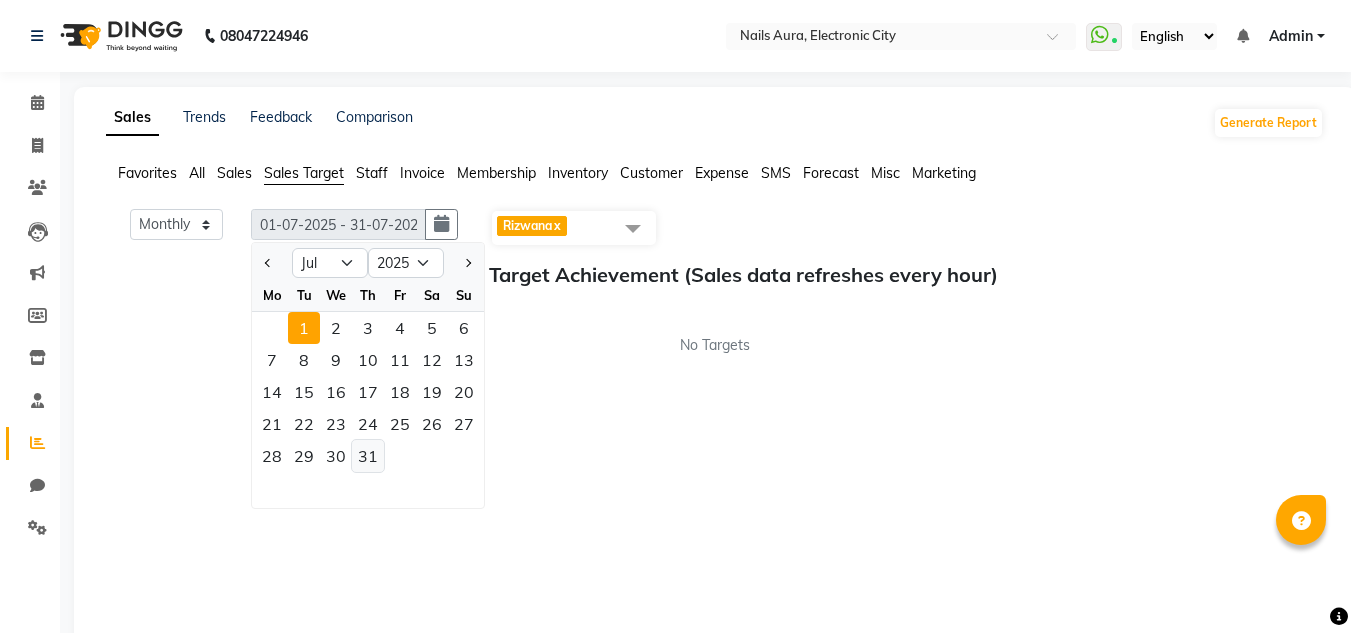 click on "31" 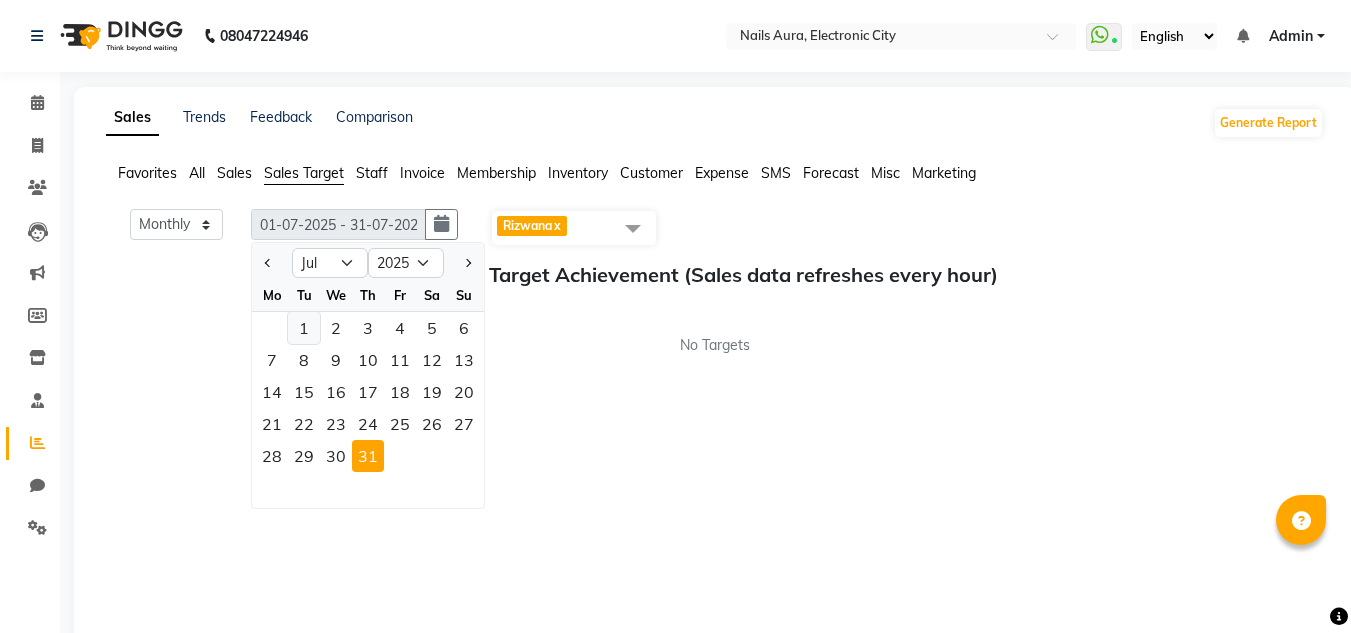 click on "1" 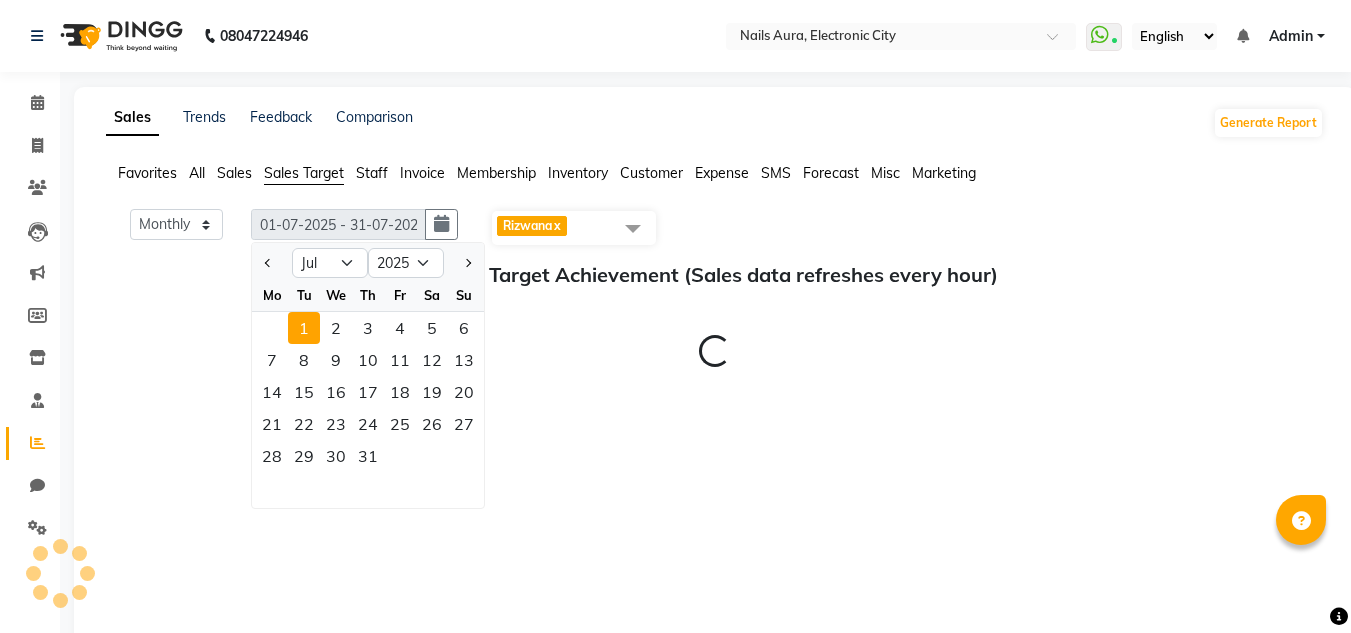 click on "1" 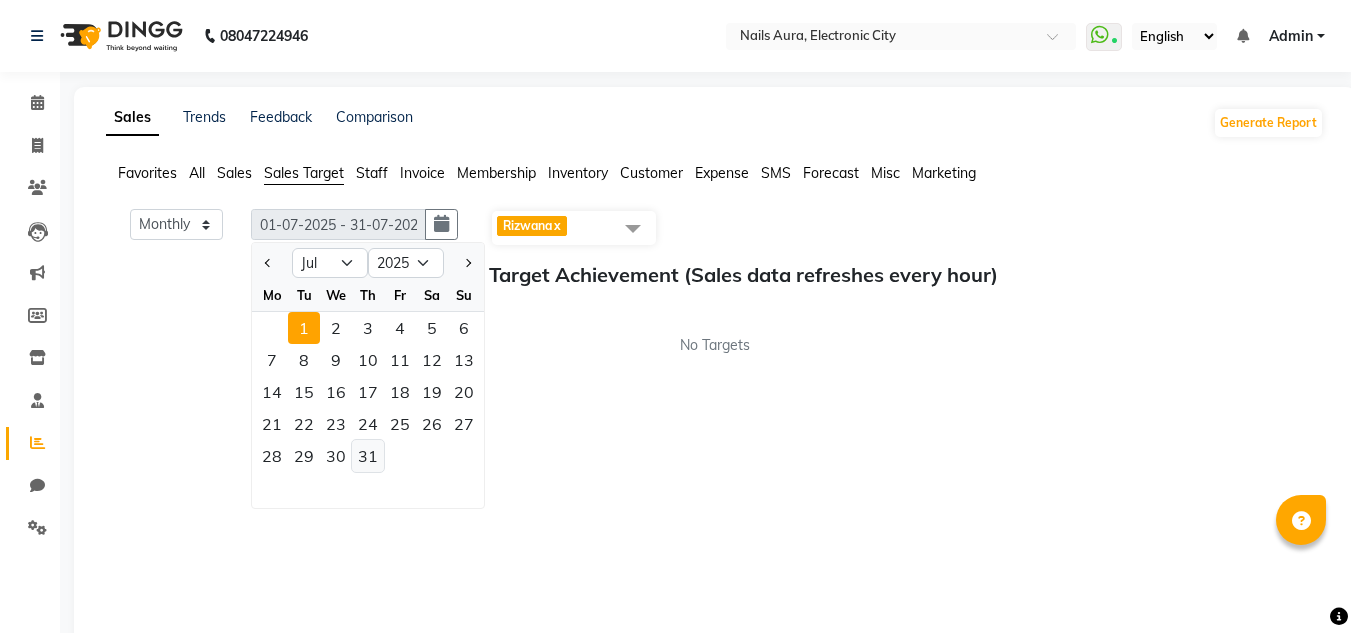 click on "31" 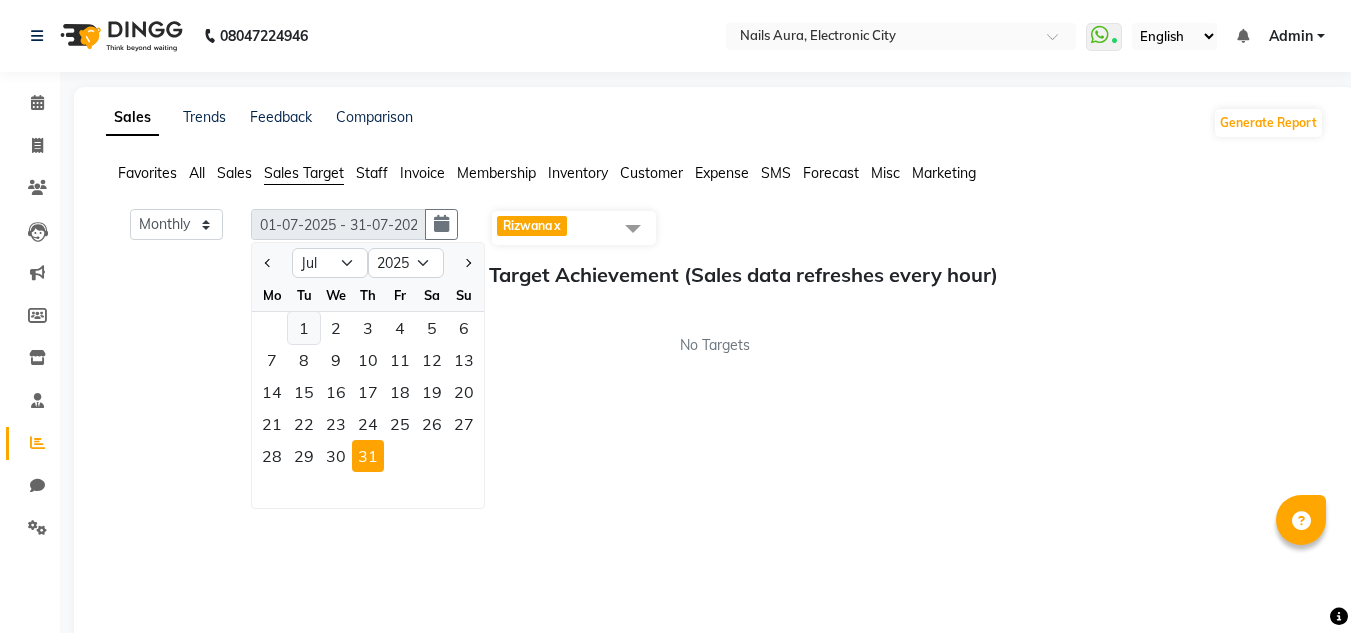 click on "1" 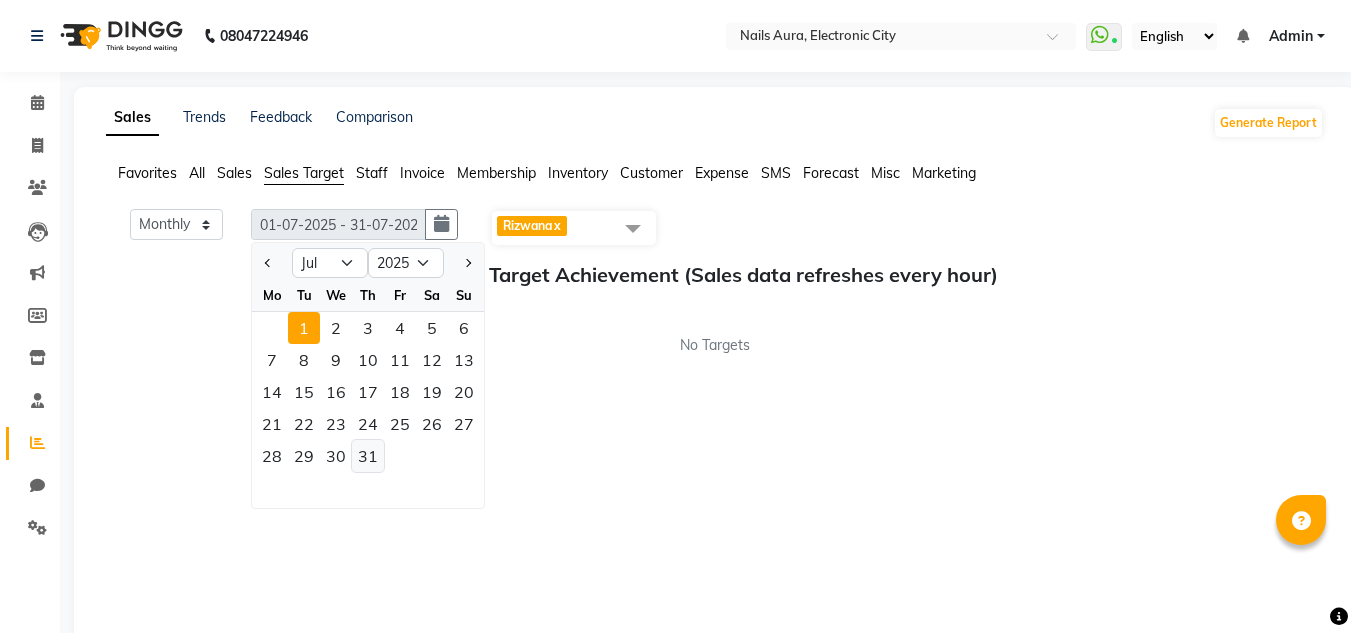click on "31" 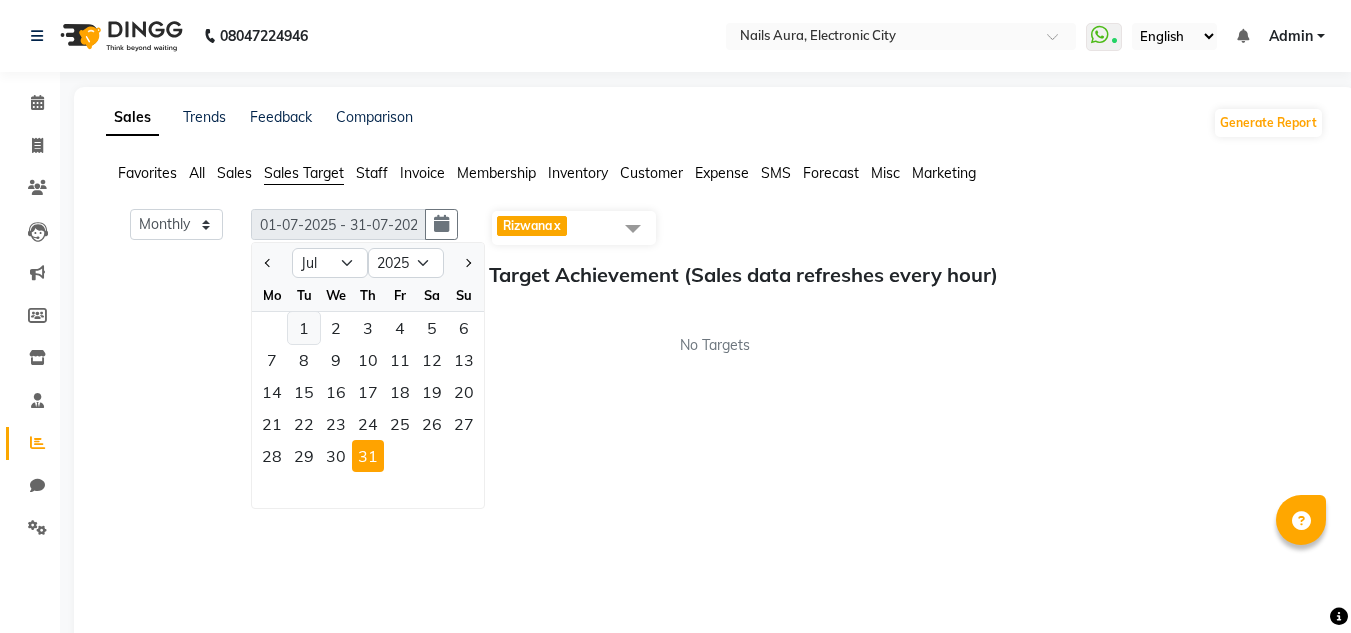 click on "1" 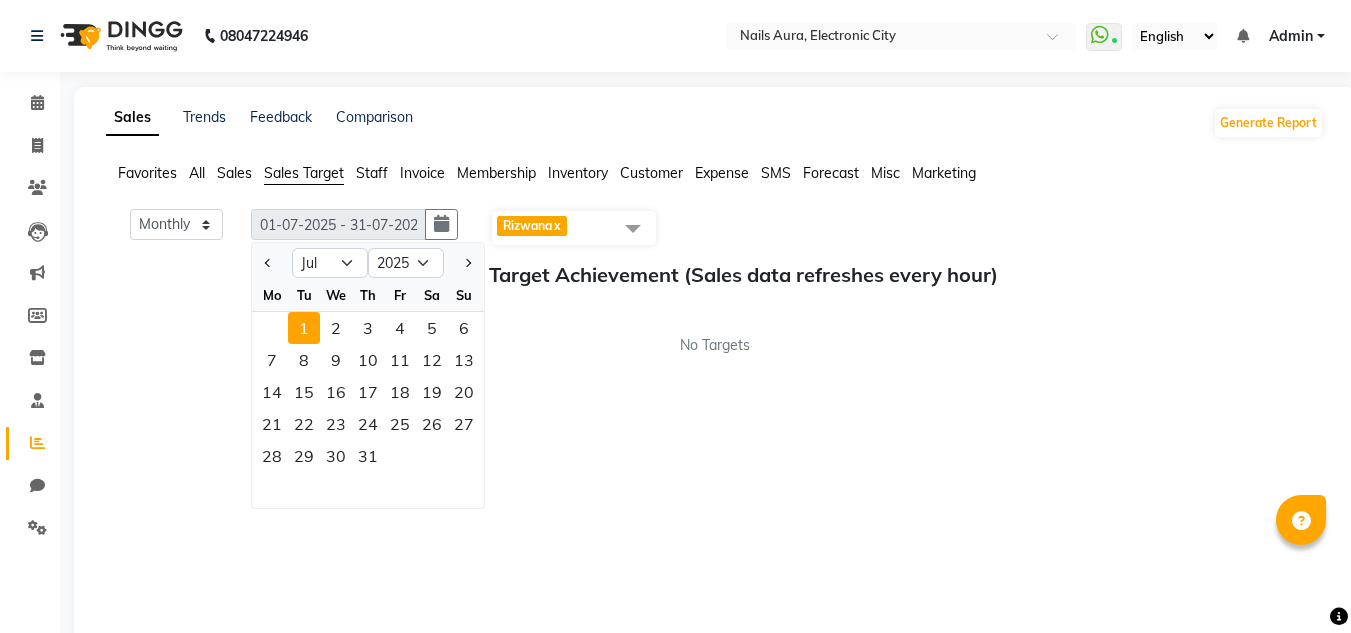 click on "1" 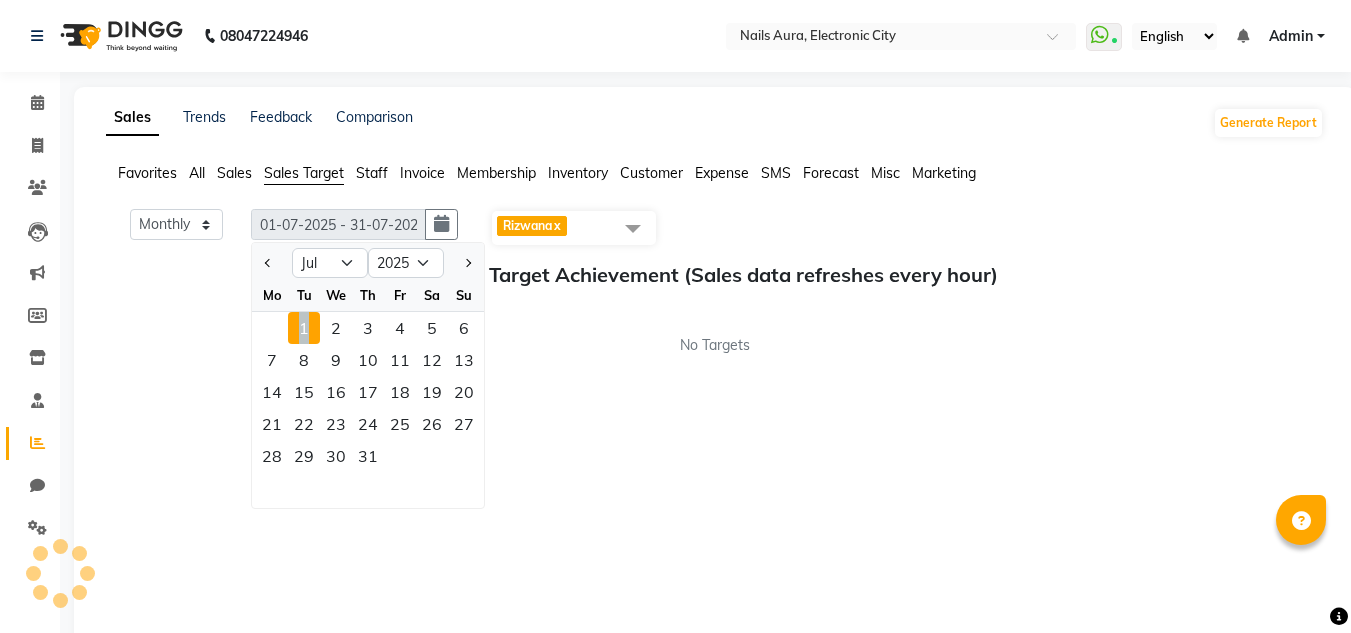 click on "1" 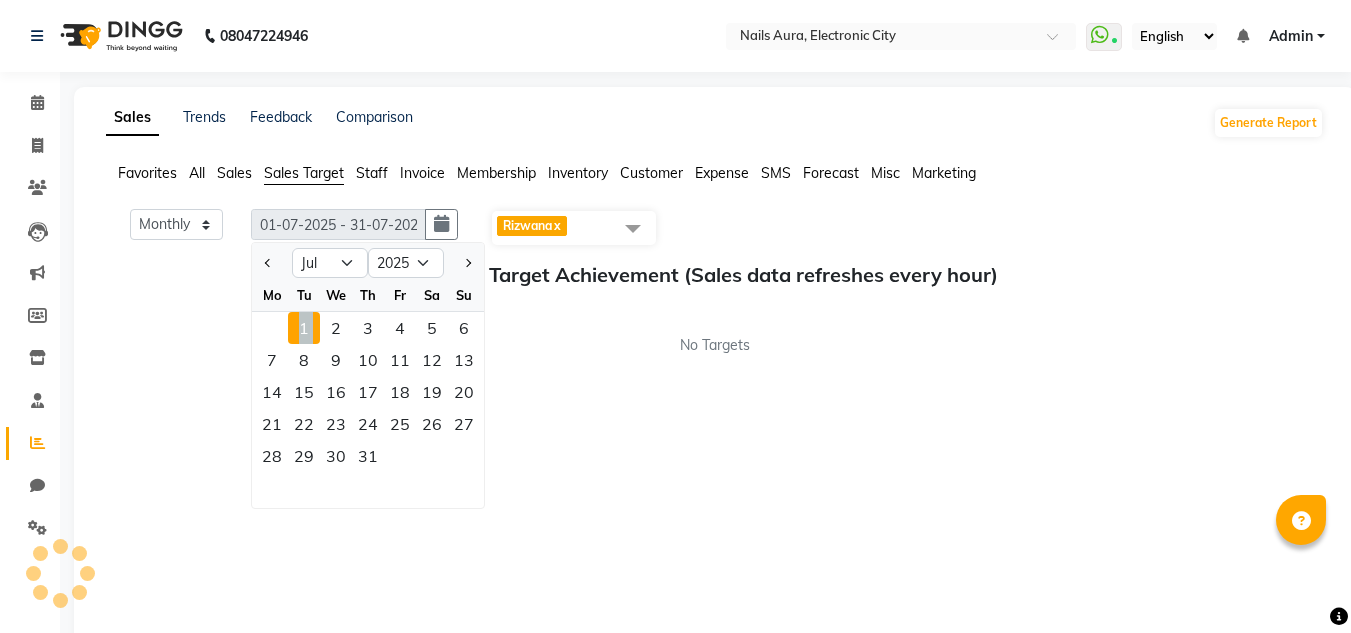 click on "1" 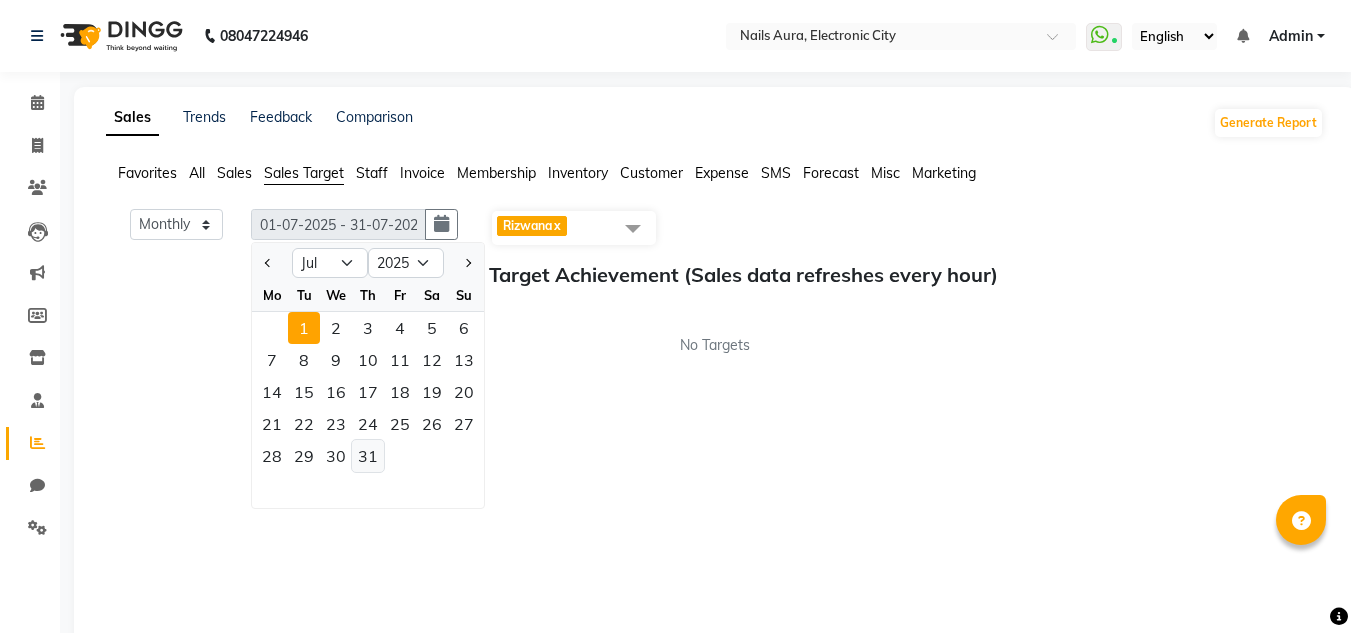 click on "31" 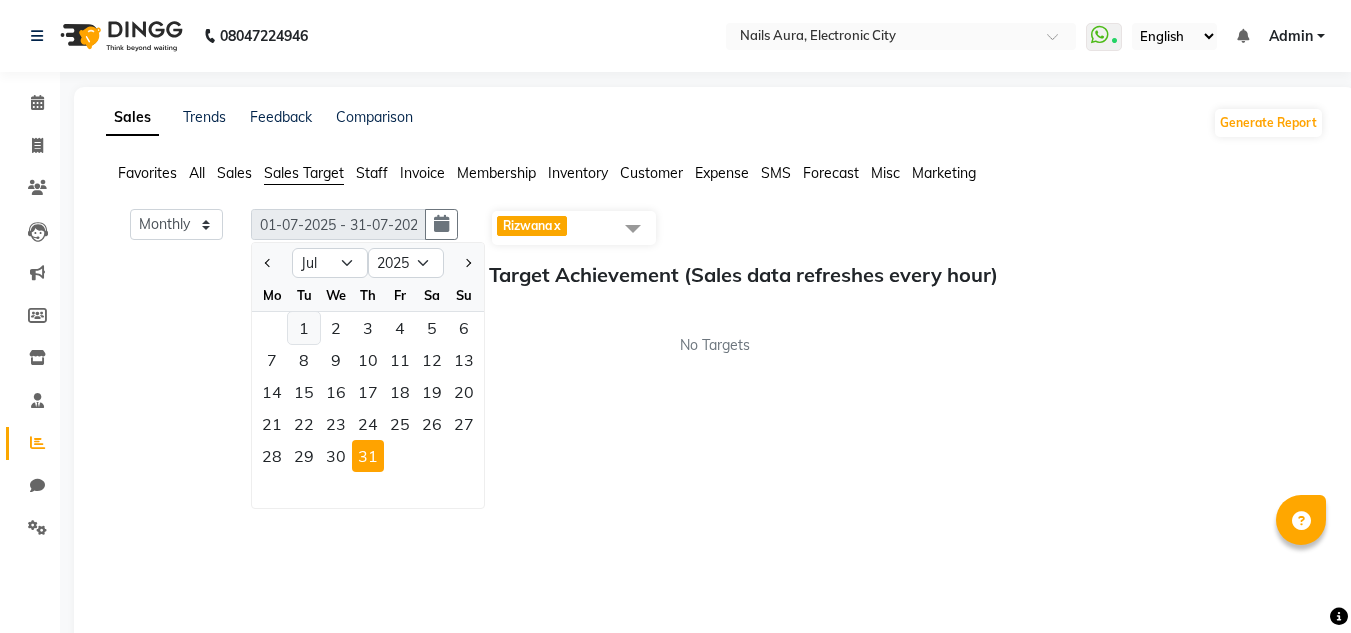 click on "1" 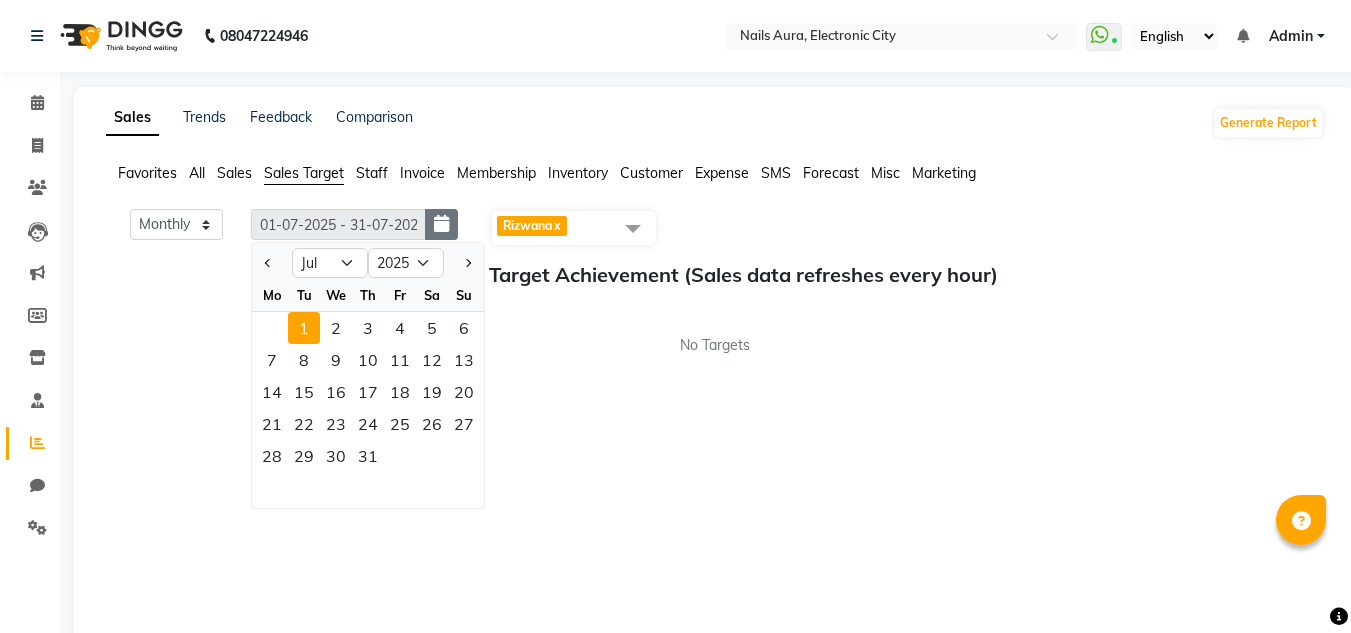 click 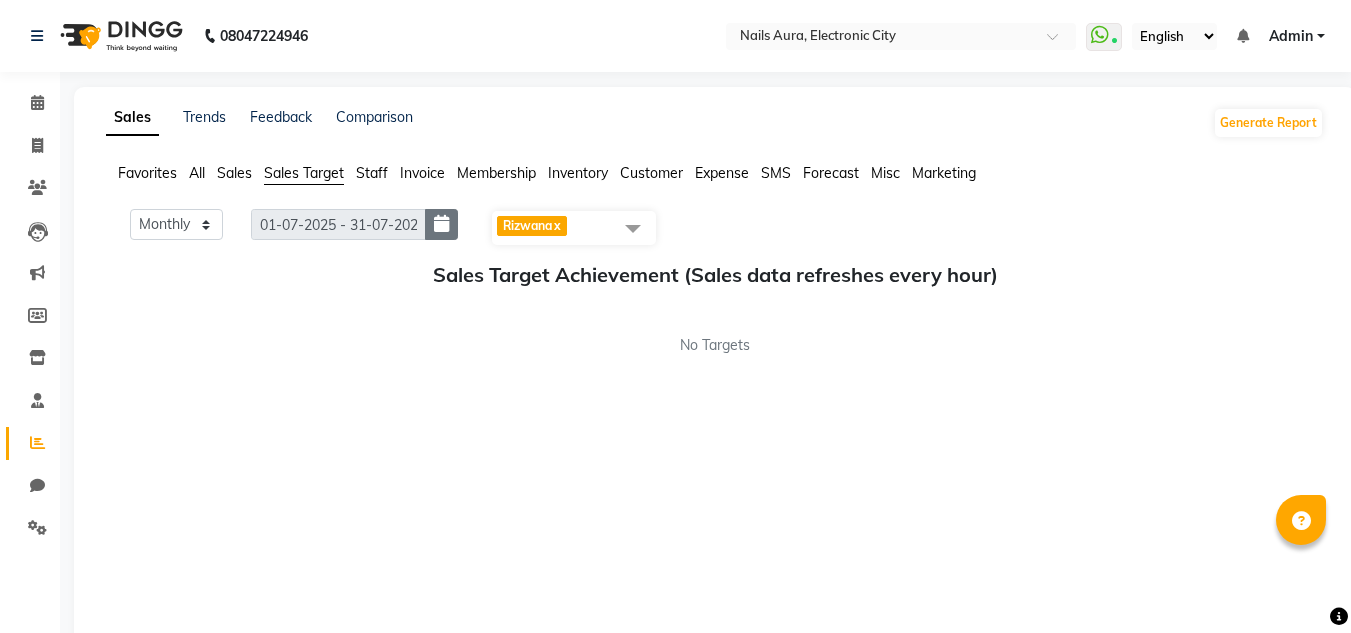 click 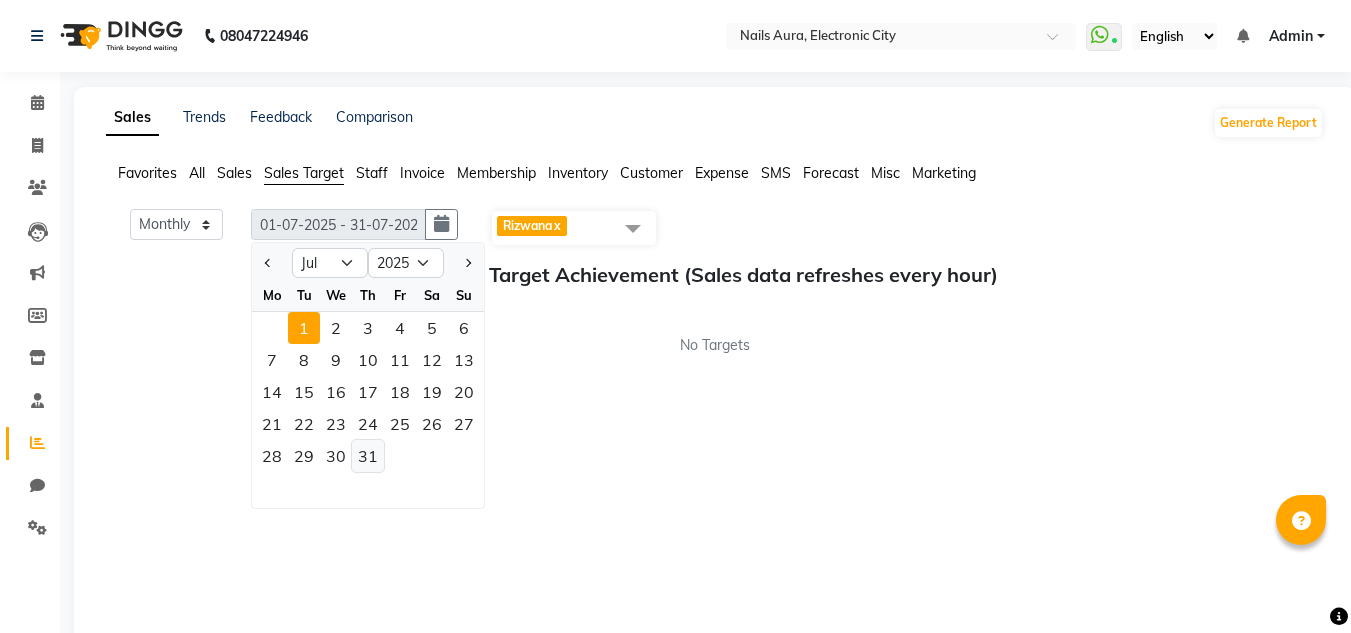 click on "31" 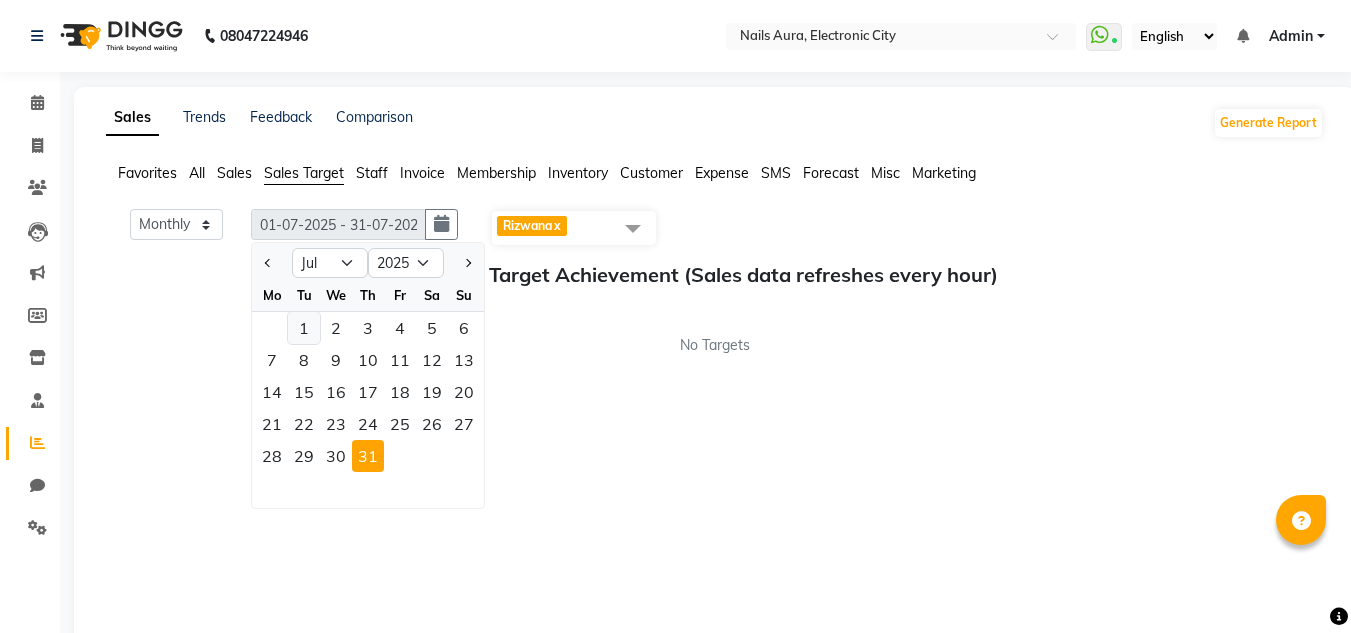 click on "1" 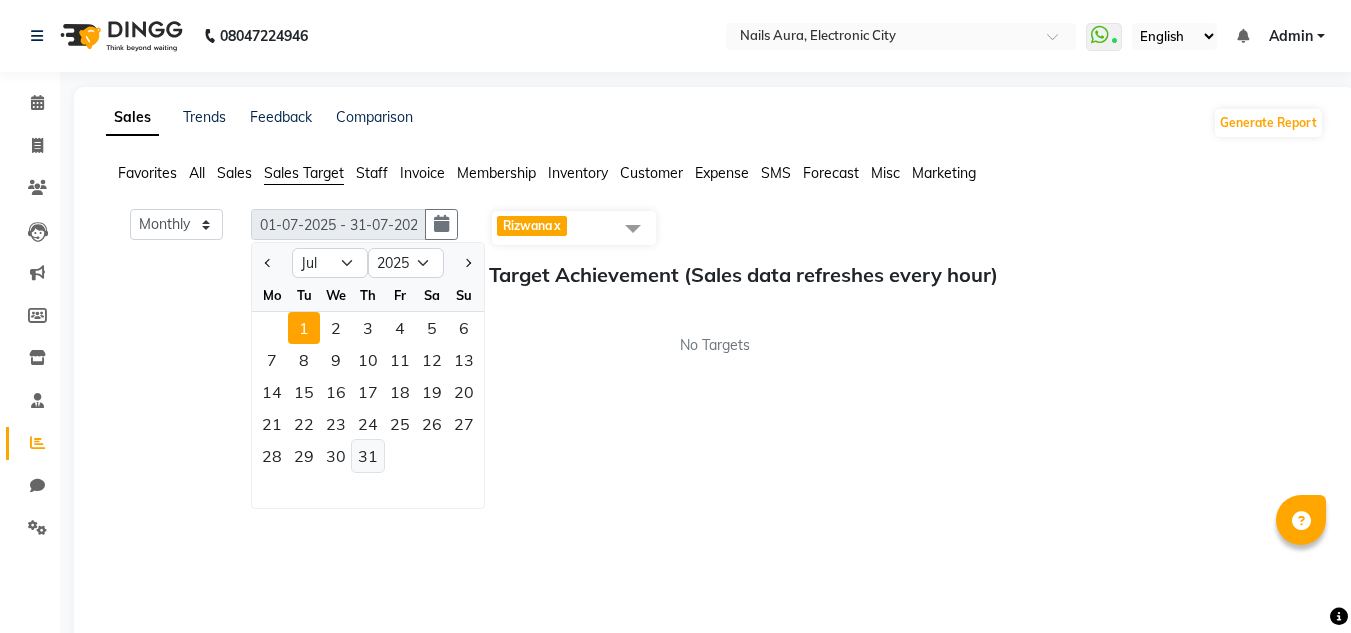 click on "31" 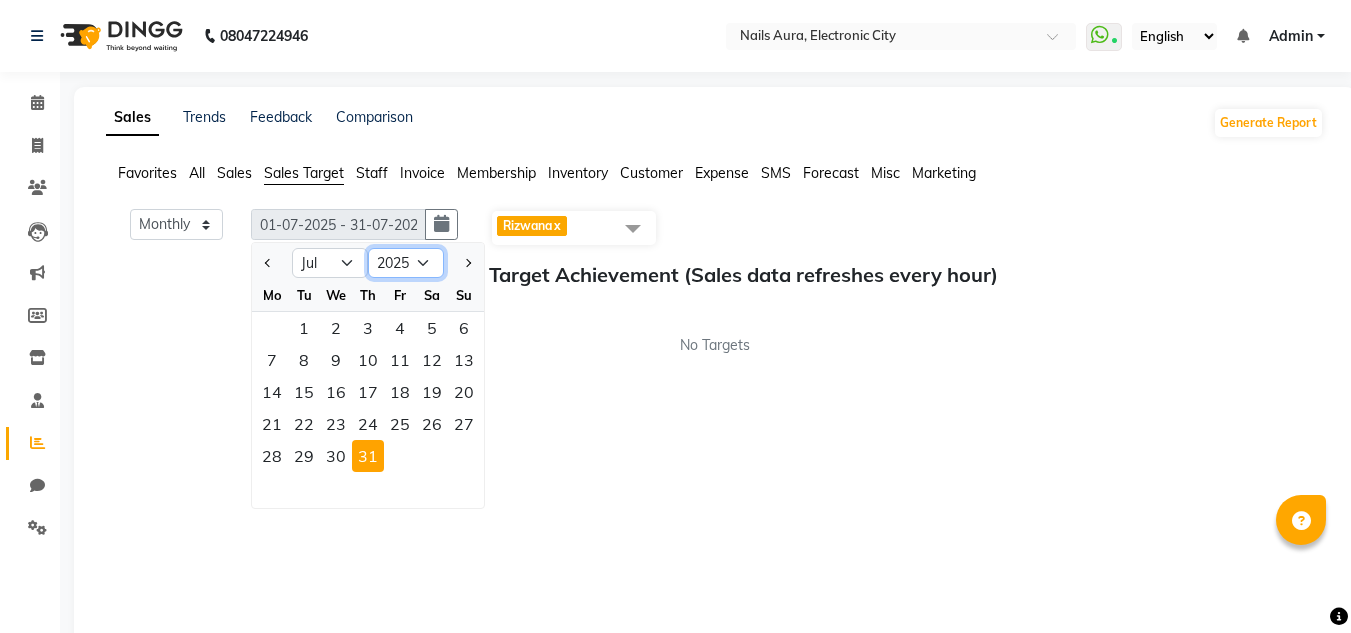 click on "2015 2016 2017 2018 2019 2020 2021 2022 2023 2024 2025 2026 2027 2028 2029 2030 2031 2032 2033 2034 2035" 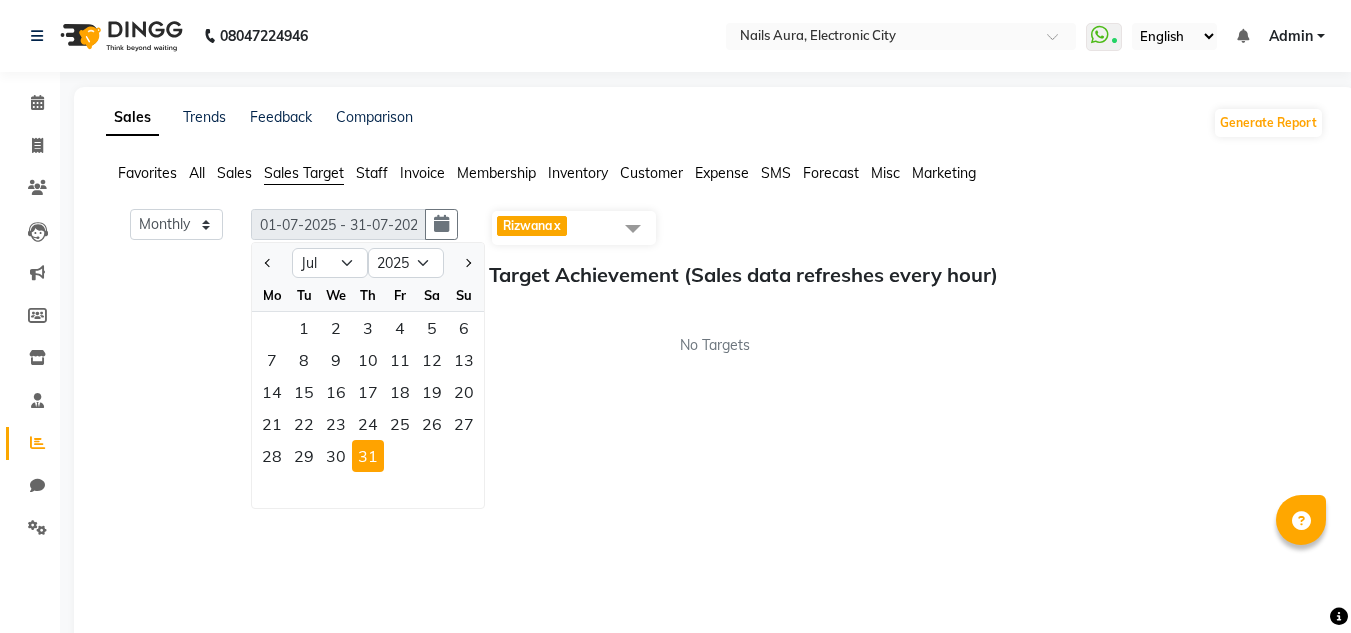 click on "Sales Target Achievement (Sales data refreshes every hour) No Targets" 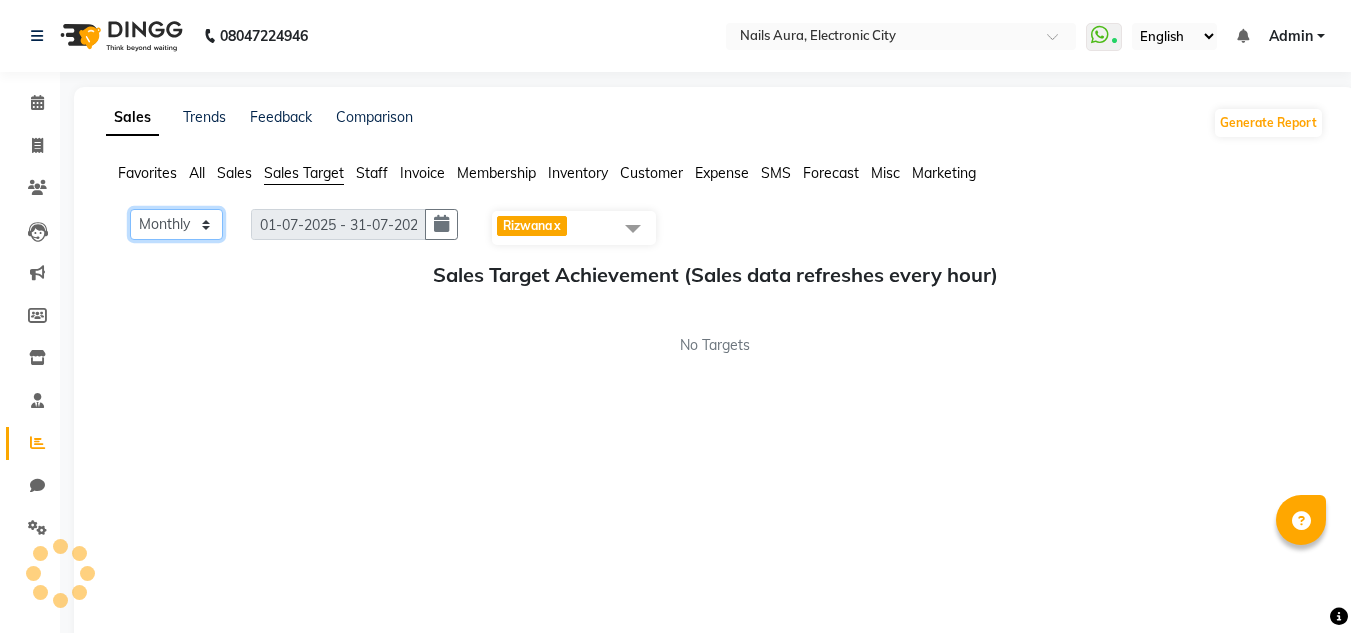 click on "Monthly Weekly" 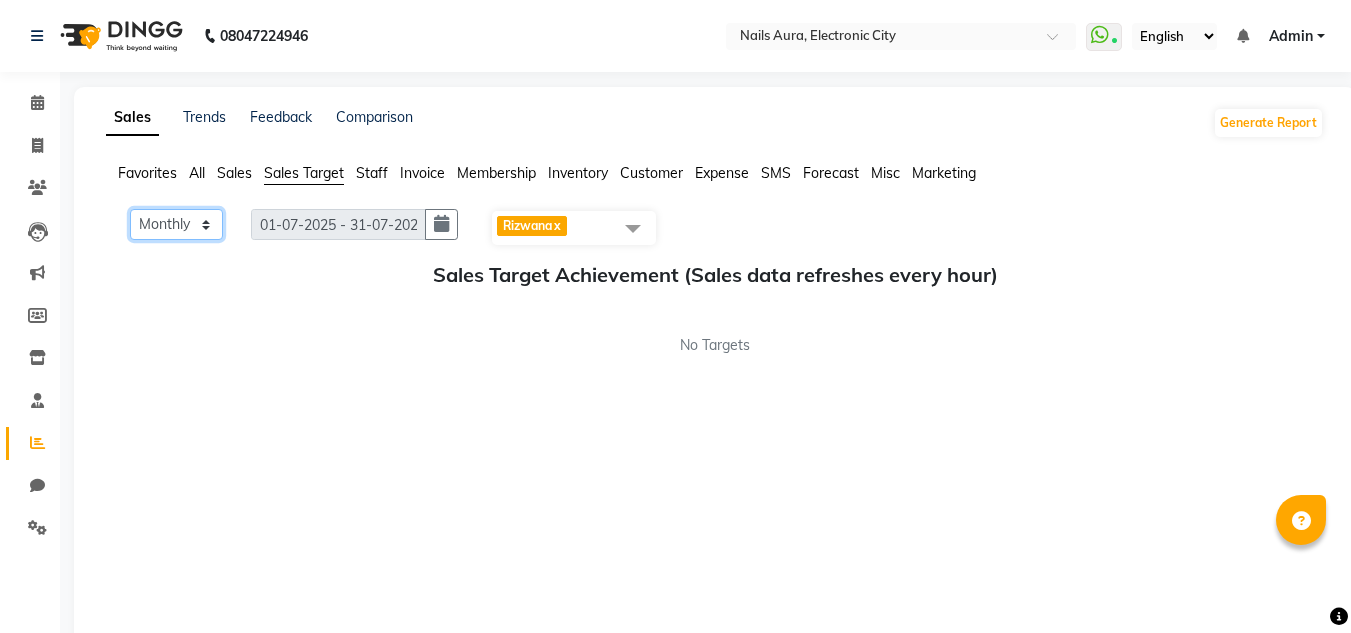 click on "Monthly Weekly" 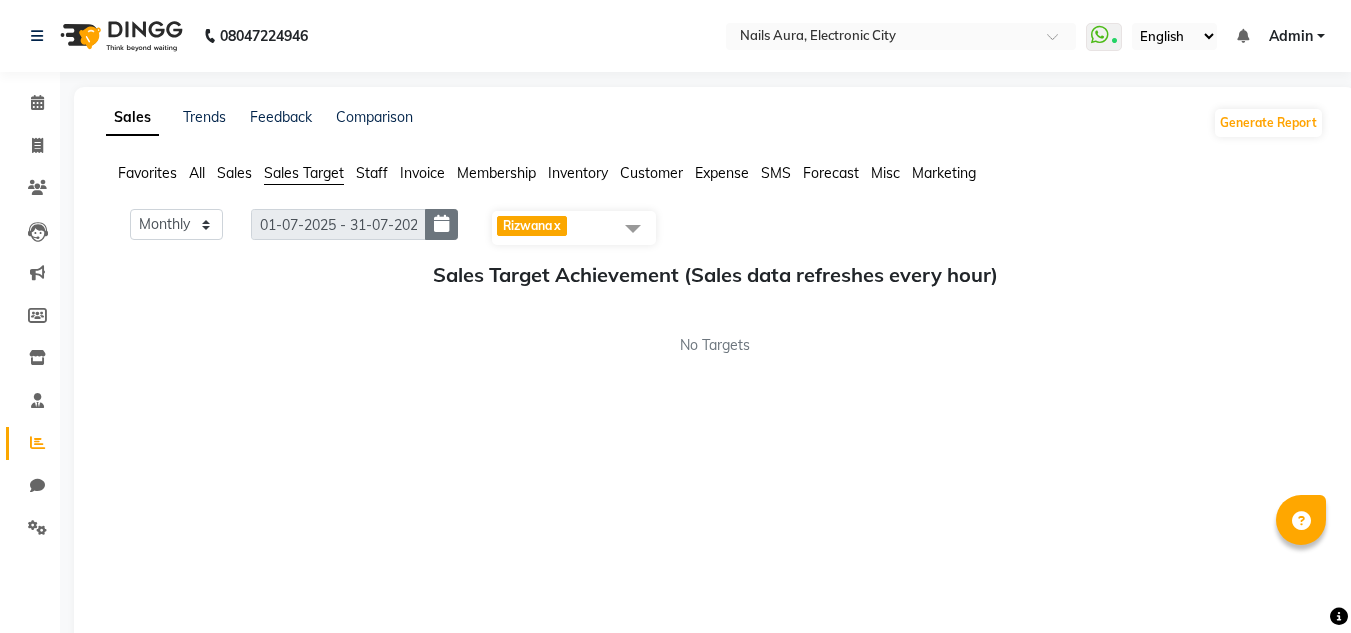 click 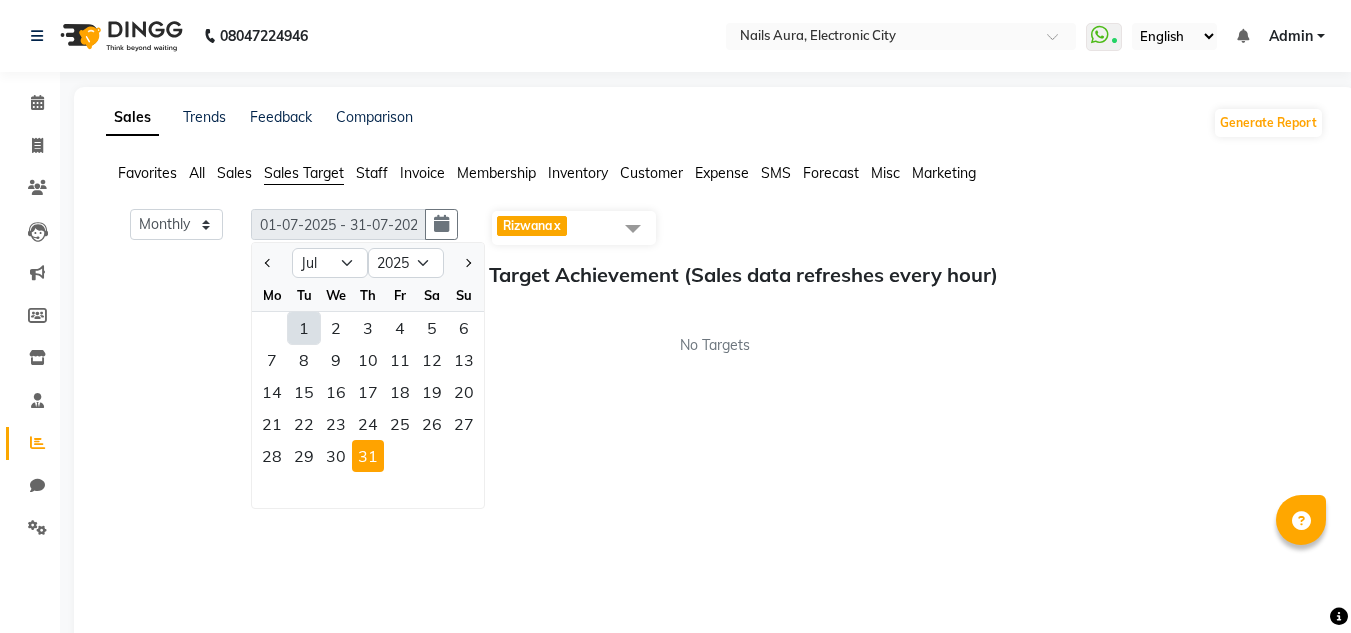 click on "1" 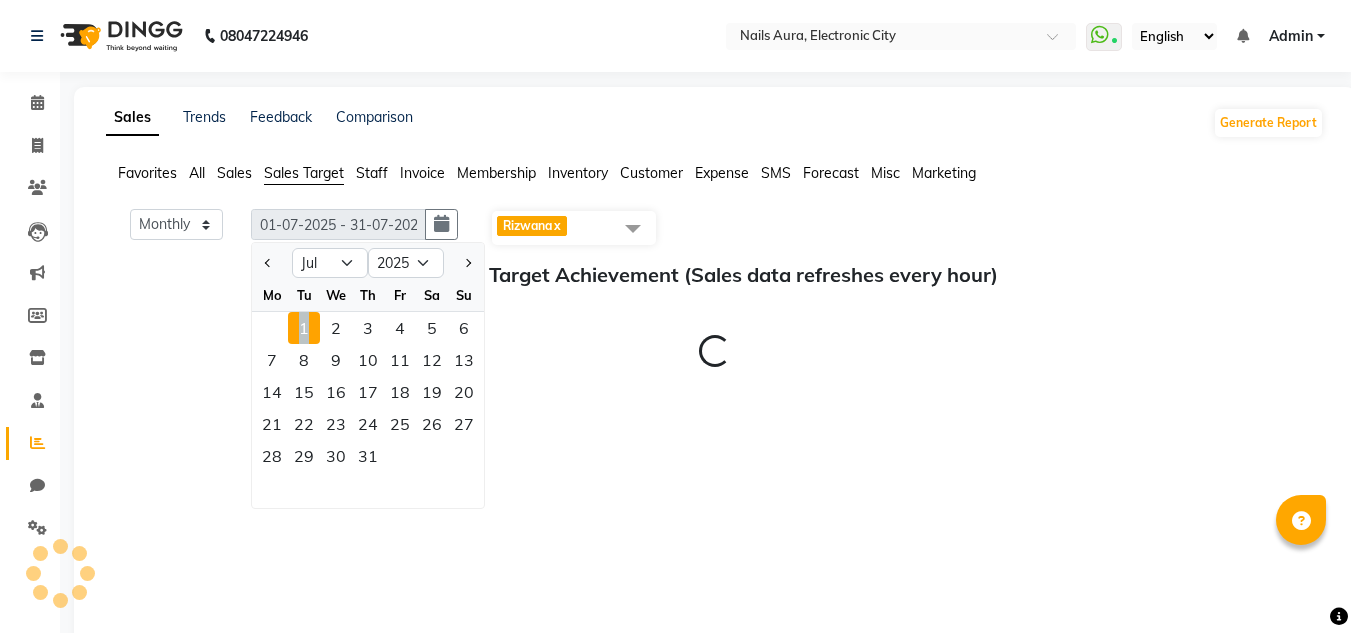 click on "1" 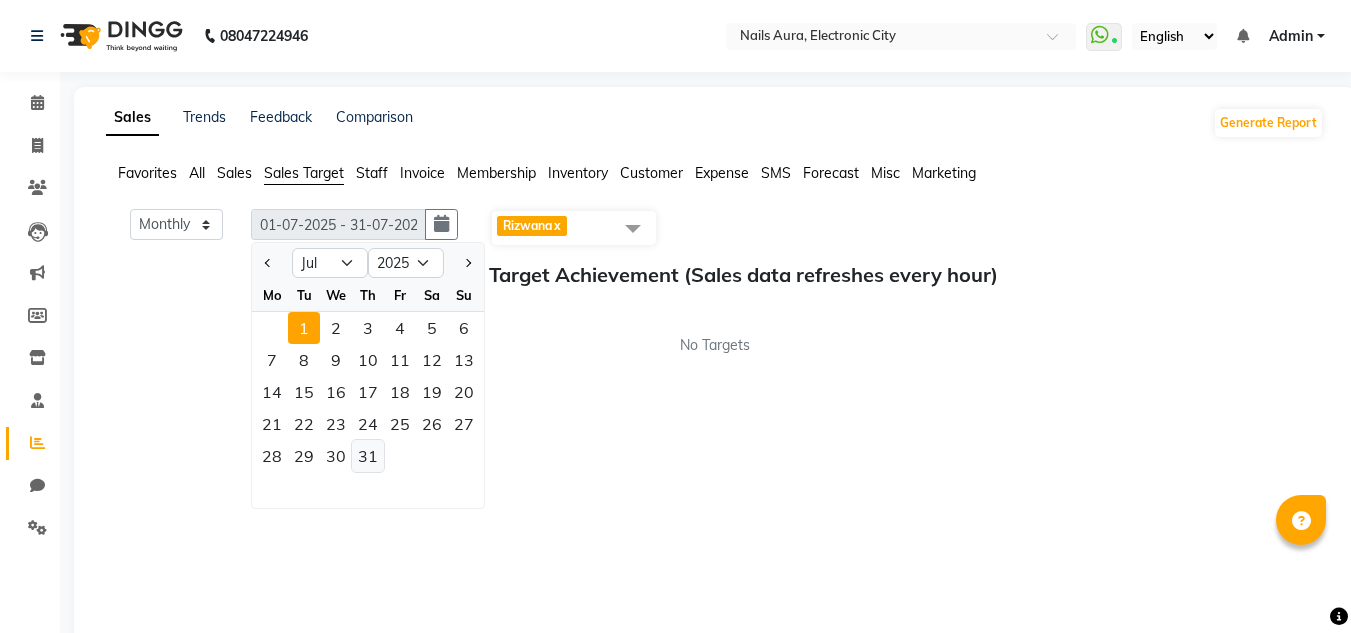 click on "31" 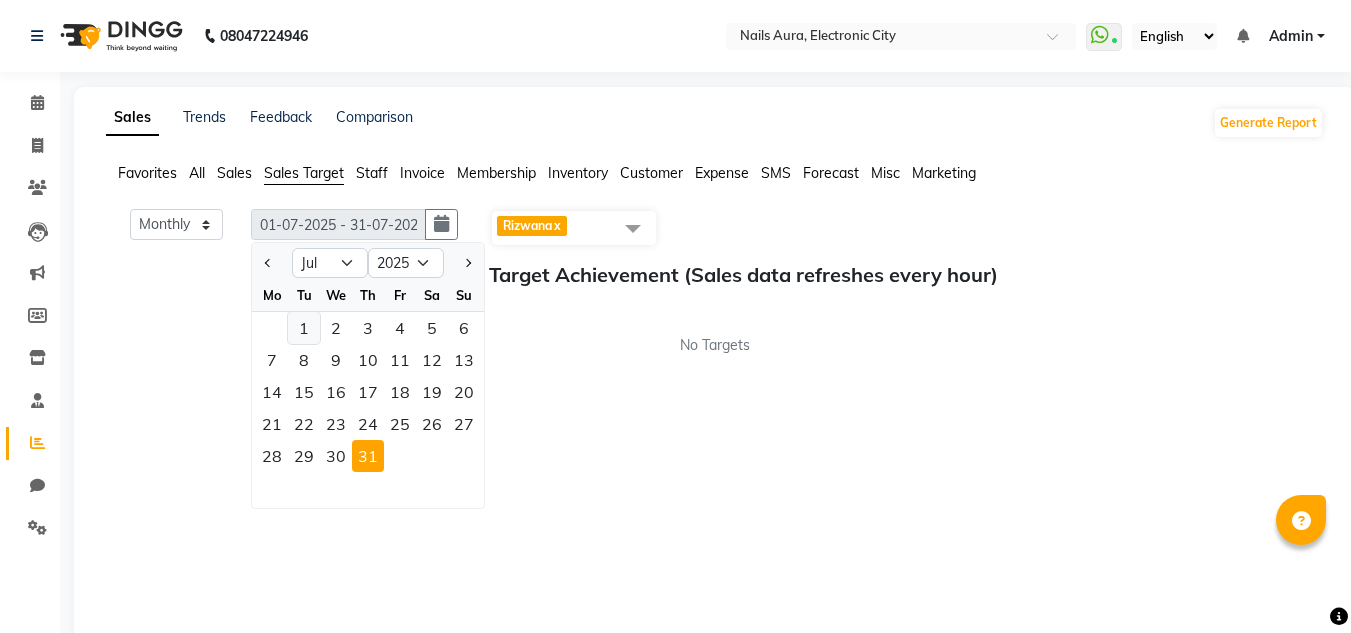 click on "1" 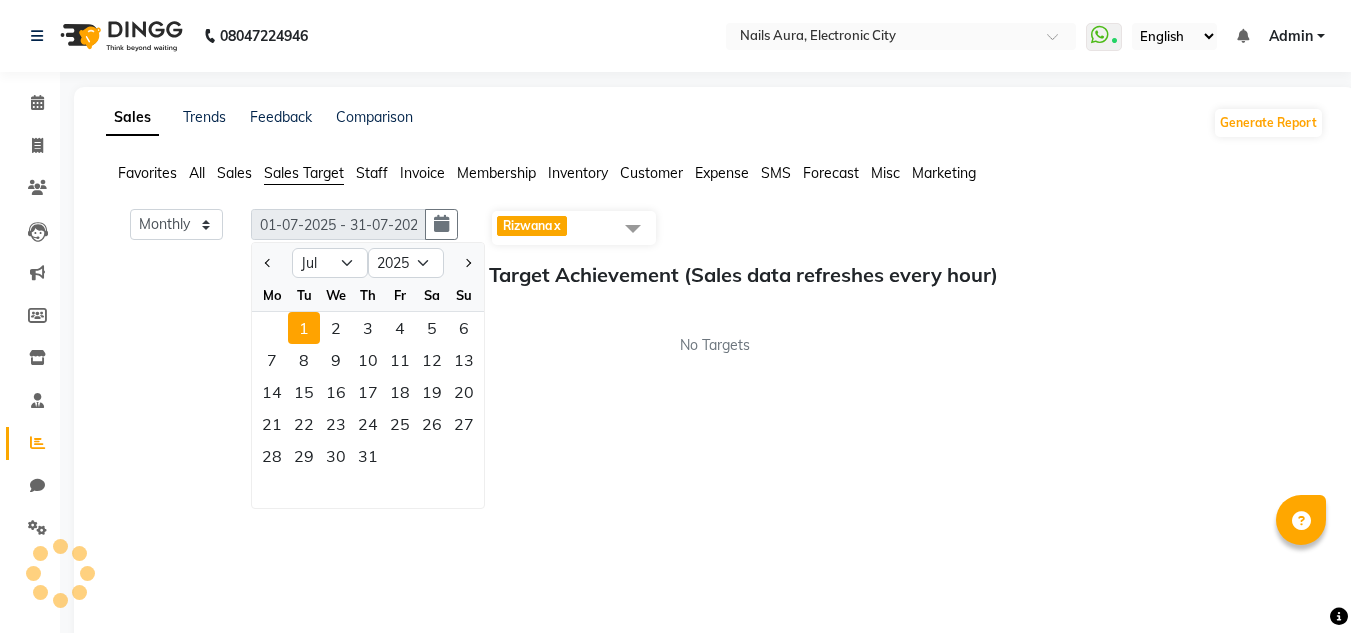 click on "1" 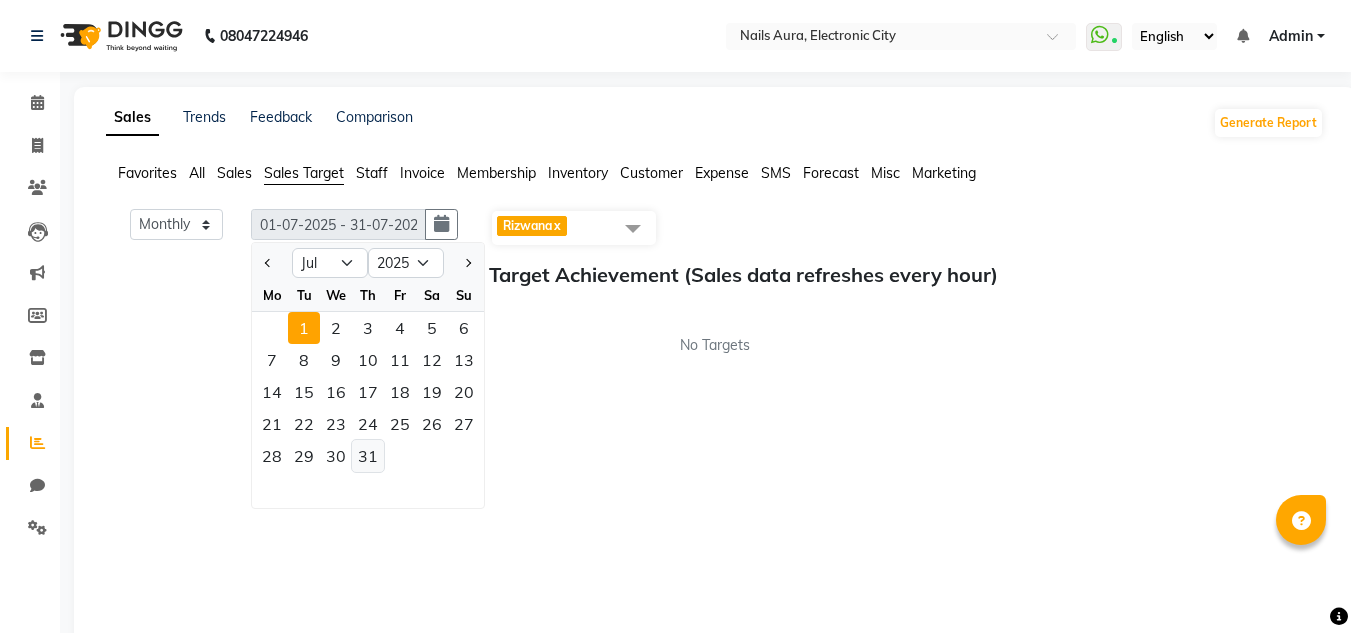 click on "31" 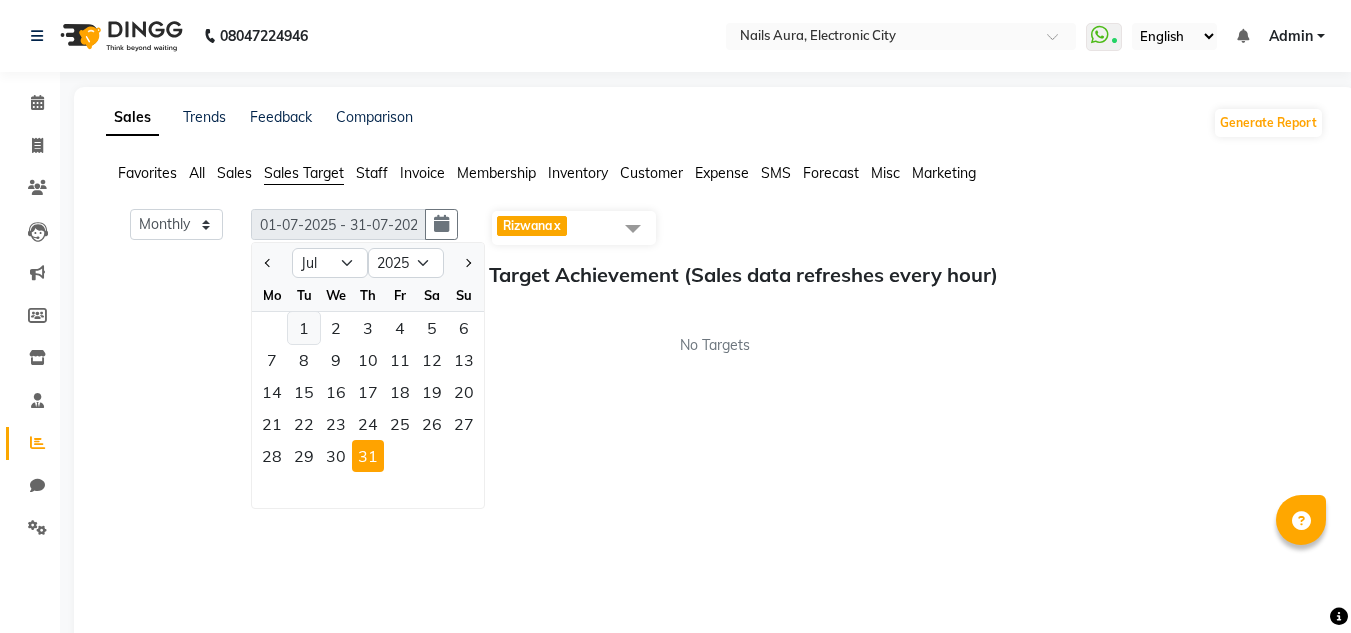 click on "1" 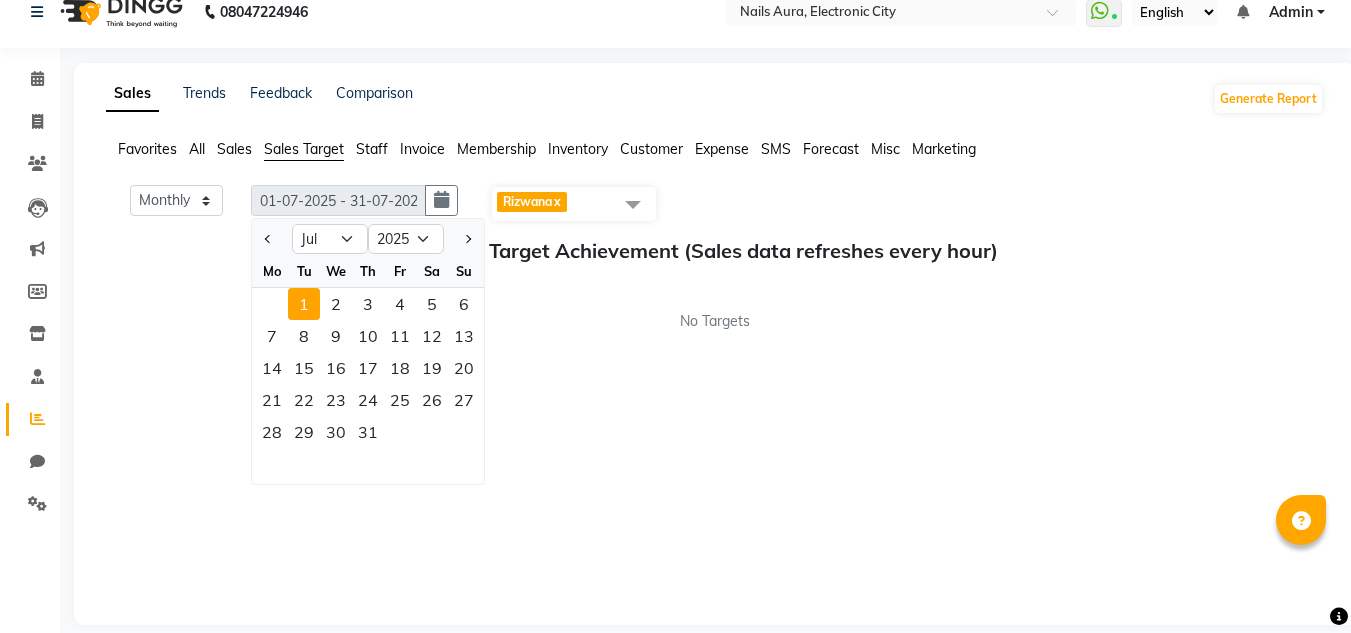 scroll, scrollTop: 46, scrollLeft: 0, axis: vertical 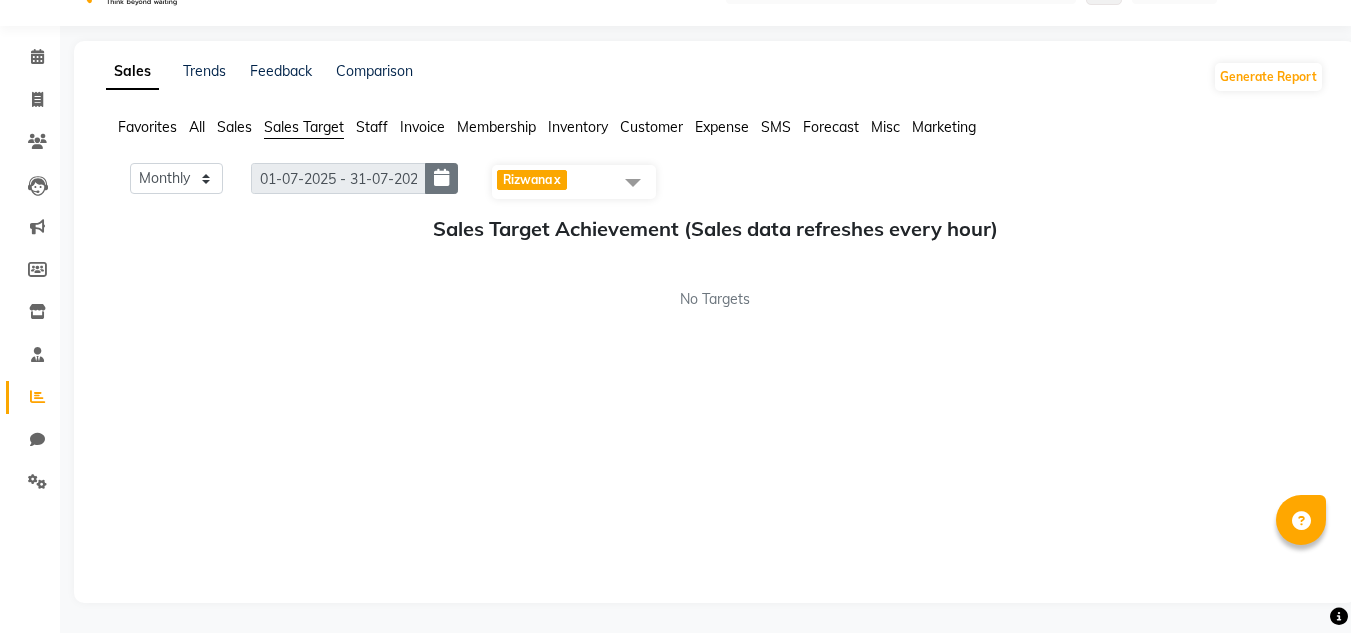 click 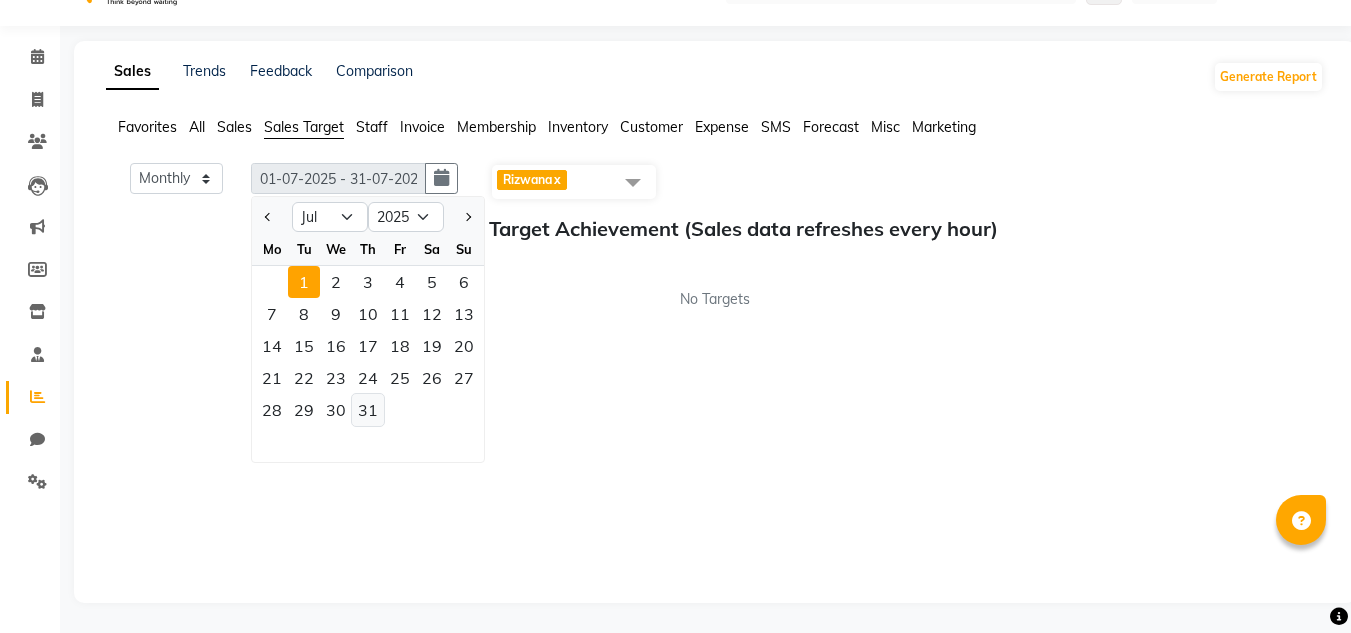 click on "31" 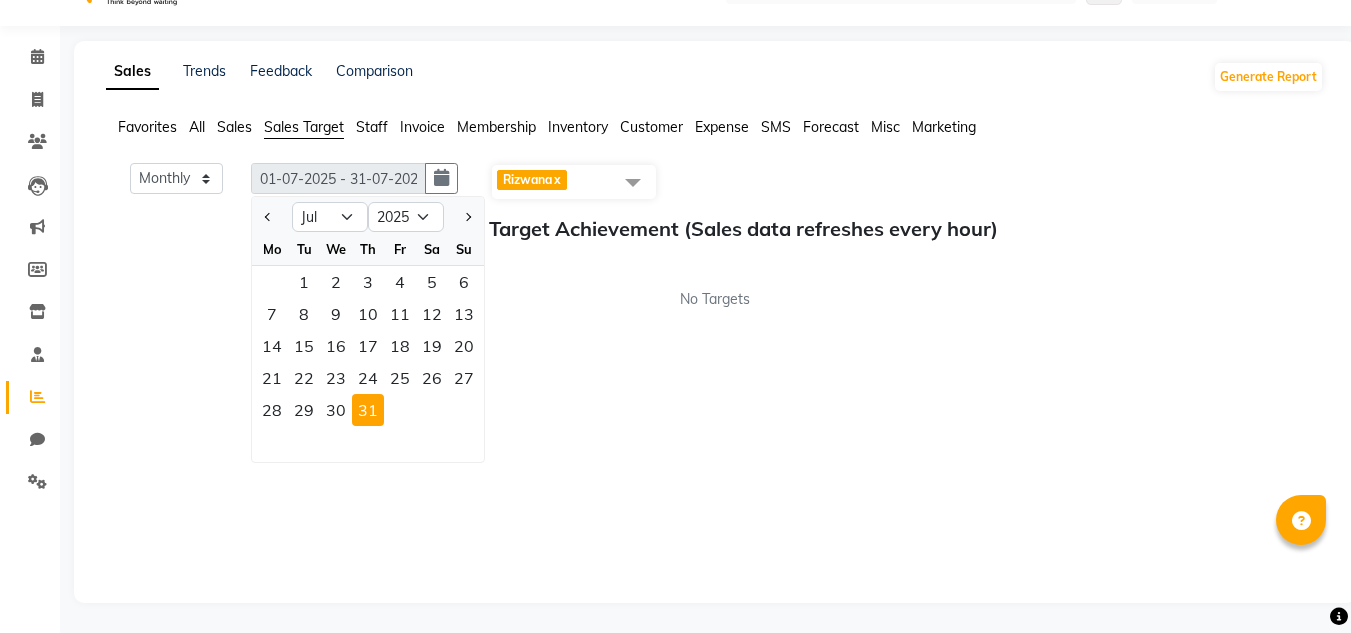click on "Sales" 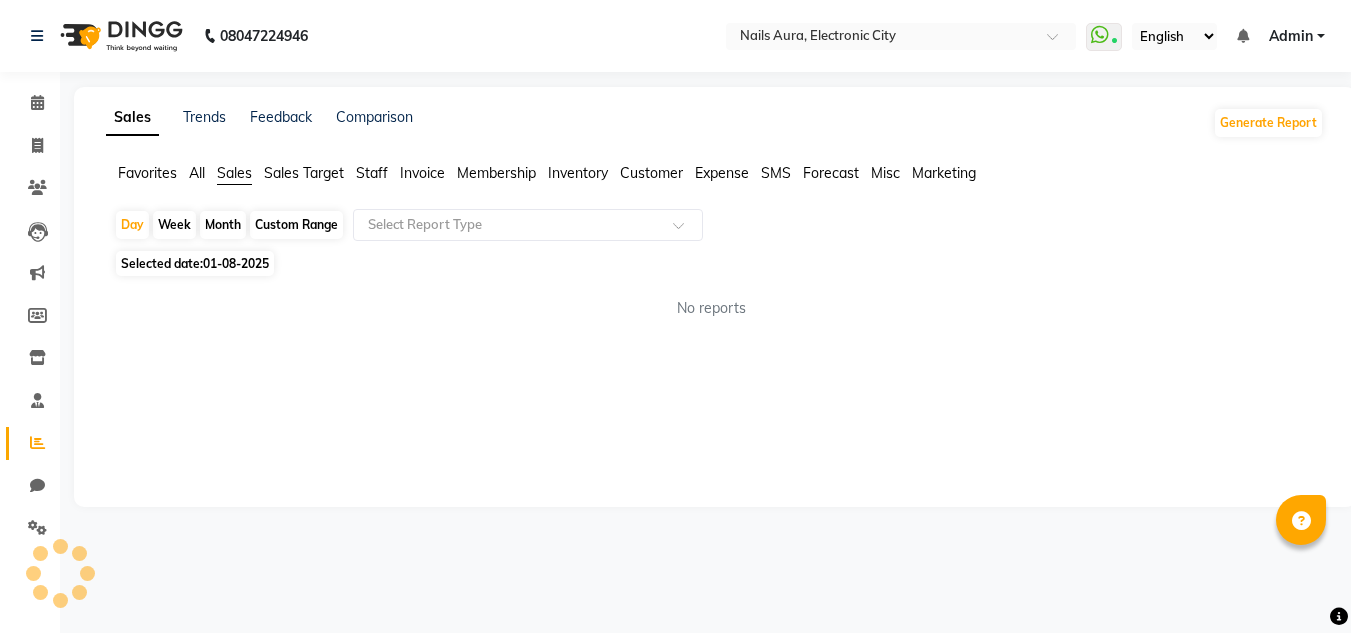 scroll, scrollTop: 0, scrollLeft: 0, axis: both 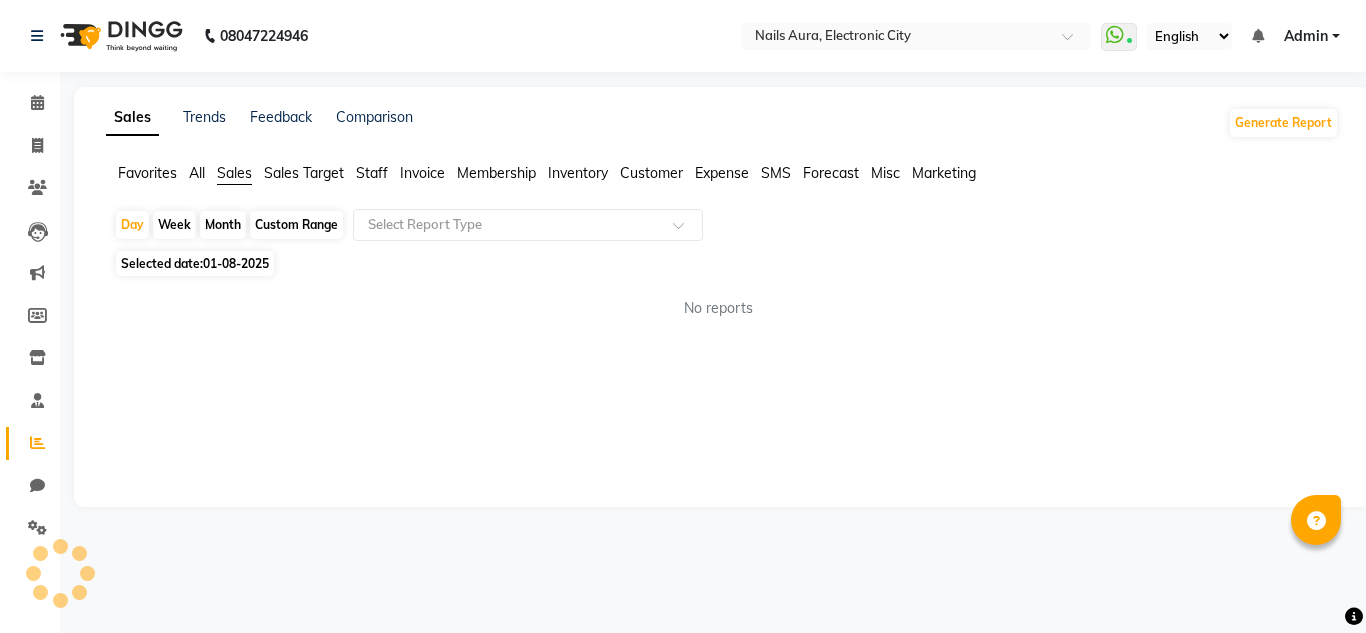 click on "Sales Trends Feedback Comparison" 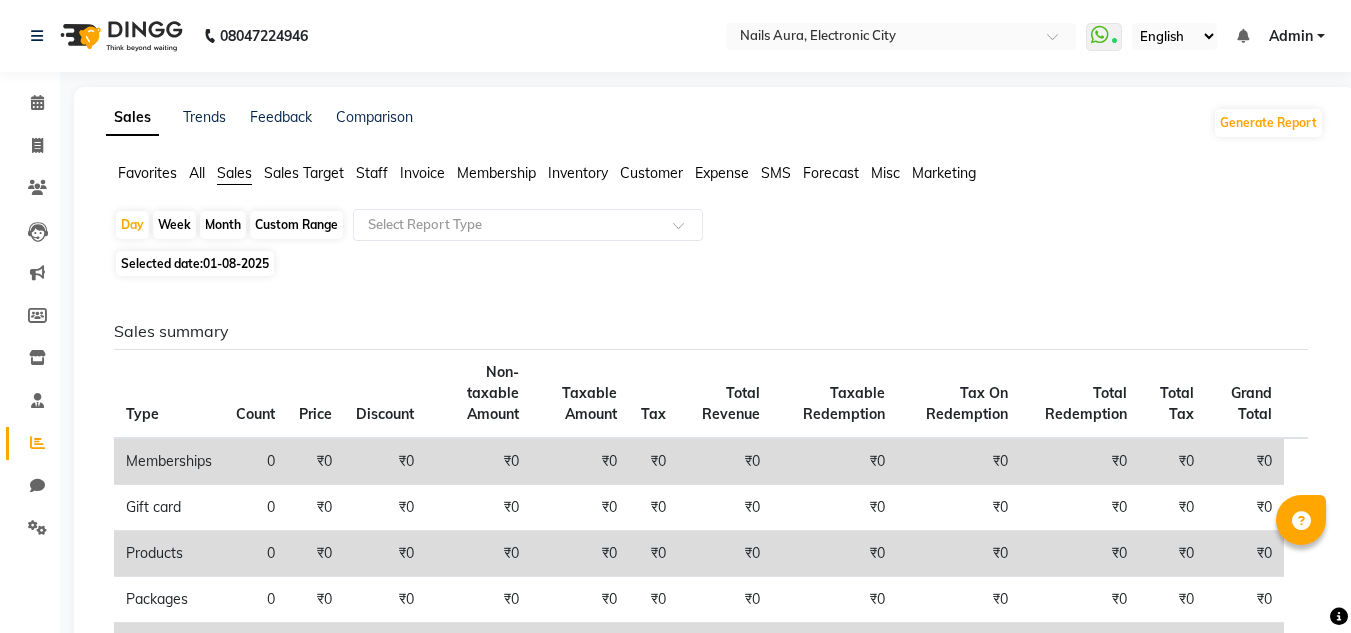 click on "All" 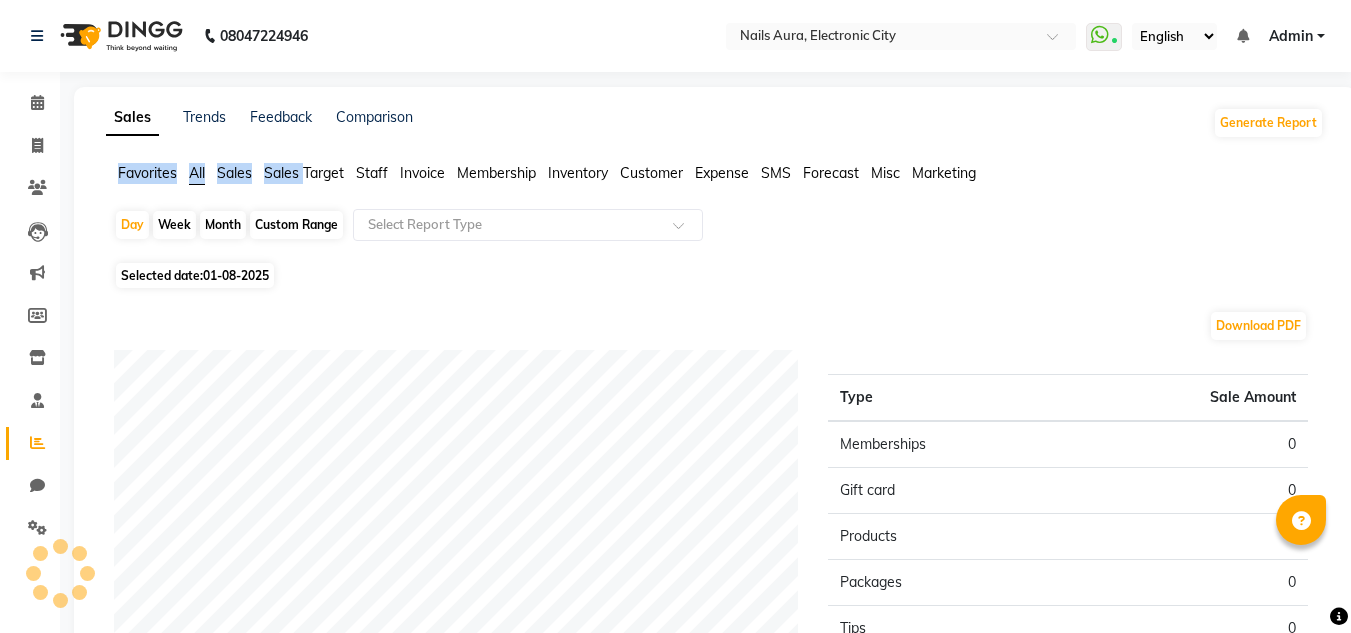 click on "All" 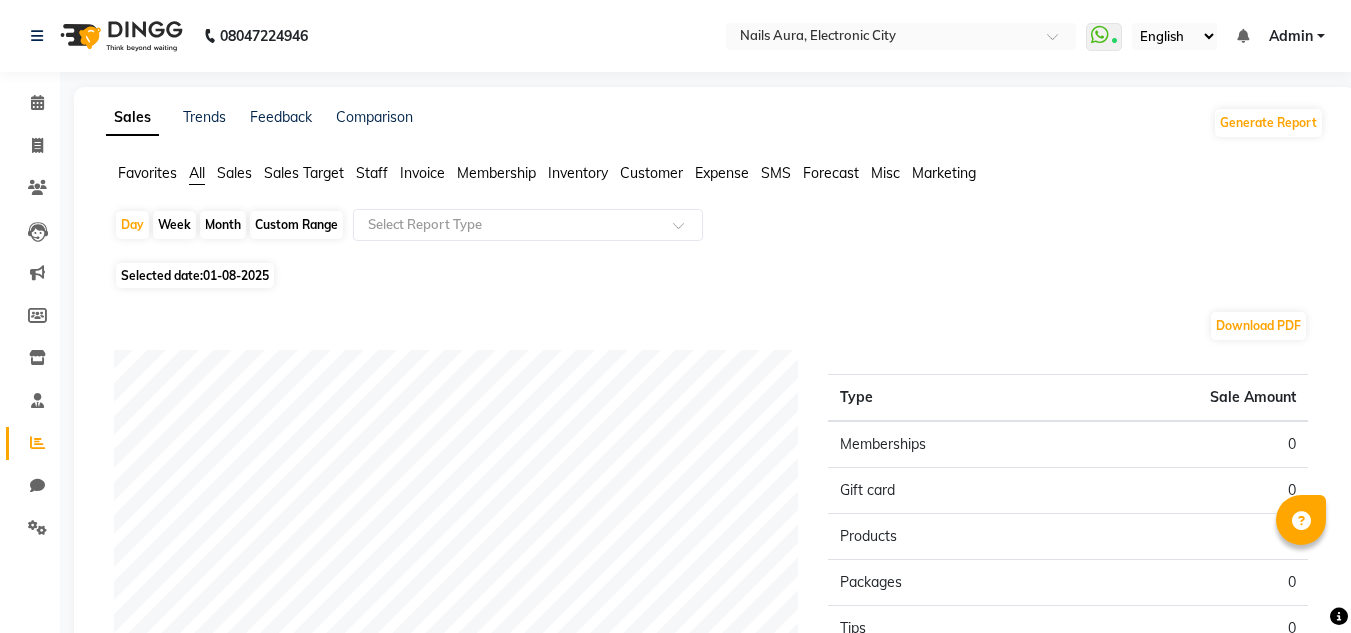 click on "Sales Target" 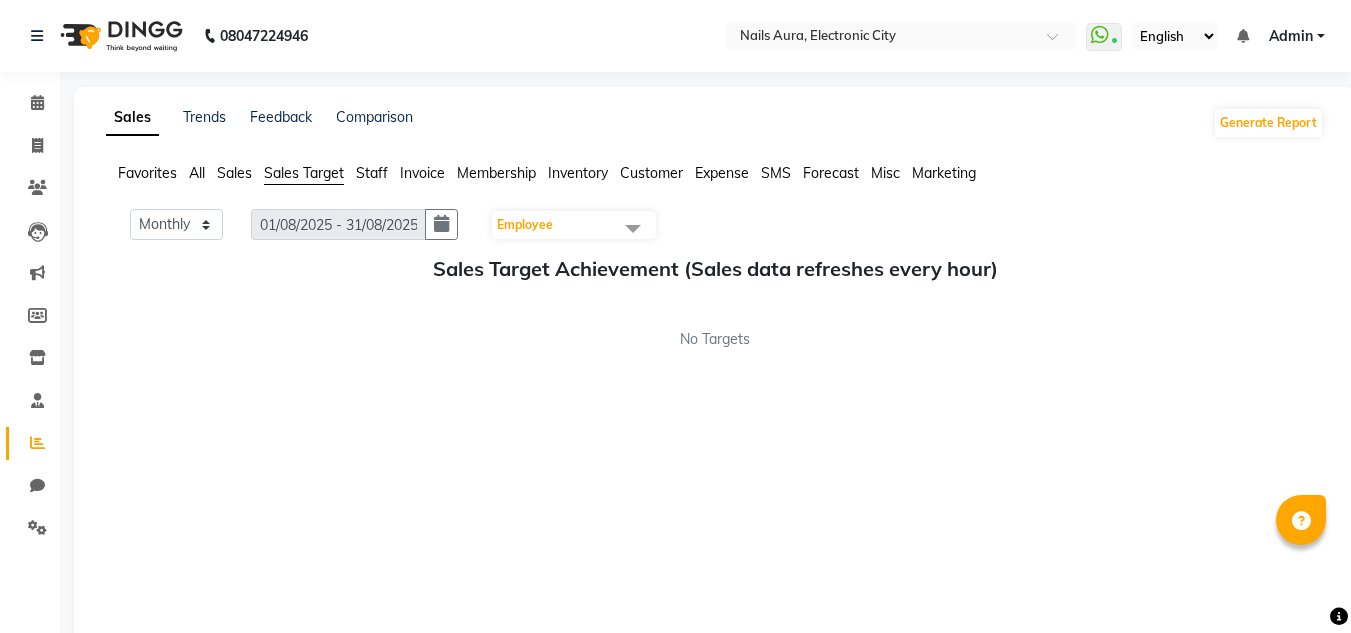 click on "Favorites" 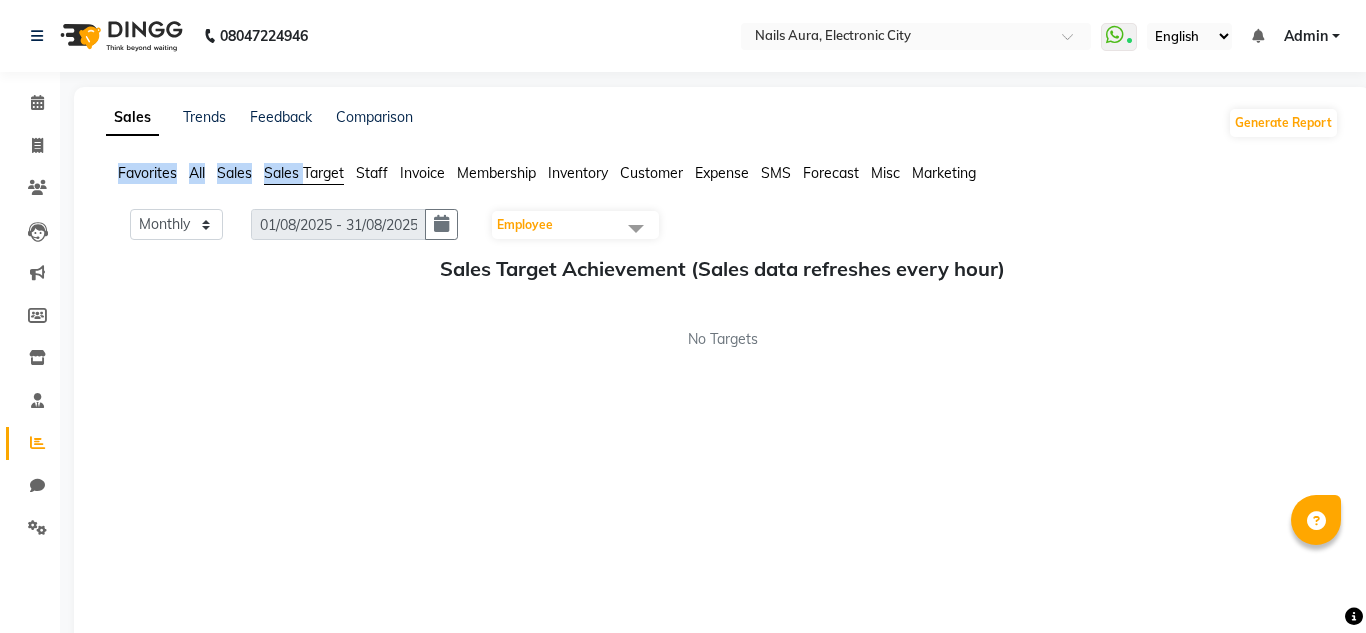 click on "Favorites" 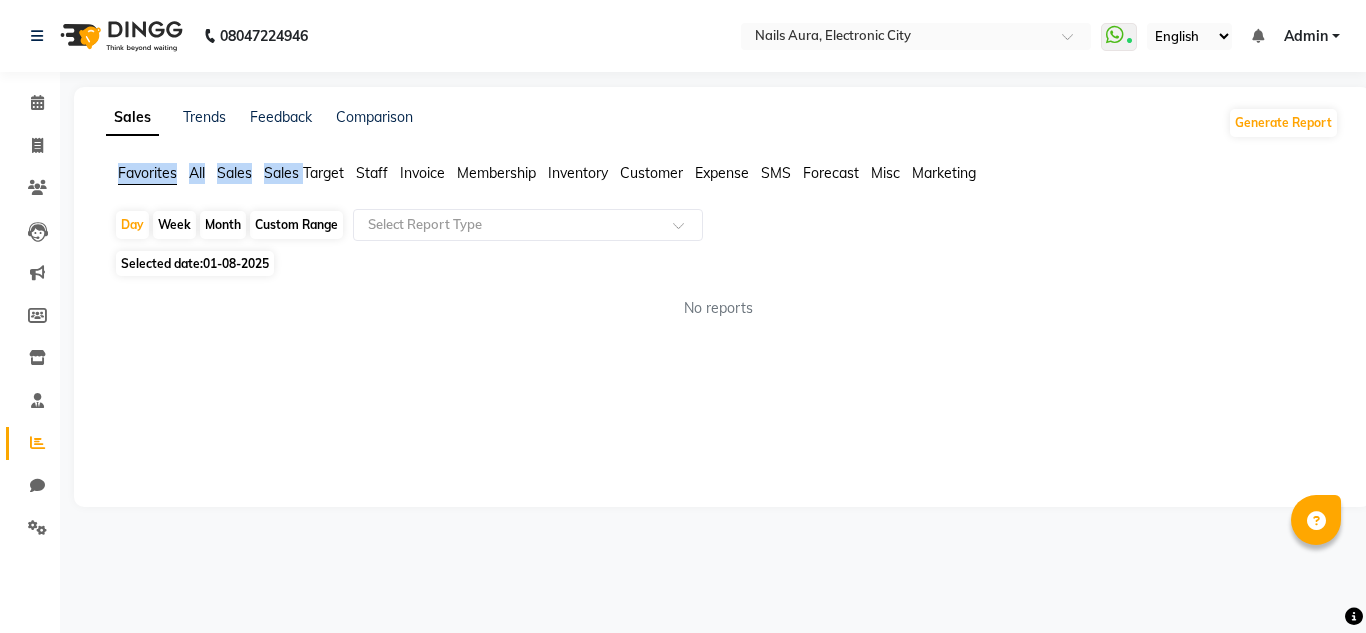 click on "All" 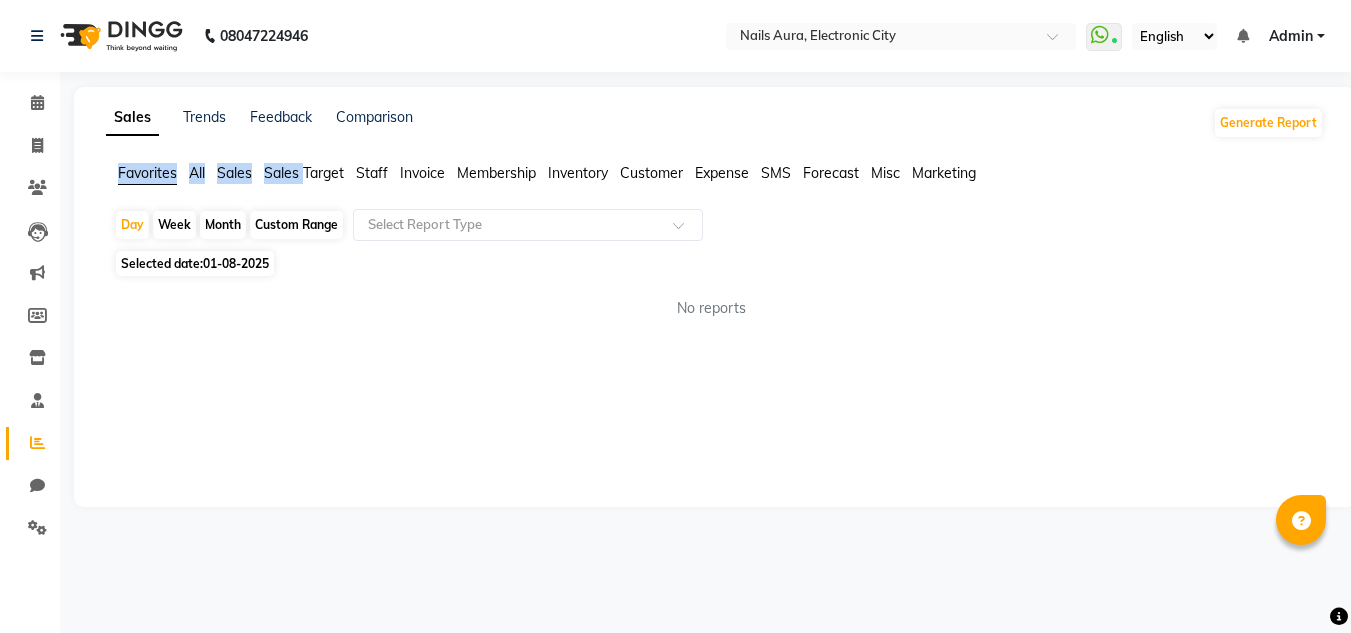 click on "All" 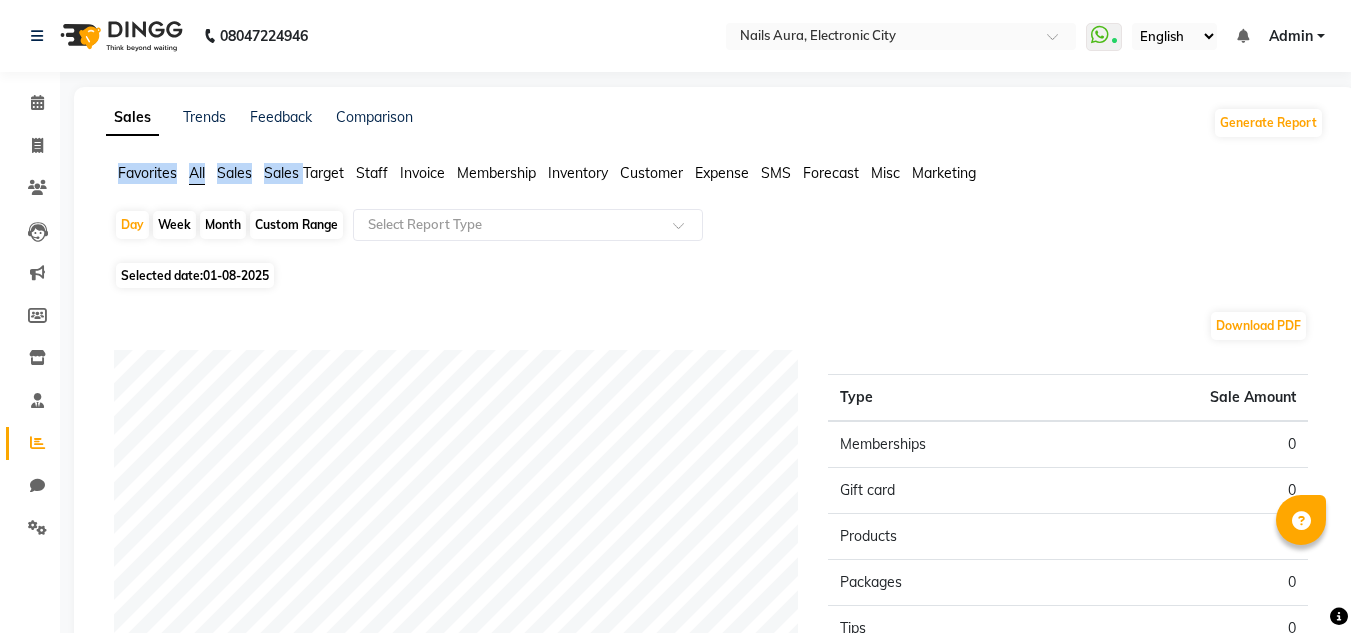 click on "Sales Target" 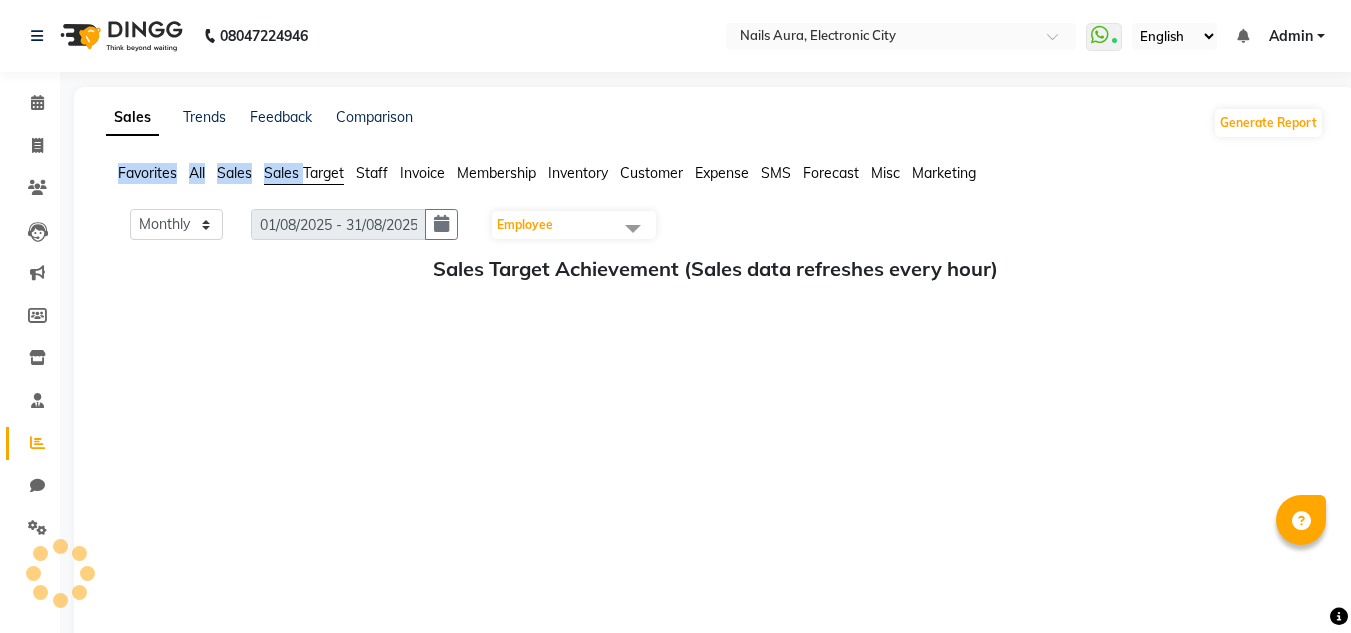 click on "Sales Target" 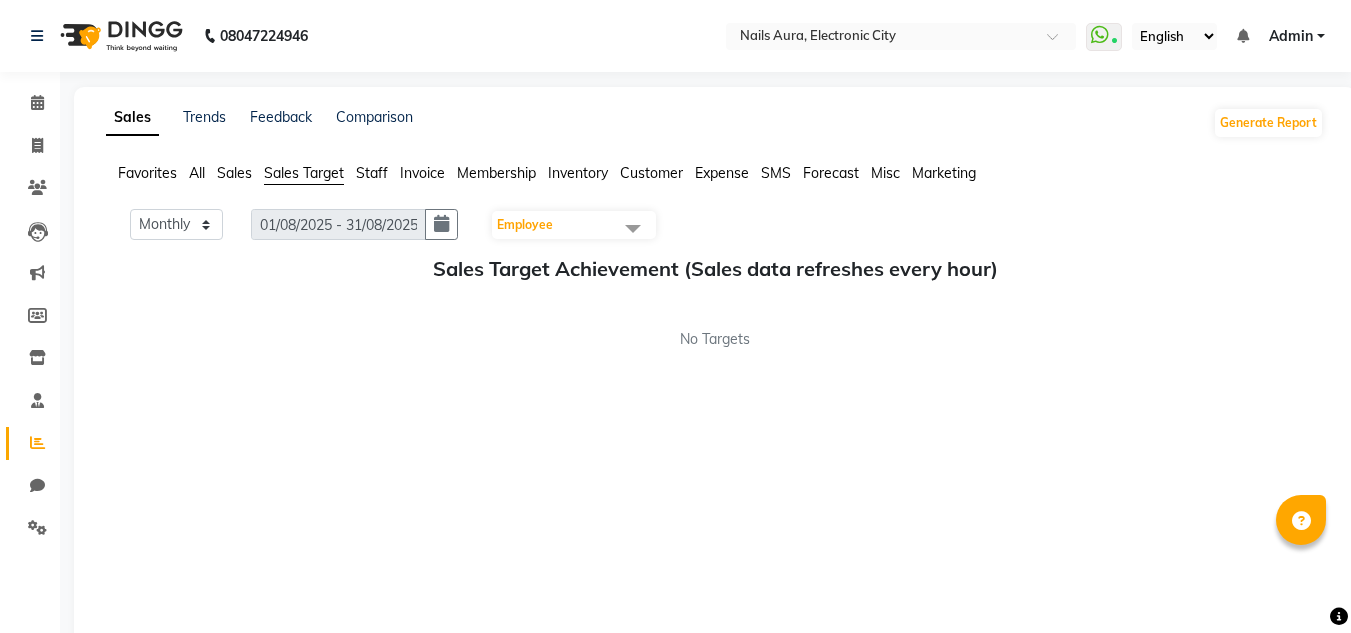 click on "Sales Target Achievement (Sales data refreshes every hour) No Targets" 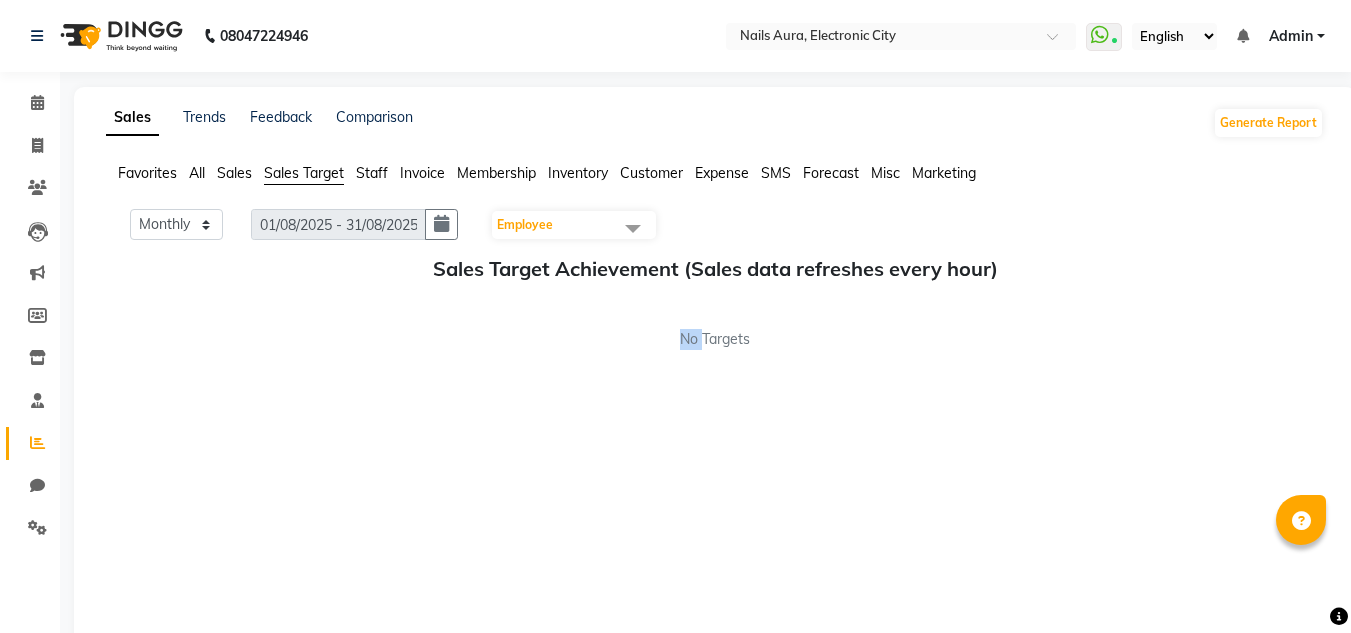click on "Sales Target Achievement (Sales data refreshes every hour) No Targets" 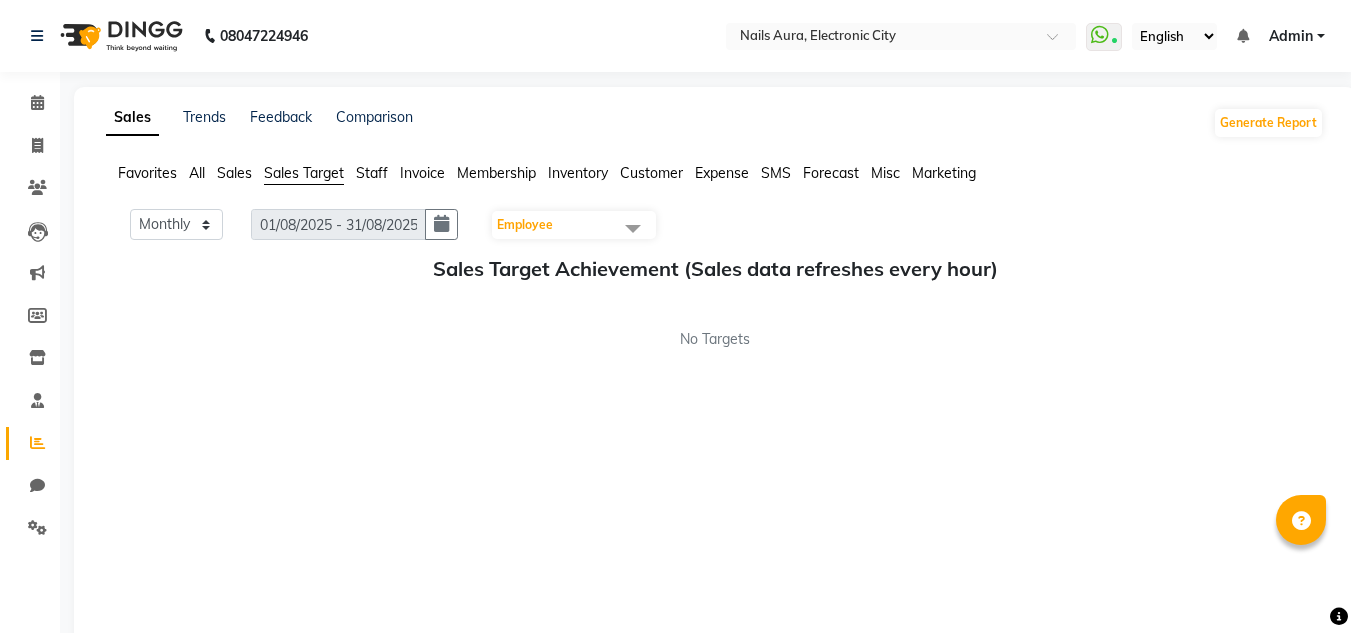 click on "Sales Target" 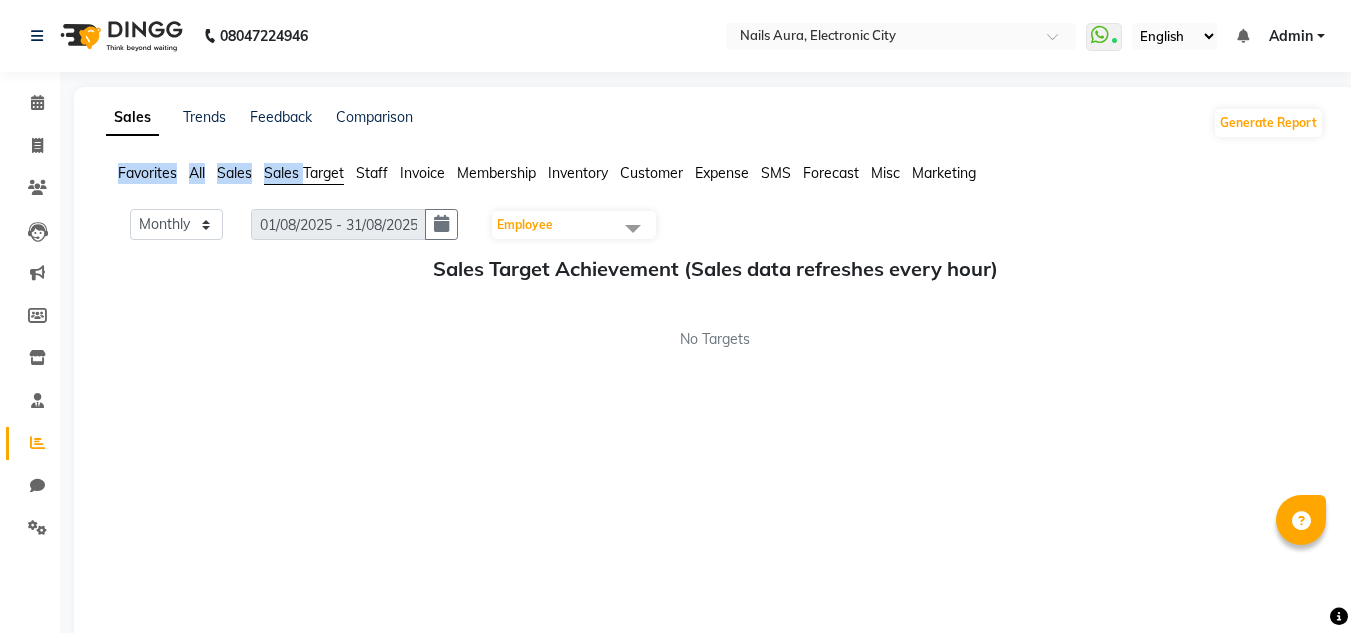 click on "Sales Target" 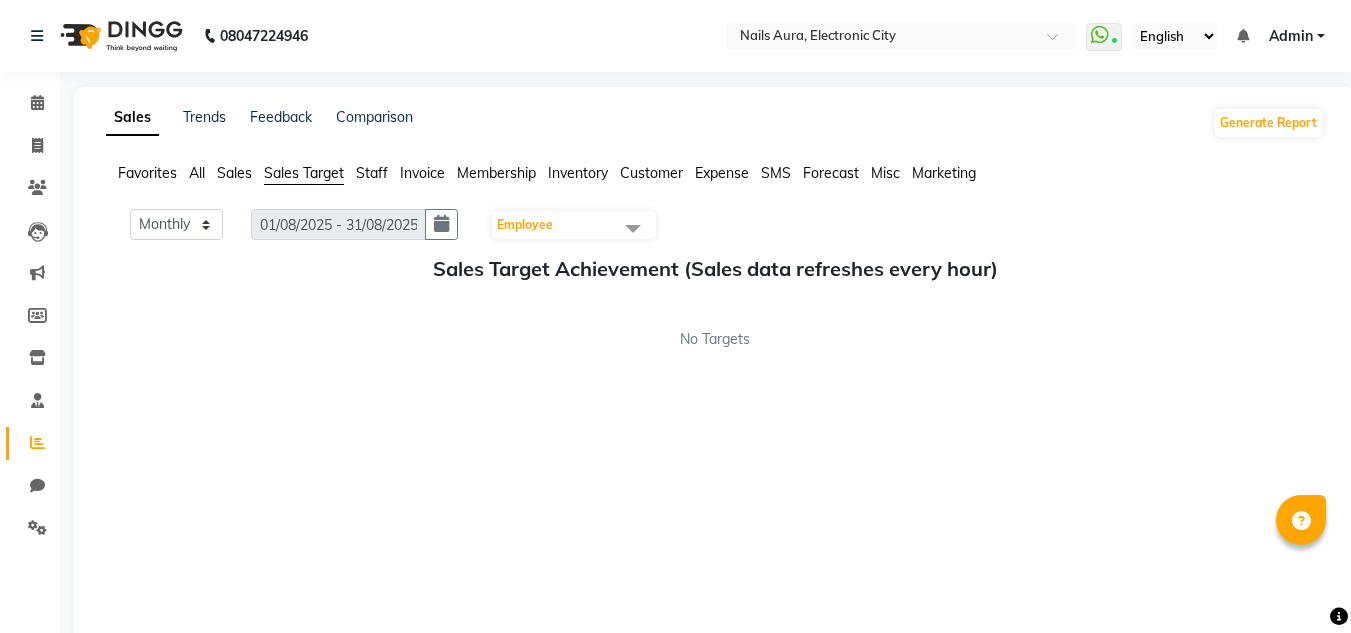 click on "Sales Target" 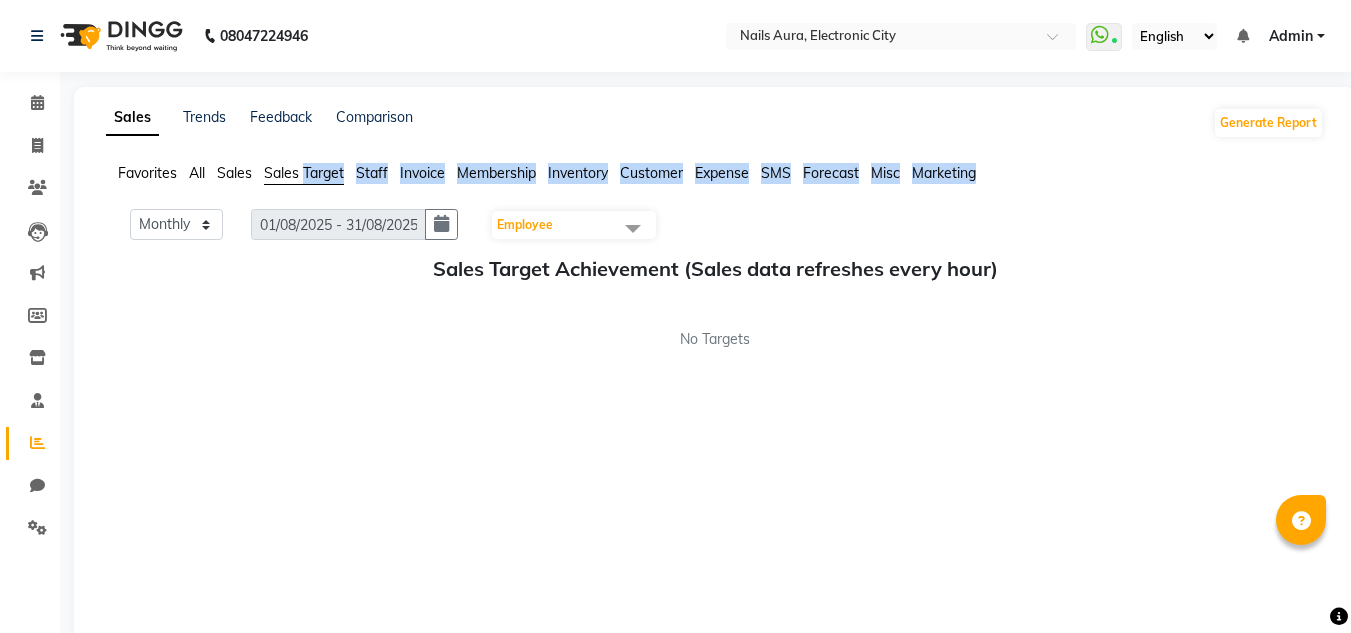 click on "Sales Target" 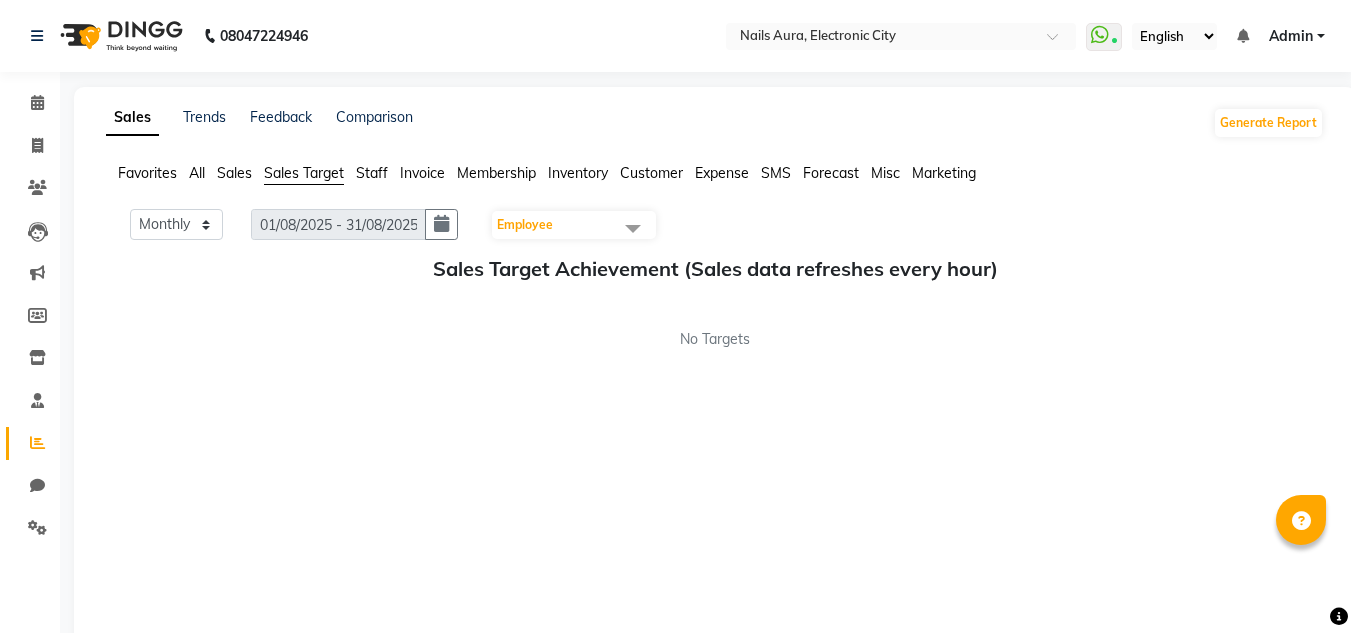 click on "Monthly Weekly 01/08/2025 - 31/08/2025 Employee Select All [NAME] [NAME] [NAME] [NAME] [NAME] [NAME] [NAME] [NAME] [NAME] [NAME] [NAME] [NAME] [NAME] [NAME] Sales Target Achievement (Sales data refreshes every hour) No Targets" 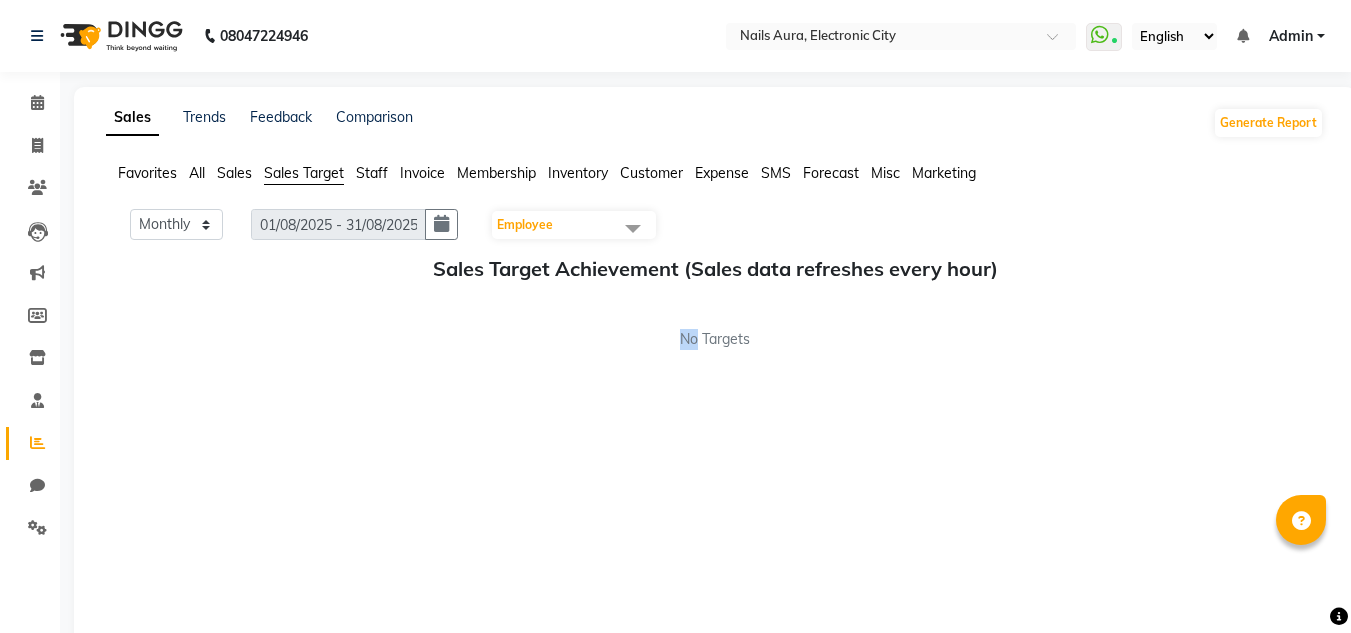 drag, startPoint x: 330, startPoint y: 399, endPoint x: 295, endPoint y: 415, distance: 38.483765 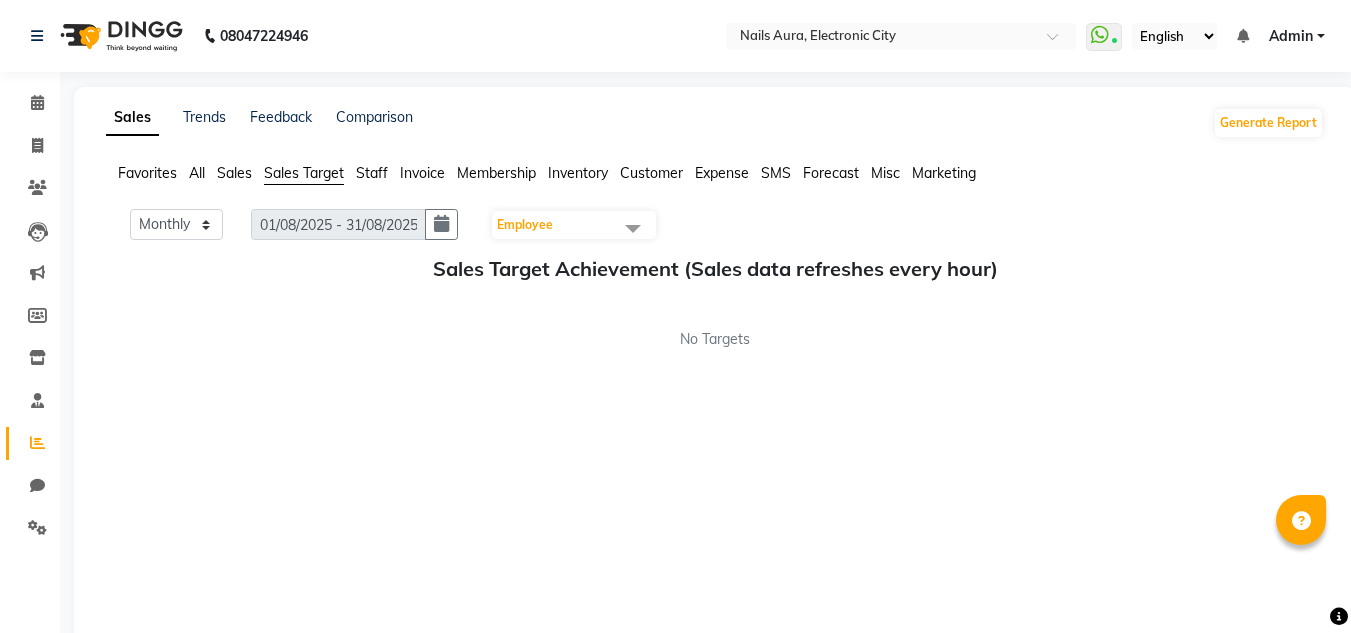 click on "Monthly Weekly 01/08/2025 - 31/08/2025 Employee Select All [NAME] [NAME] [NAME] [NAME] [NAME] [NAME] [NAME] [NAME] [NAME] [NAME] [NAME] [NAME] [NAME] [NAME] Sales Target Achievement (Sales data refreshes every hour) No Targets" 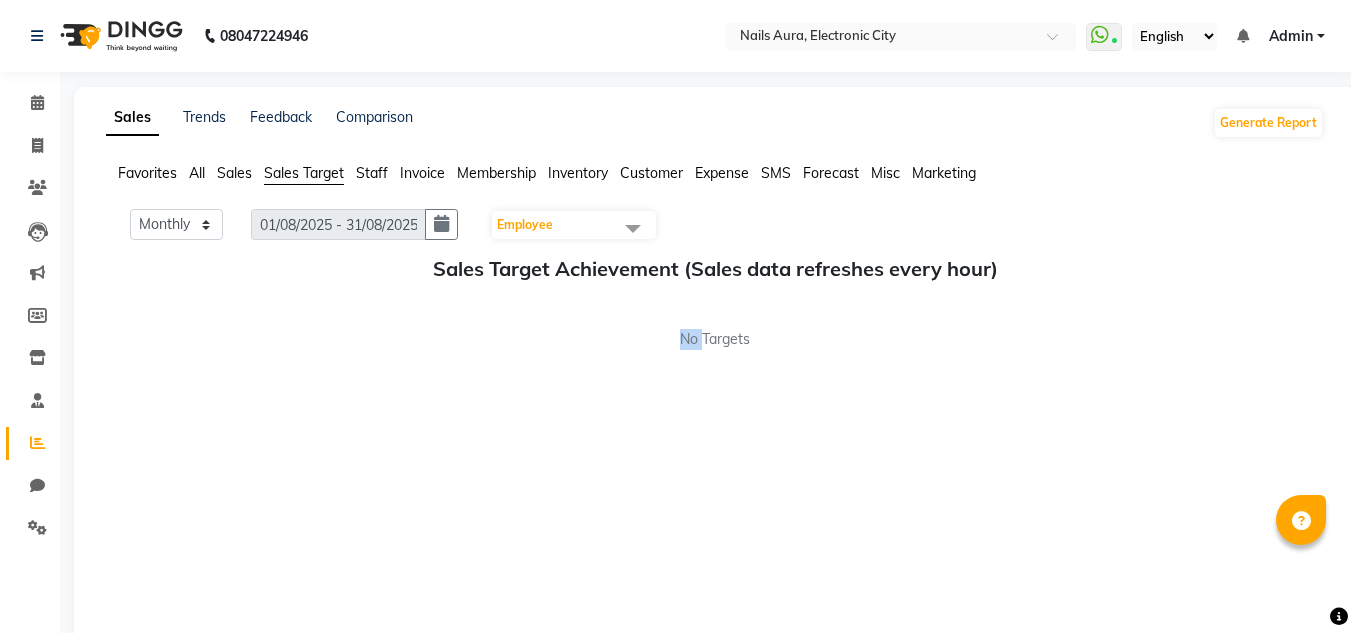 click on "Monthly Weekly 01/08/2025 - 31/08/2025 Employee Select All [NAME] [NAME] [NAME] [NAME] [NAME] [NAME] [NAME] [NAME] [NAME] [NAME] [NAME] [NAME] [NAME] [NAME] Sales Target Achievement (Sales data refreshes every hour) No Targets" 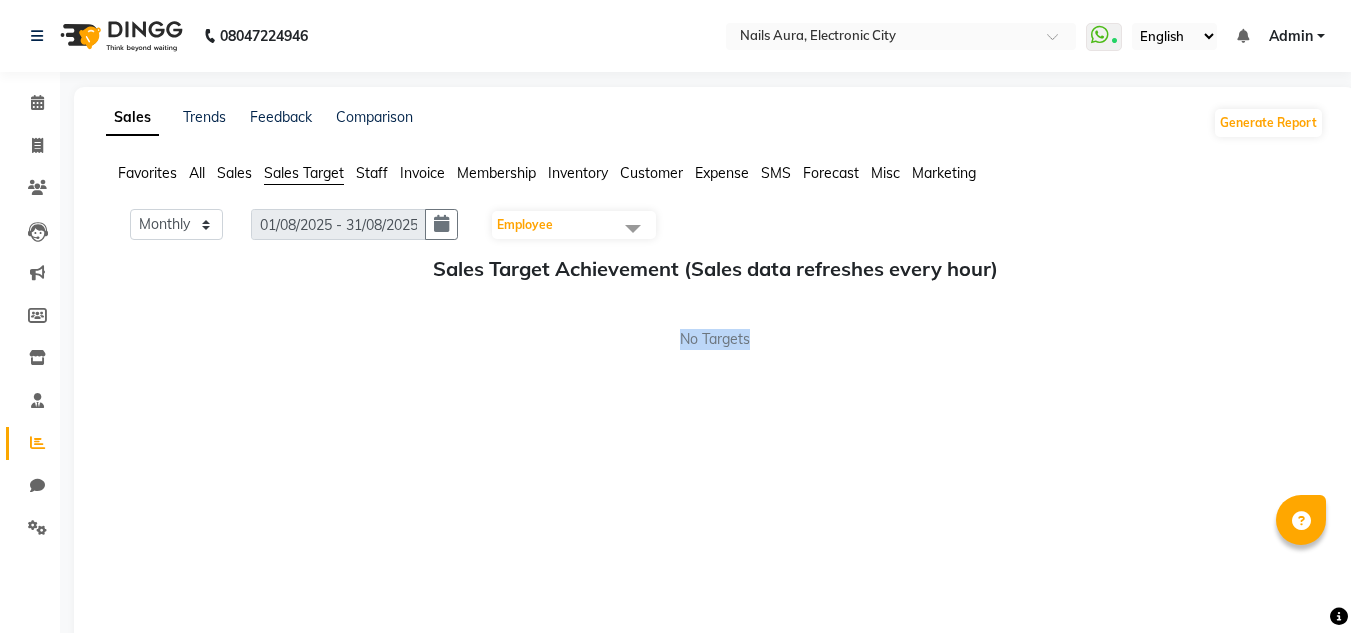 click on "Monthly Weekly 01/08/2025 - 31/08/2025 Employee Select All [NAME] [NAME] [NAME] [NAME] [NAME] [NAME] [NAME] [NAME] [NAME] [NAME] [NAME] [NAME] [NAME] [NAME] Sales Target Achievement (Sales data refreshes every hour) No Targets" 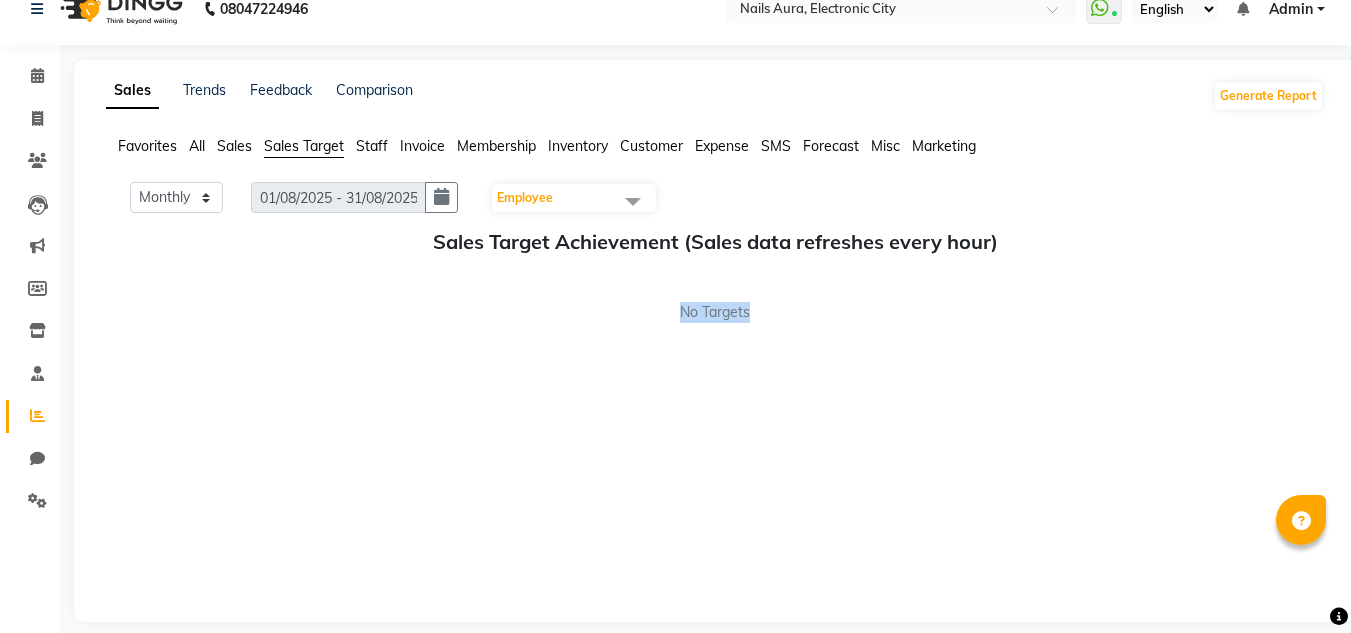 scroll, scrollTop: 46, scrollLeft: 0, axis: vertical 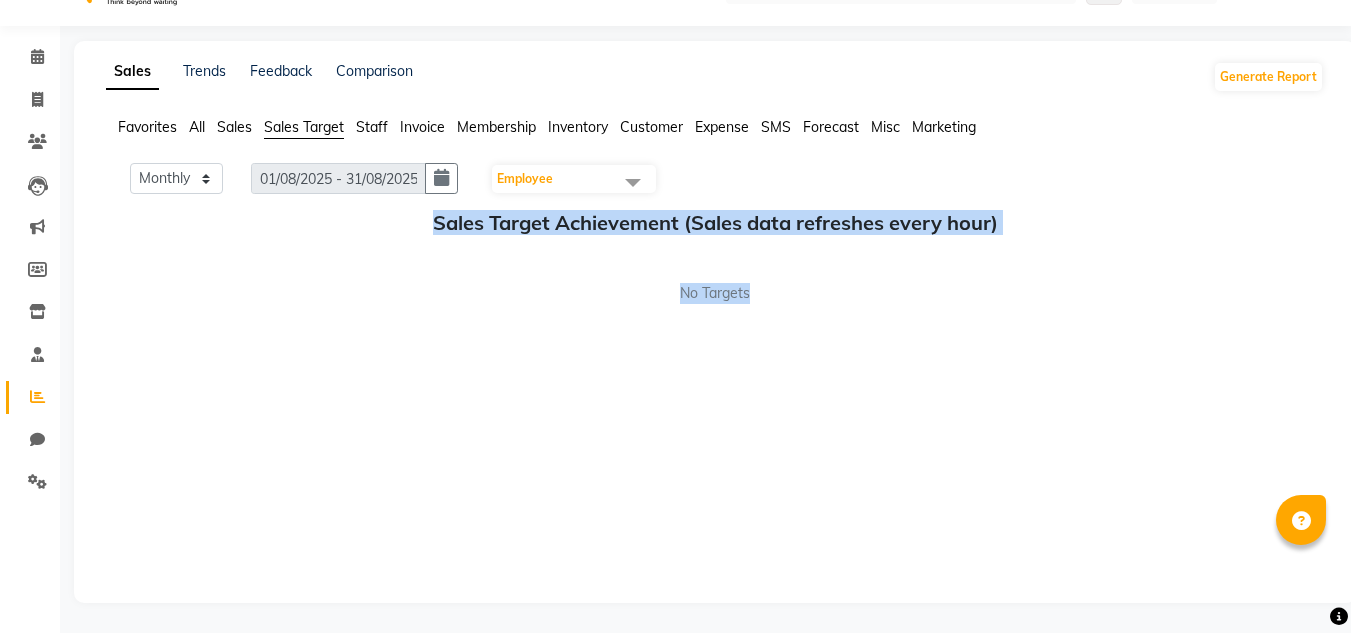 drag, startPoint x: 295, startPoint y: 415, endPoint x: 1365, endPoint y: 167, distance: 1098.3643 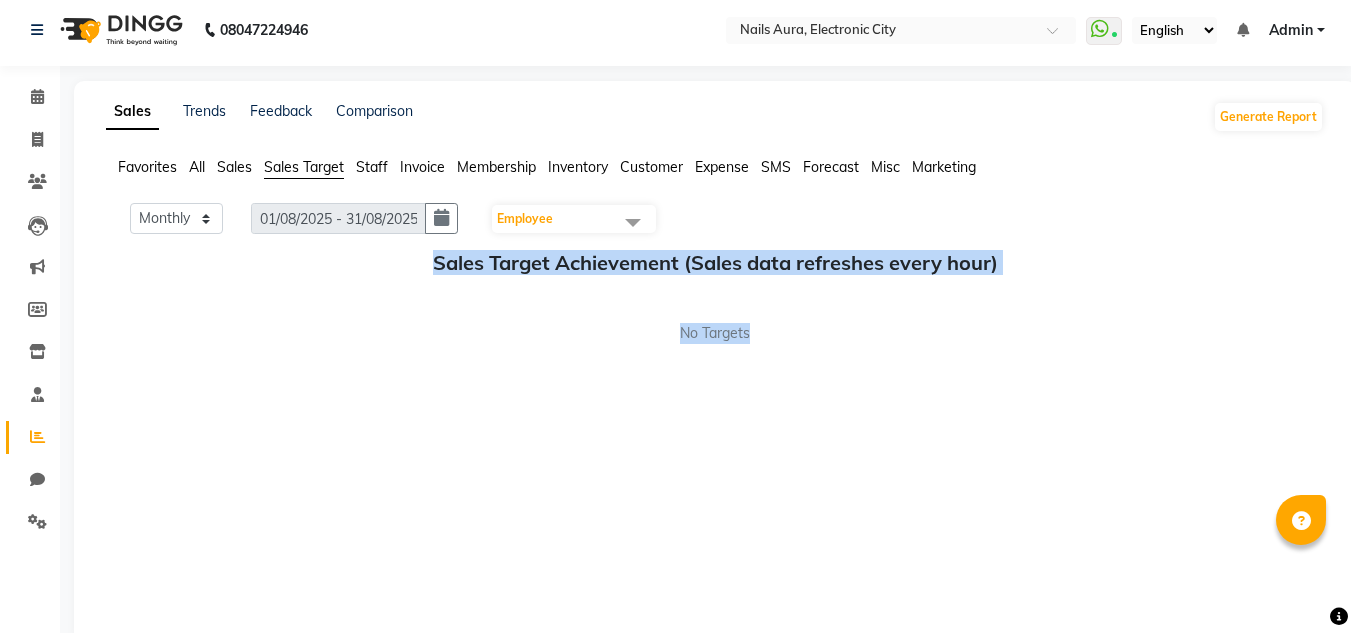 scroll, scrollTop: 0, scrollLeft: 0, axis: both 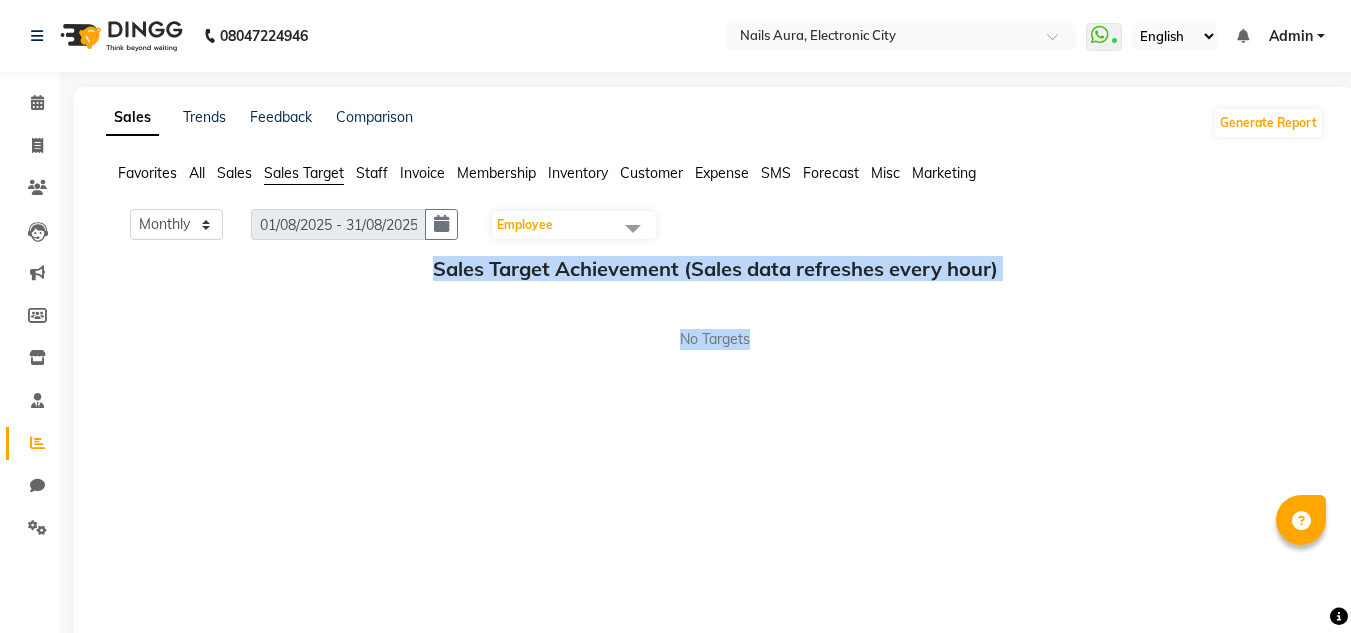 click on "Sales Target Achievement (Sales data refreshes every hour) No Targets" 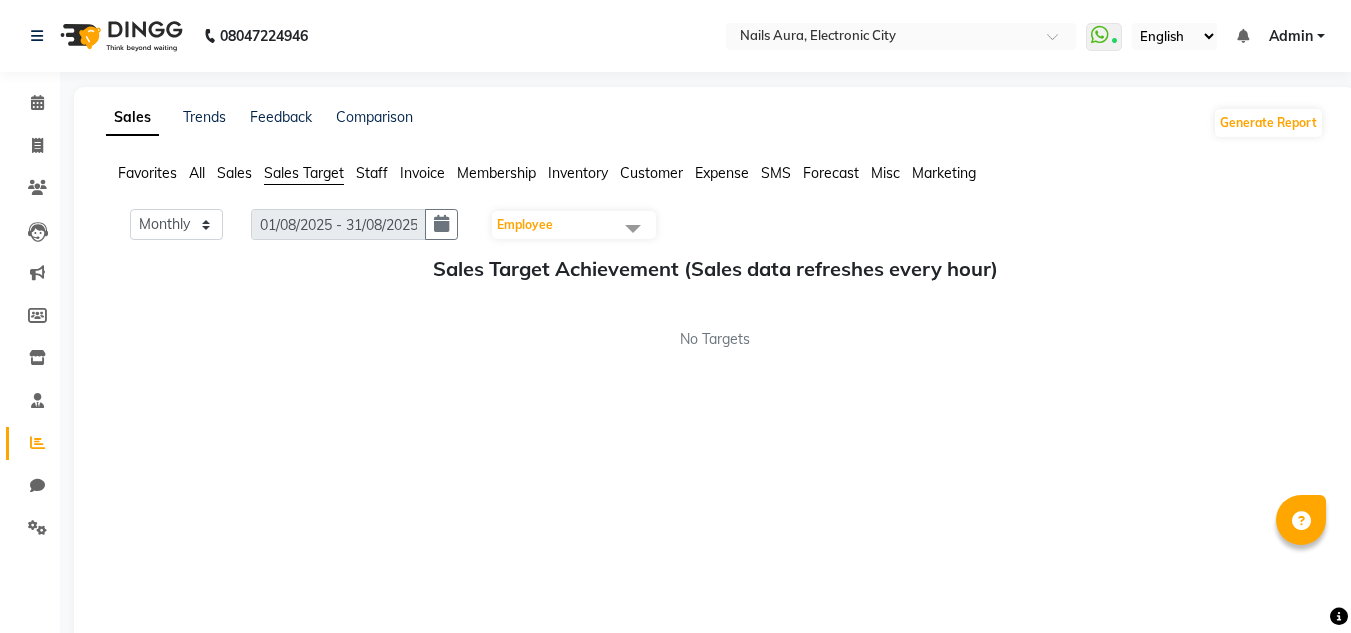 click on "Sales Target Achievement (Sales data refreshes every hour) No Targets" 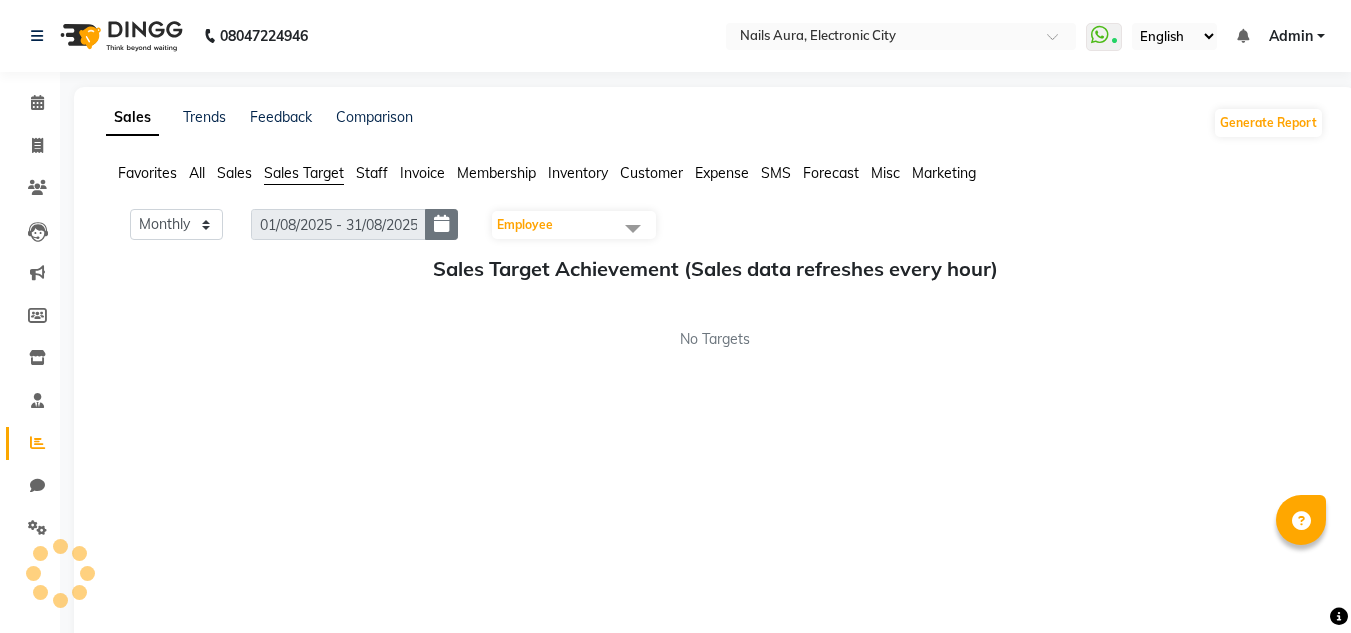 click 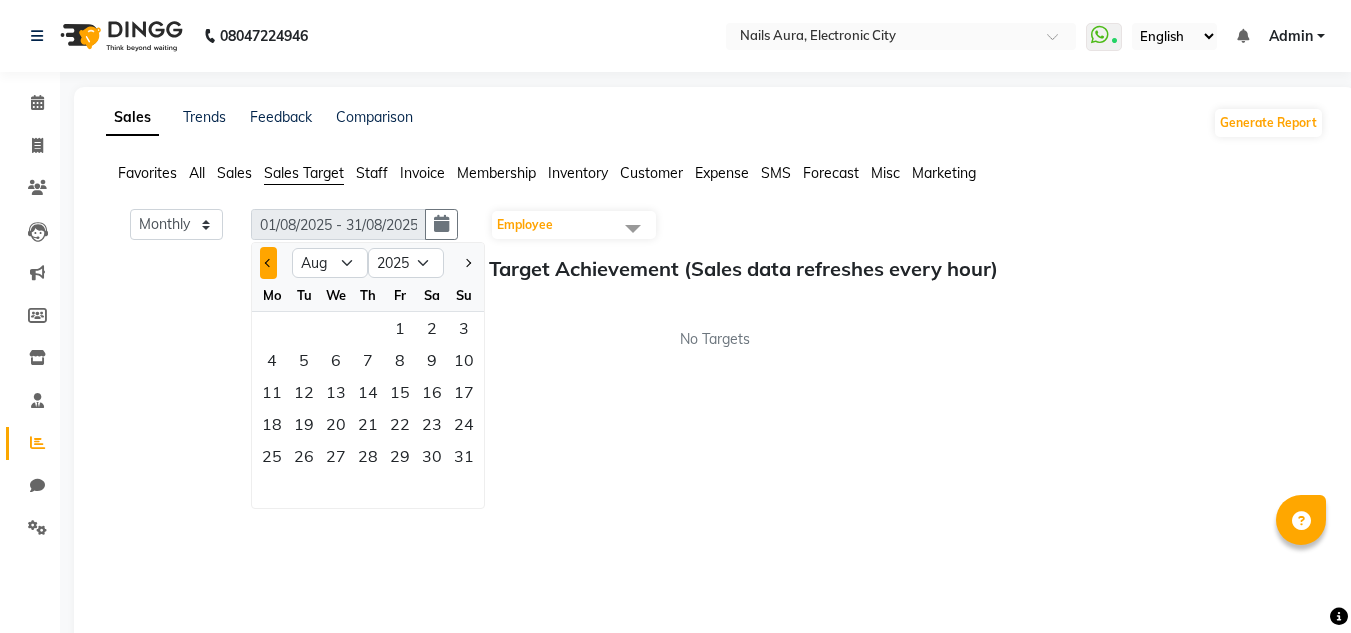 click 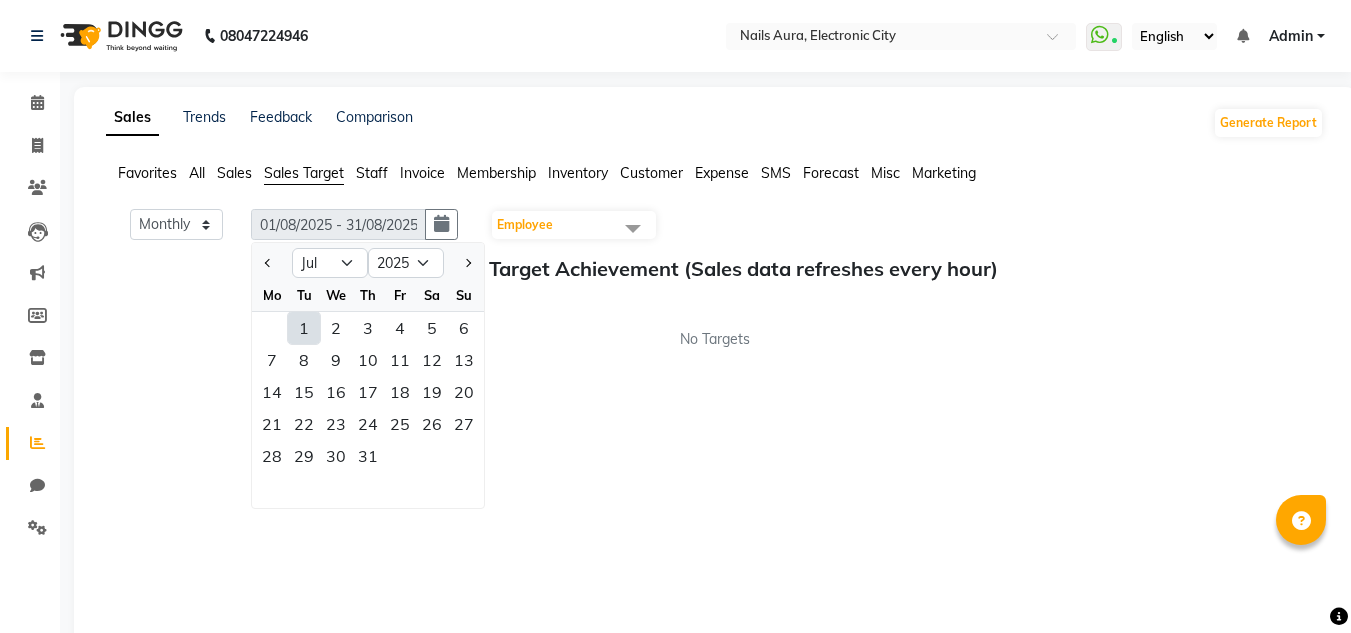 click on "1" 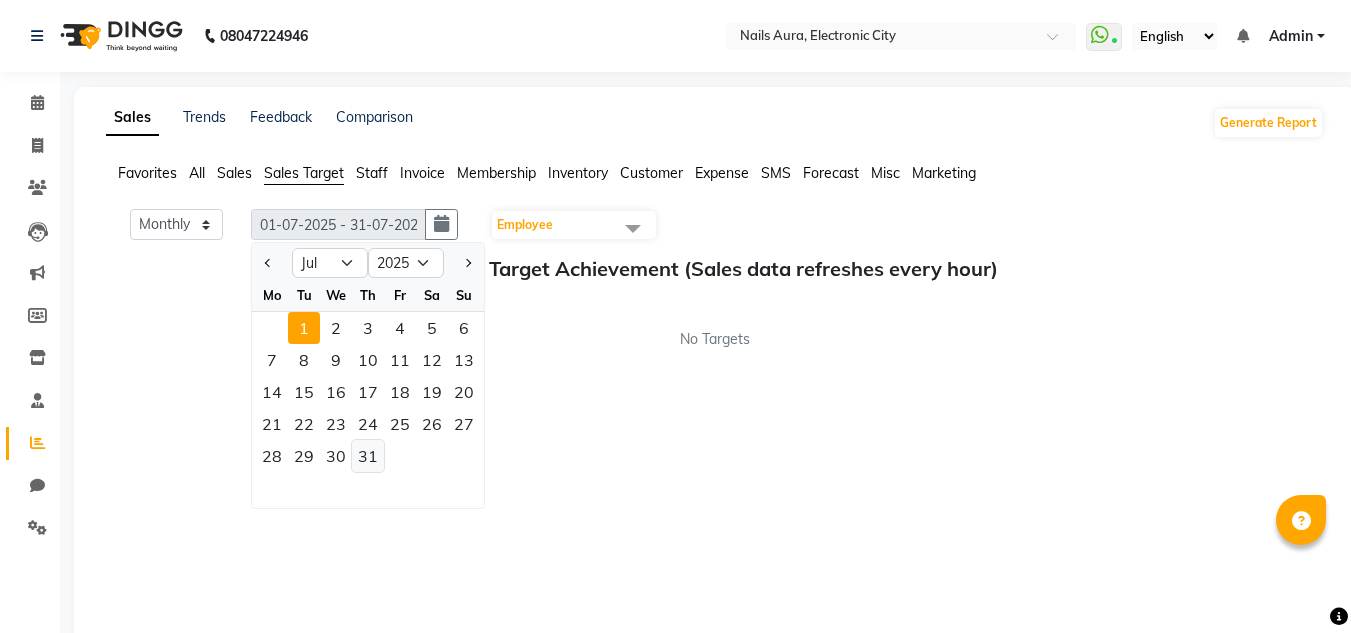 click on "31" 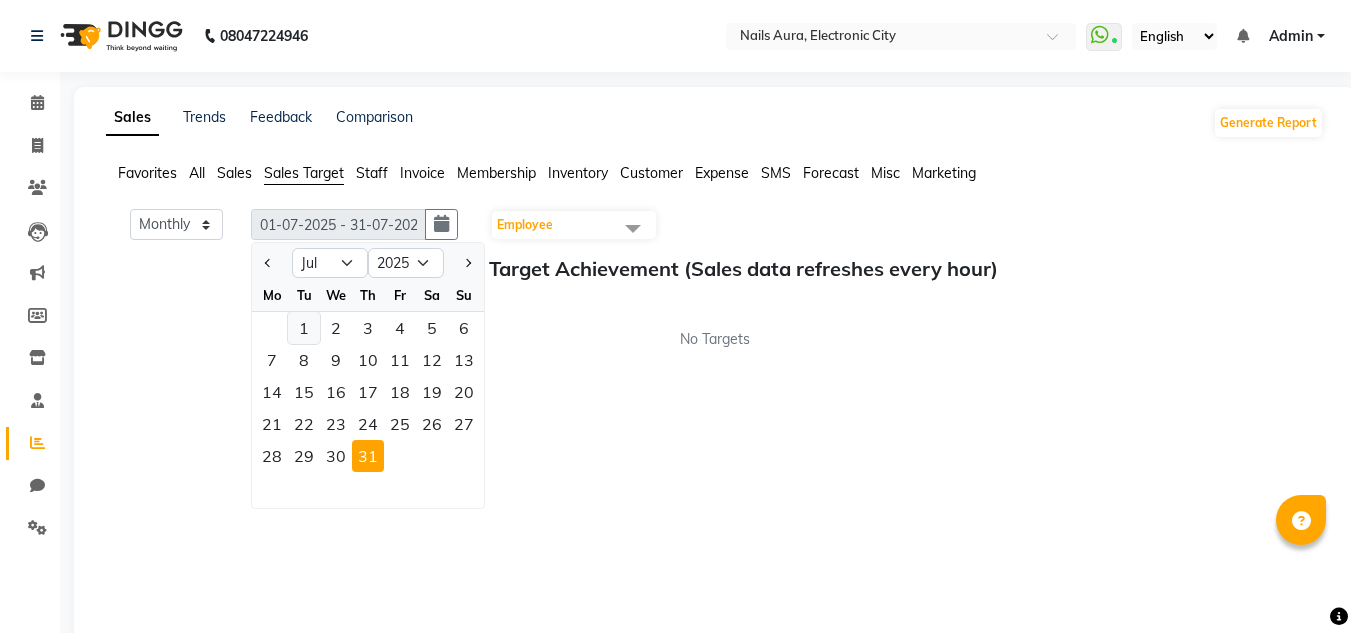 click on "1" 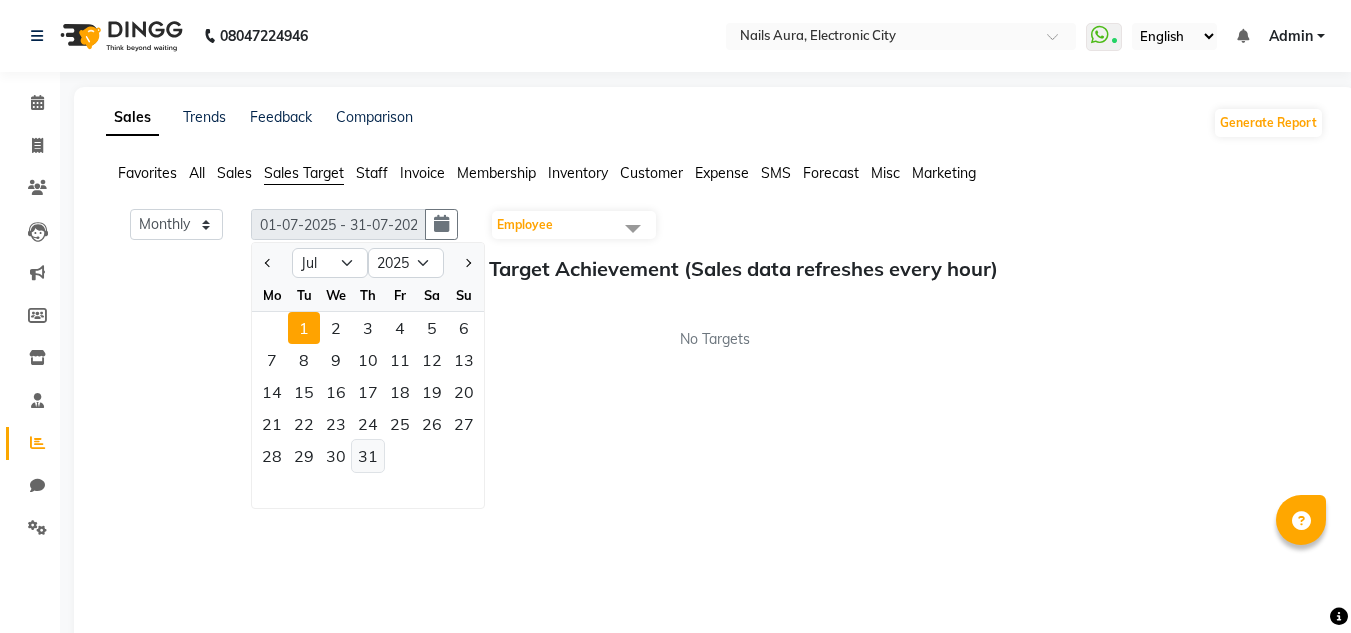 click on "31" 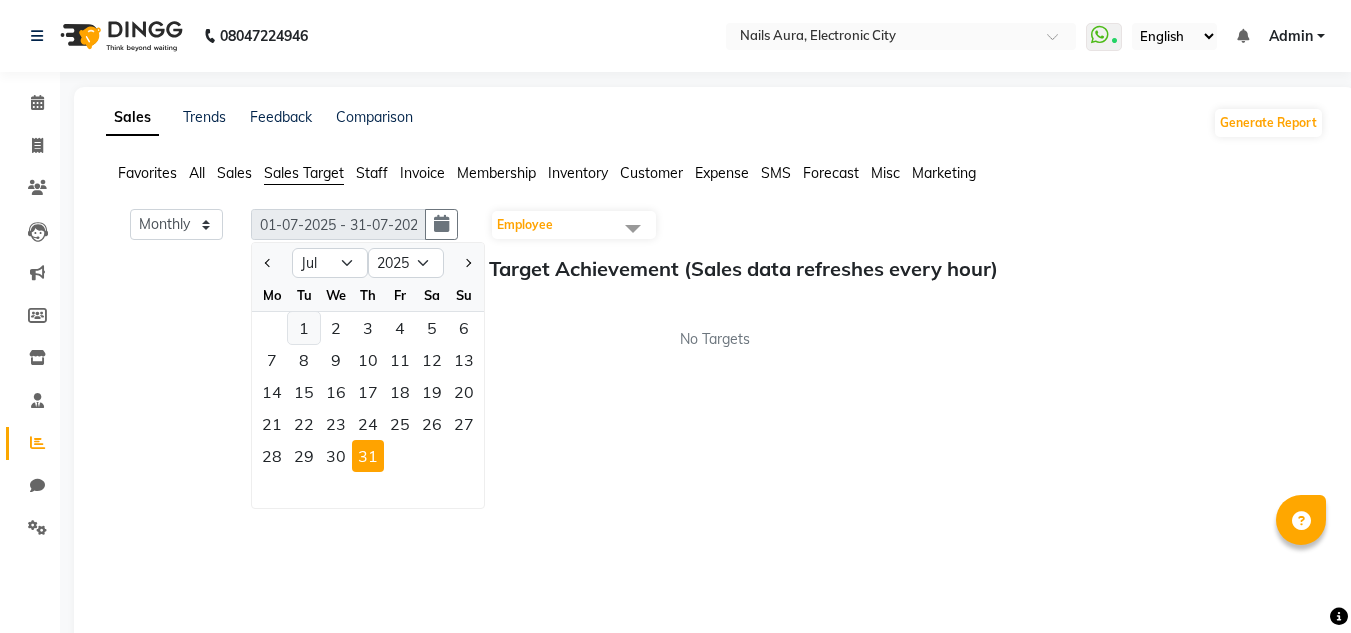 click on "1" 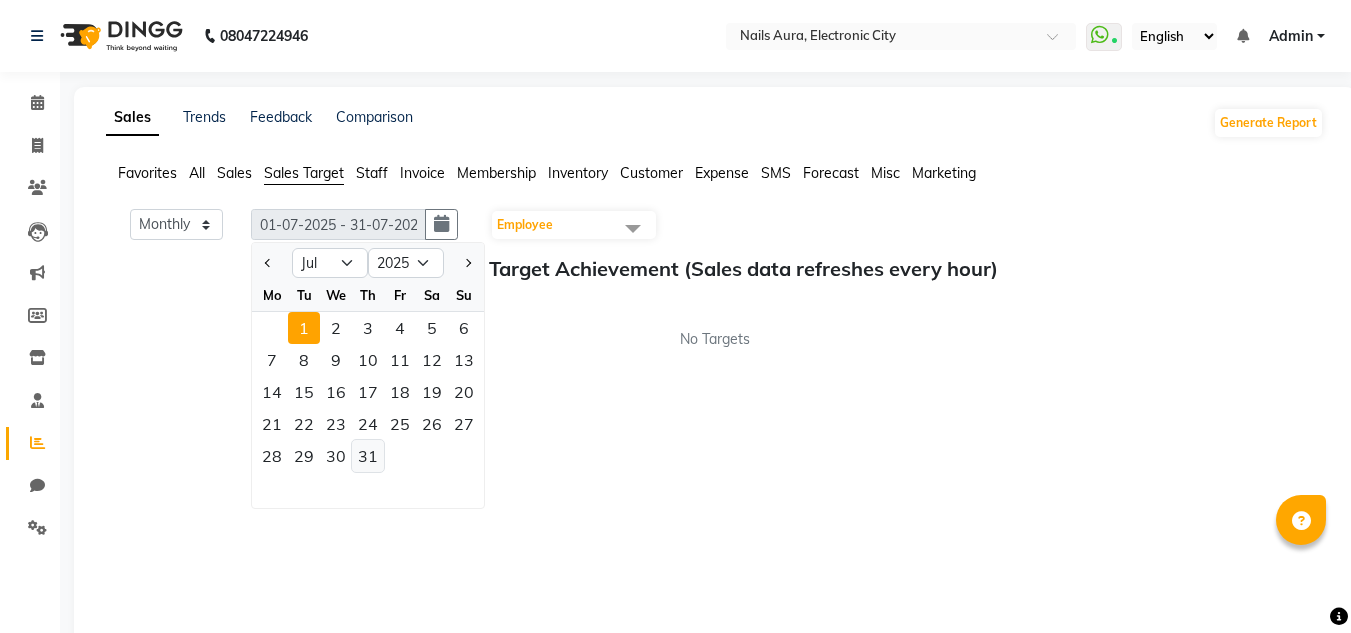 click on "31" 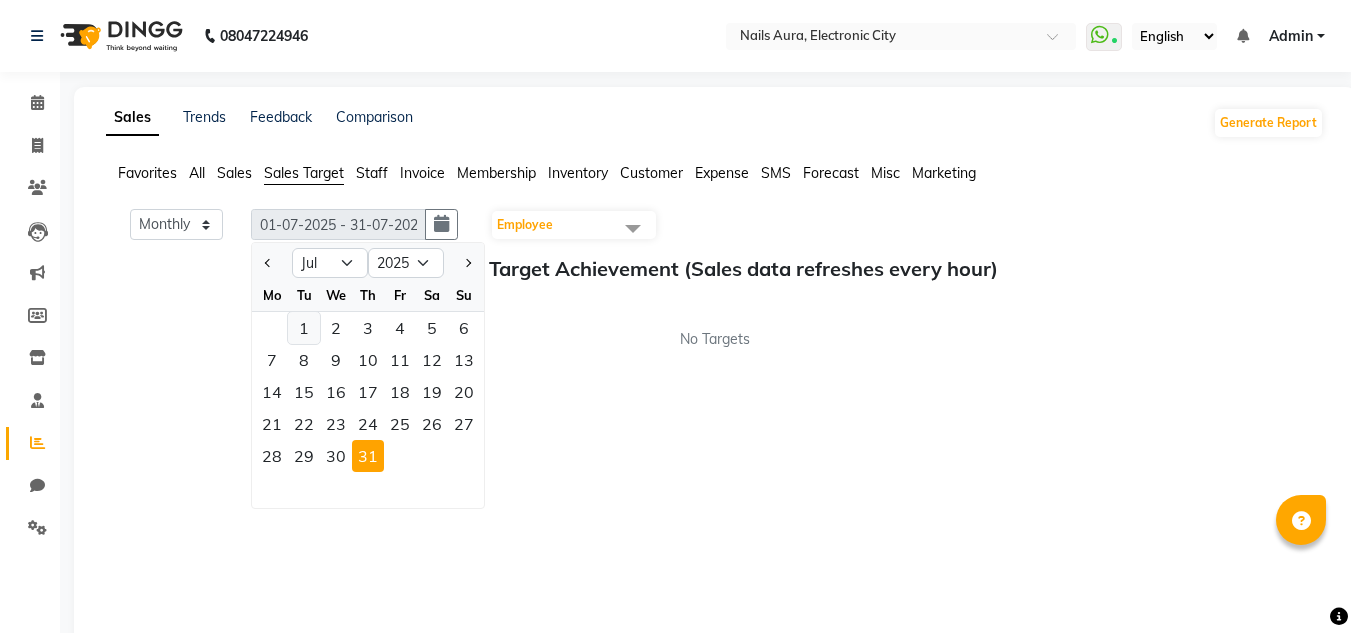 click on "1" 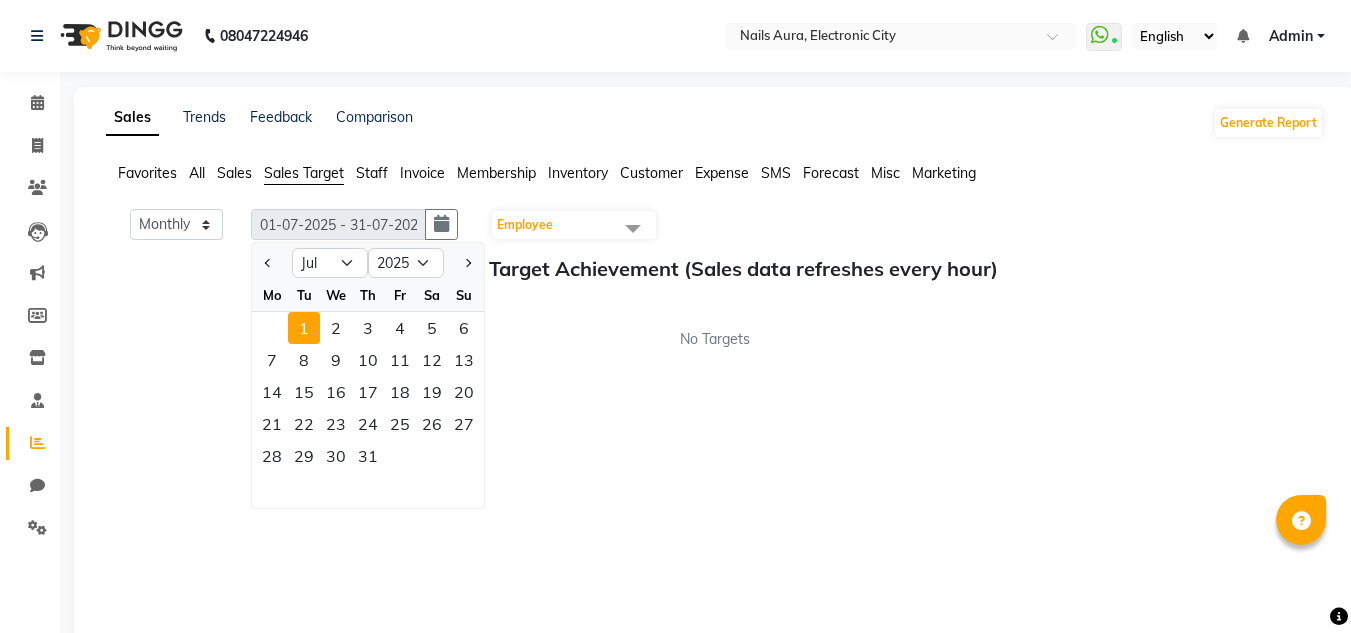click on "1" 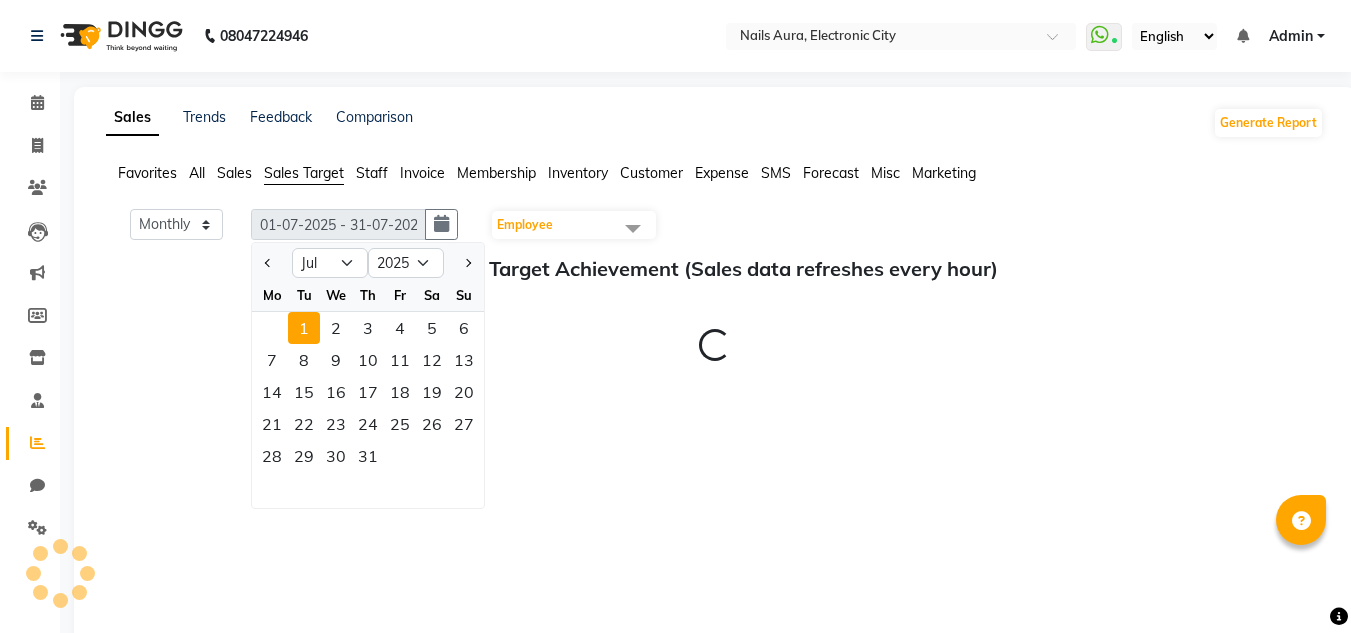click on "1" 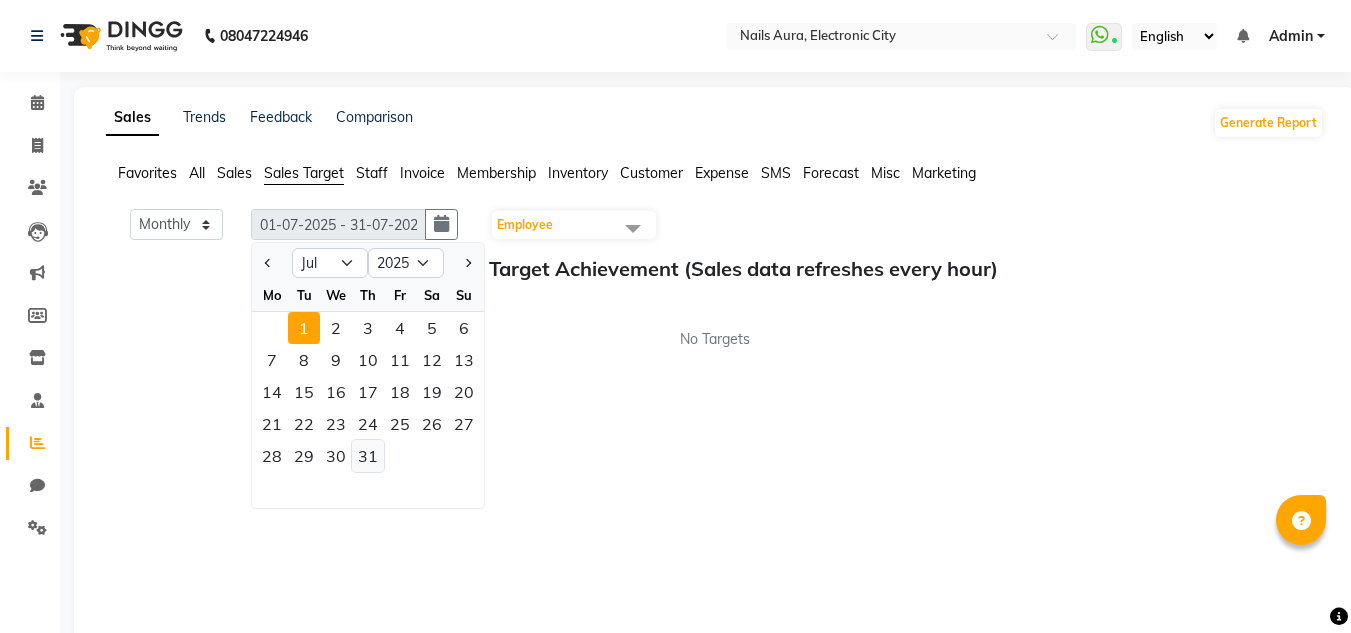 click on "31" 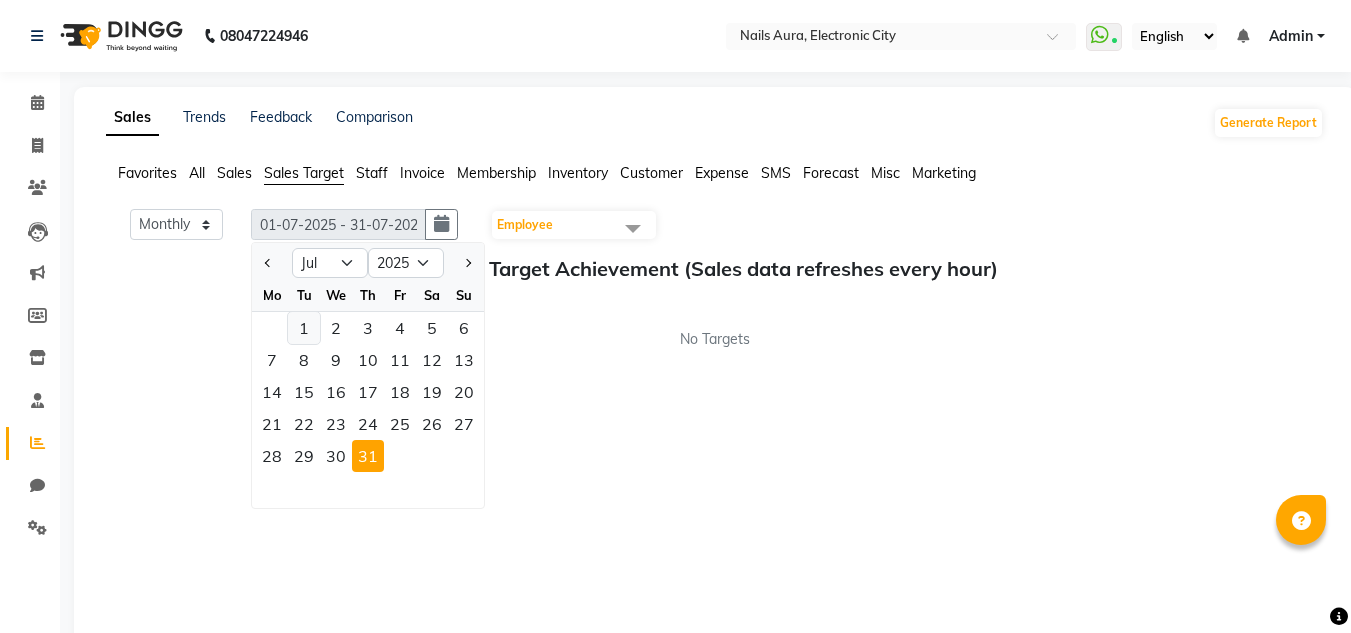 click on "1" 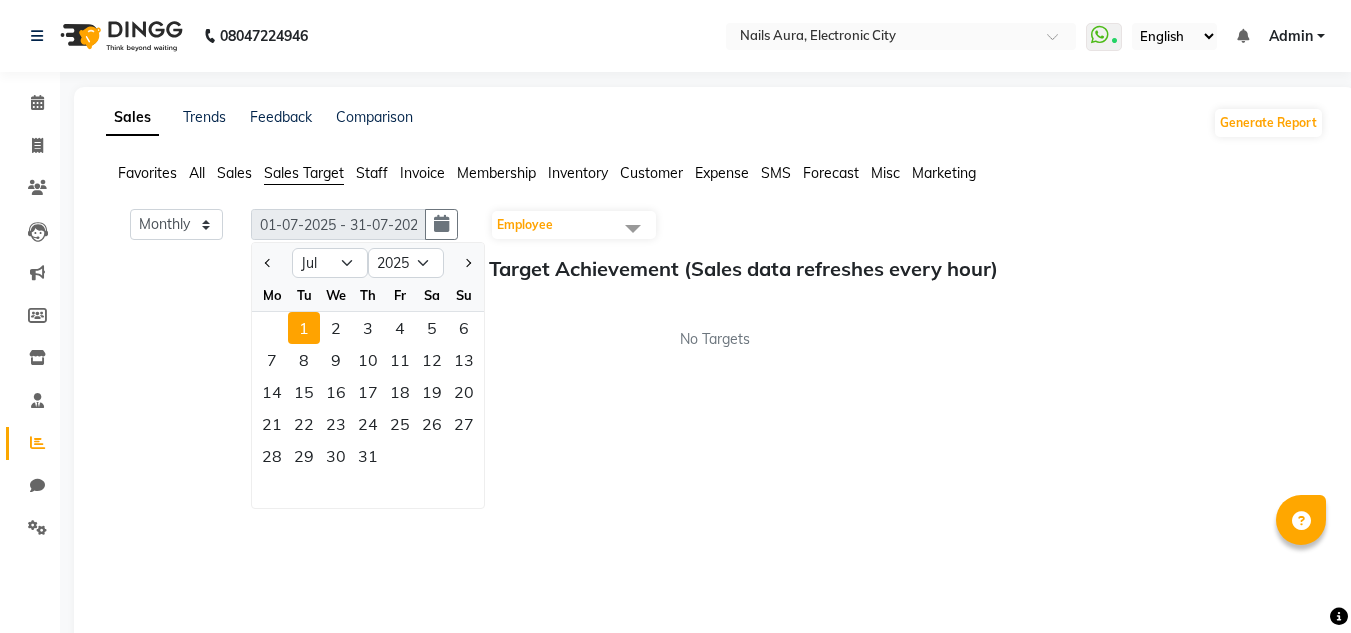 click on "1" 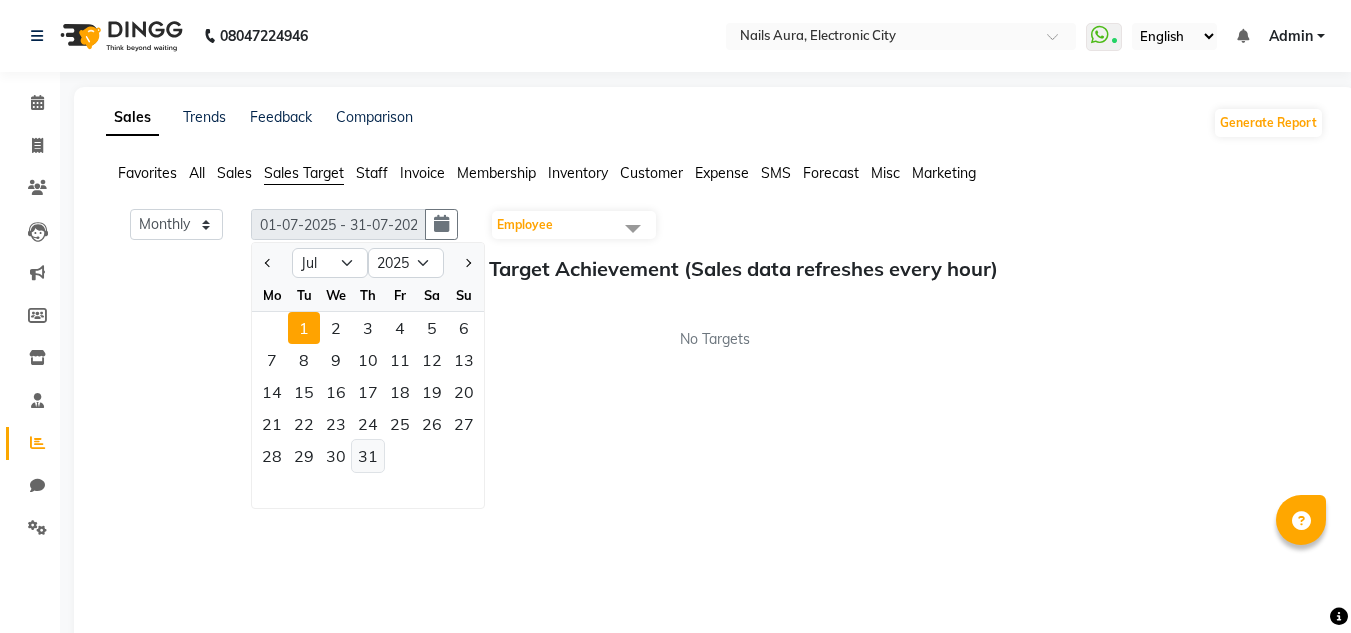 click on "31" 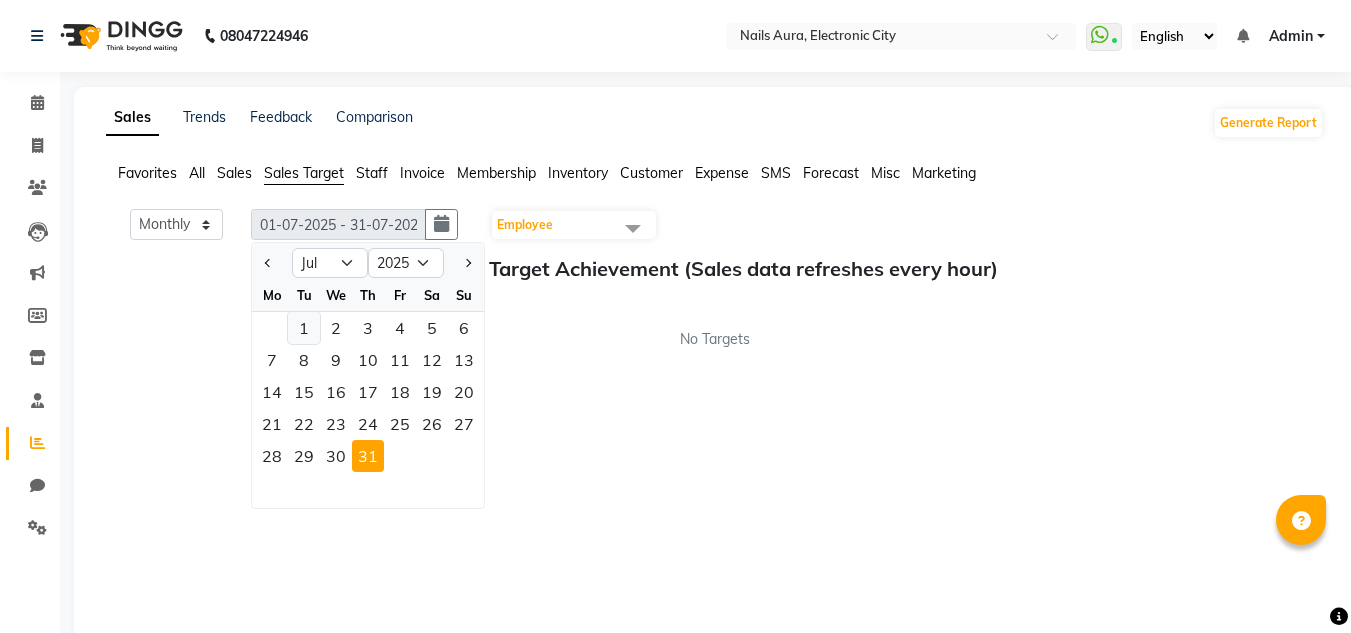 click on "1" 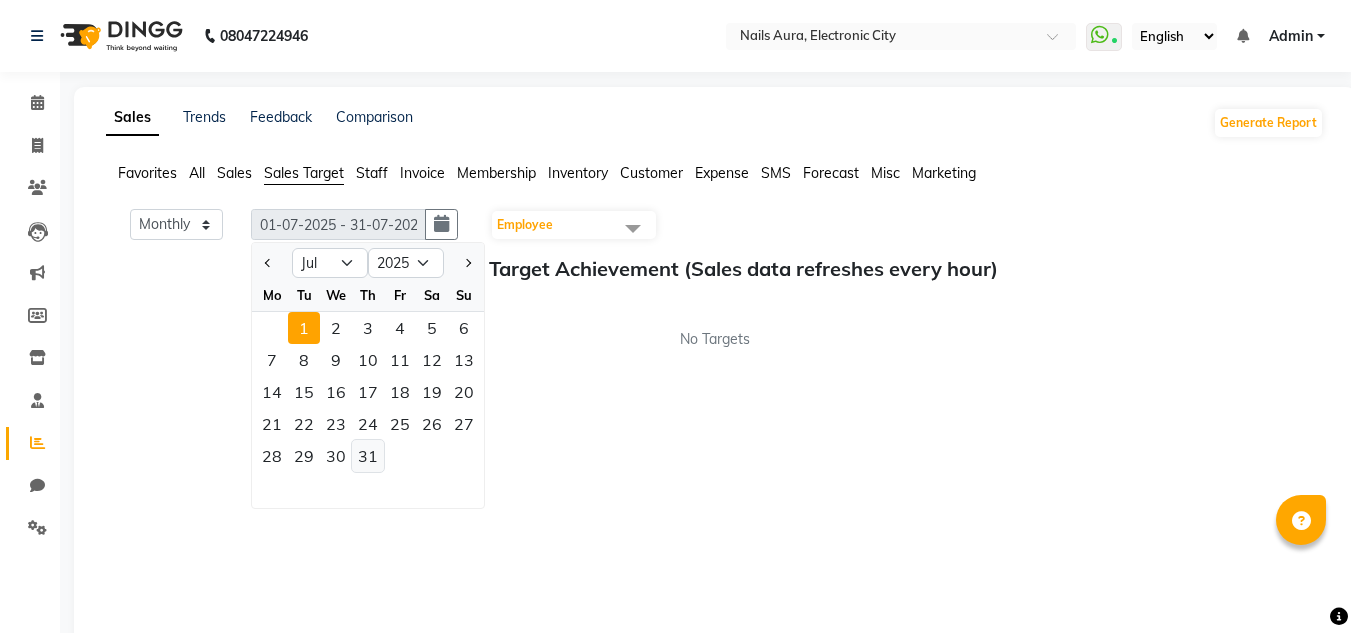 click on "31" 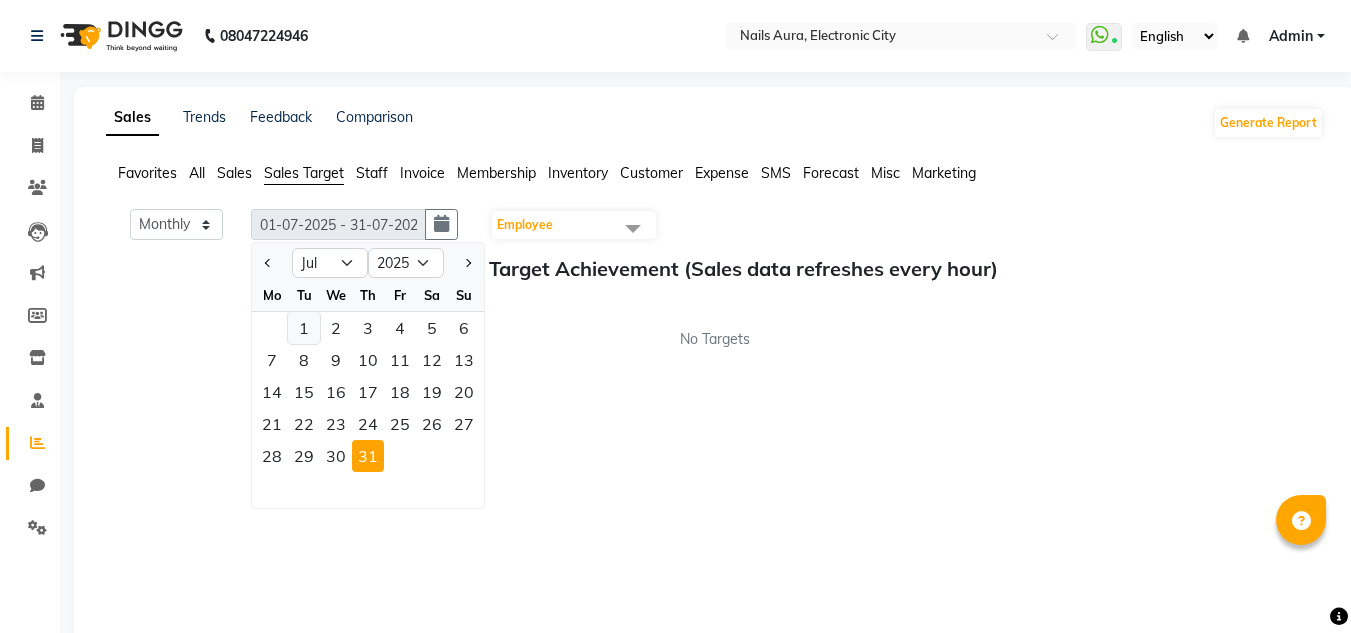 click on "1" 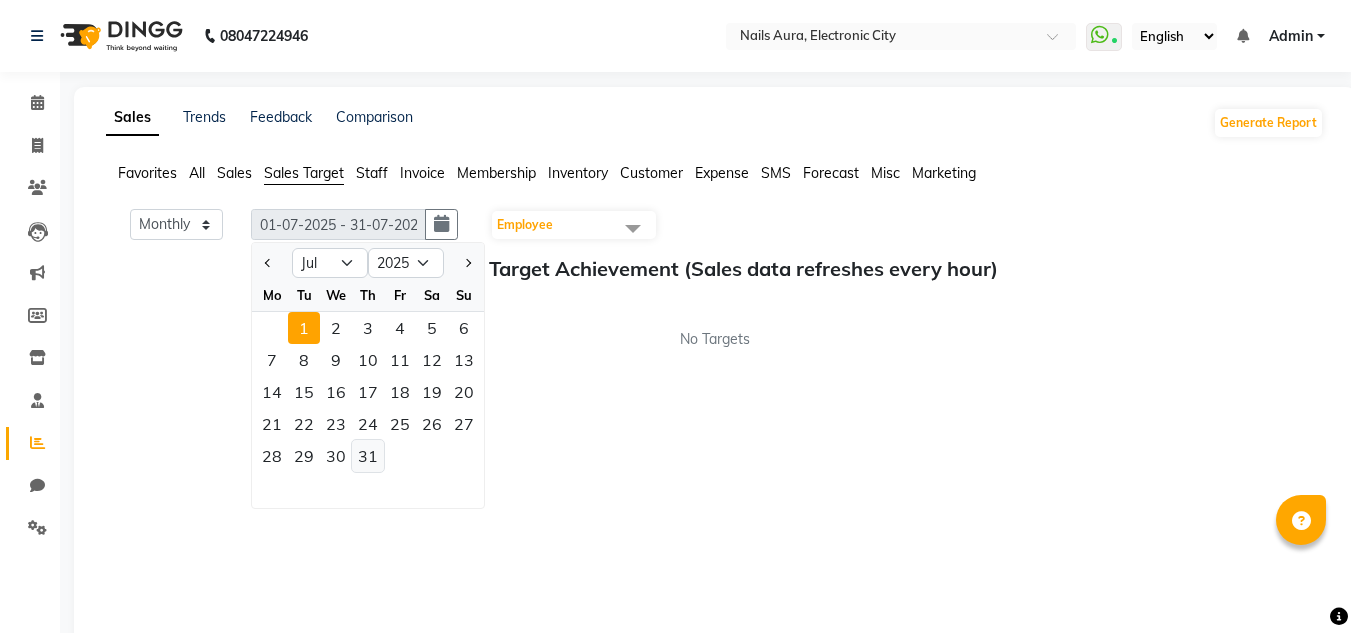 click on "31" 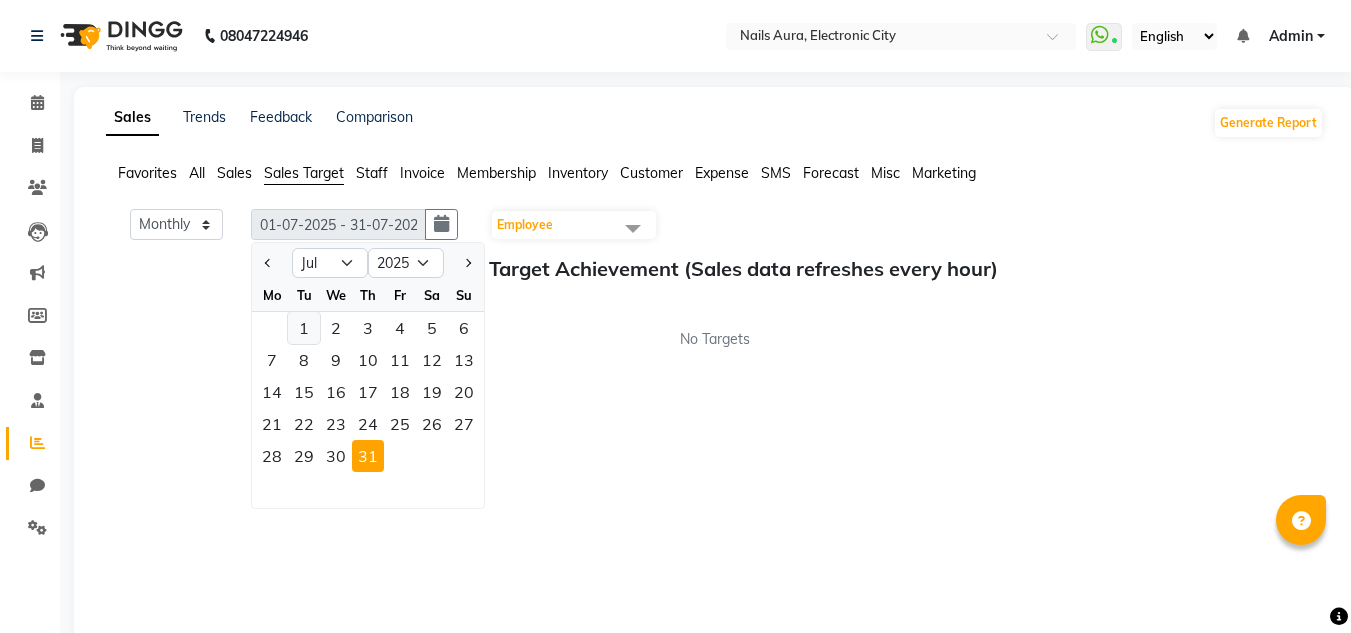 click on "1" 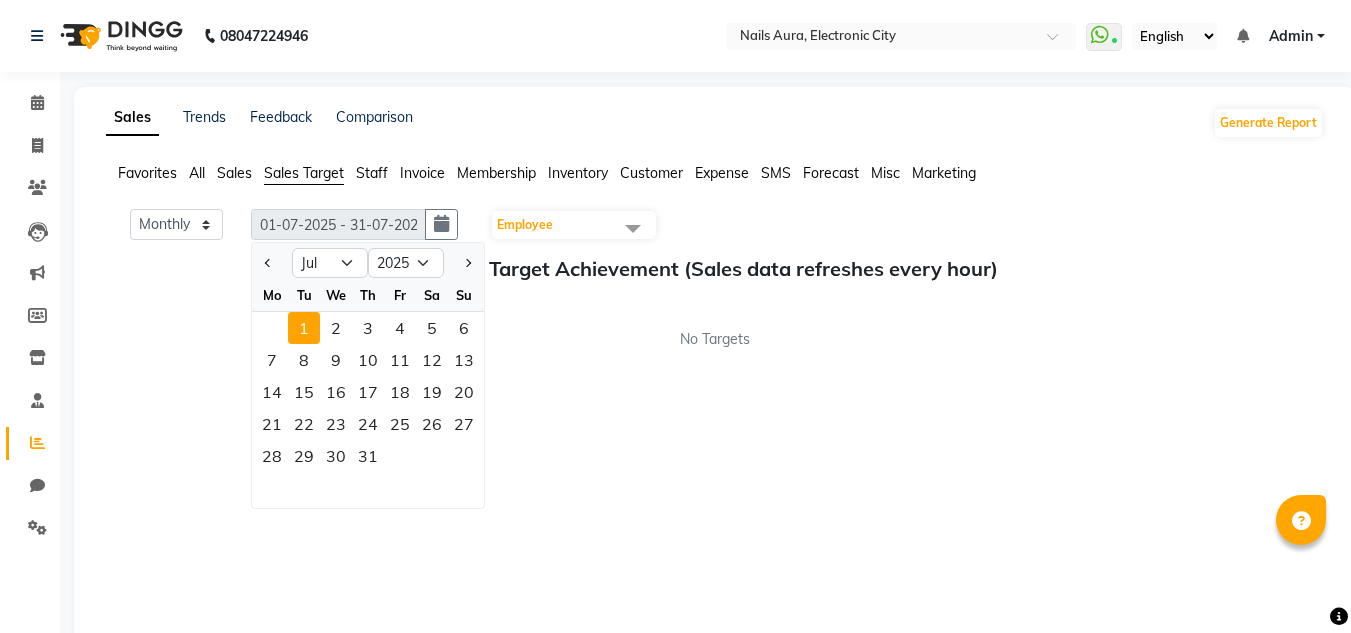 click on "1" 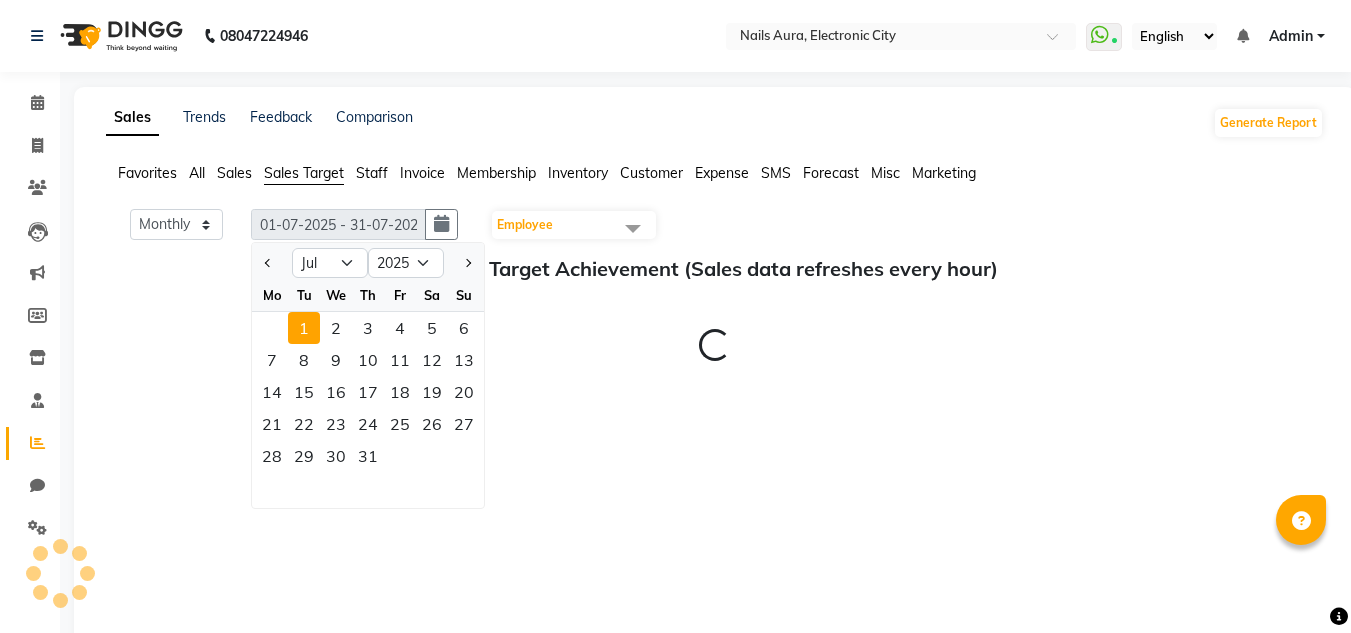 click on "1" 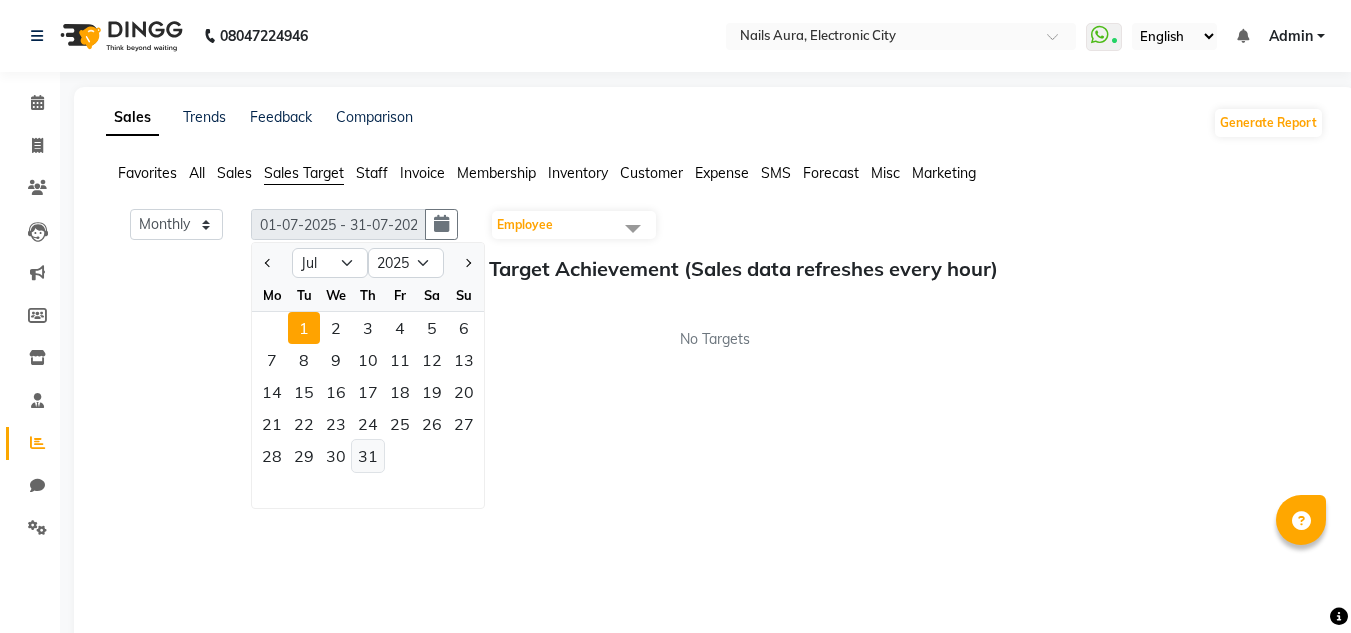 click on "31" 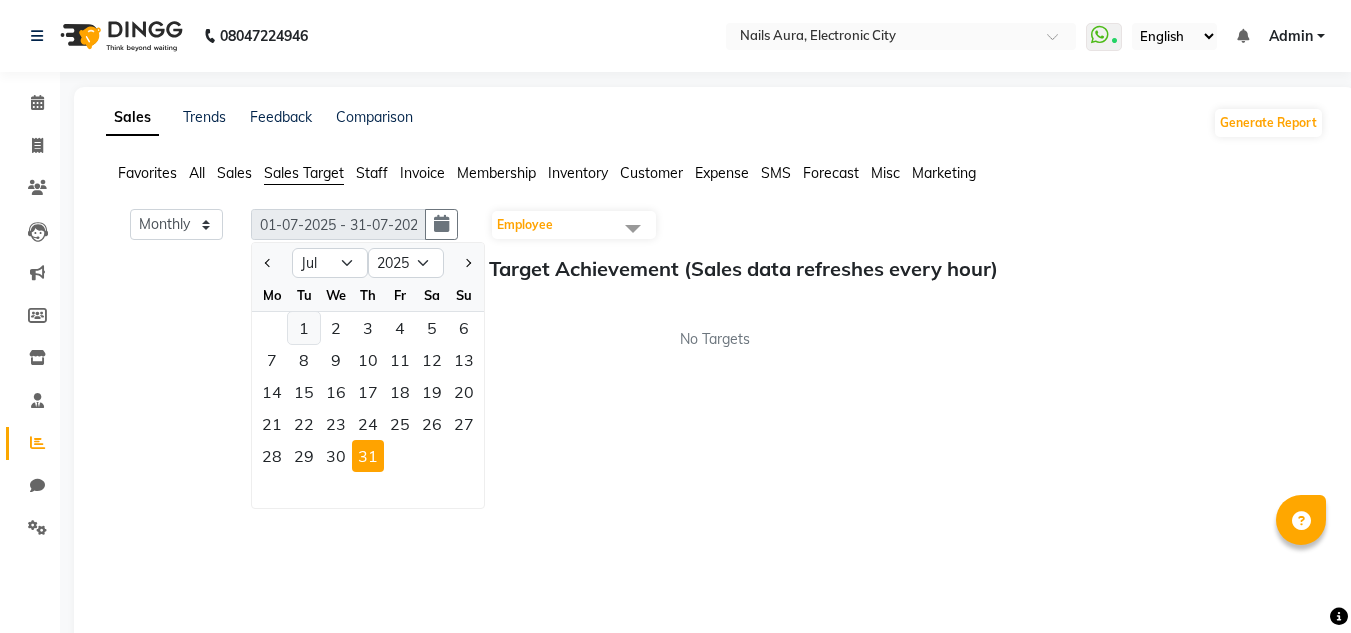 click on "1" 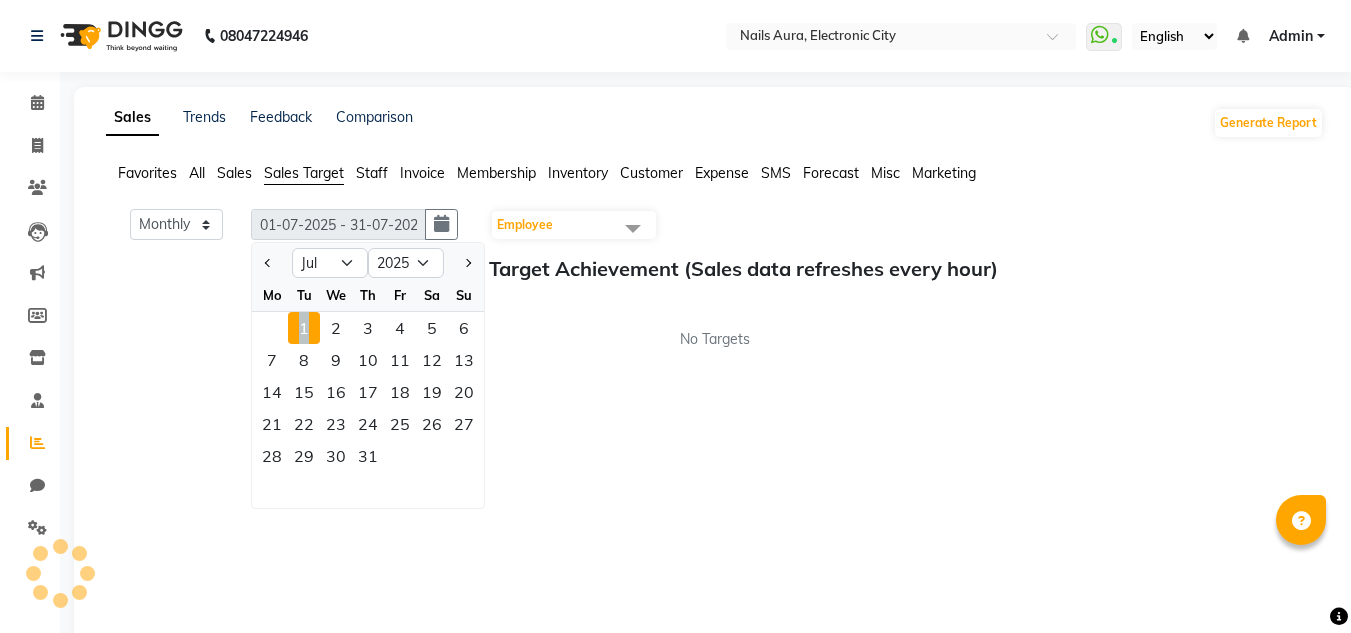 click on "1" 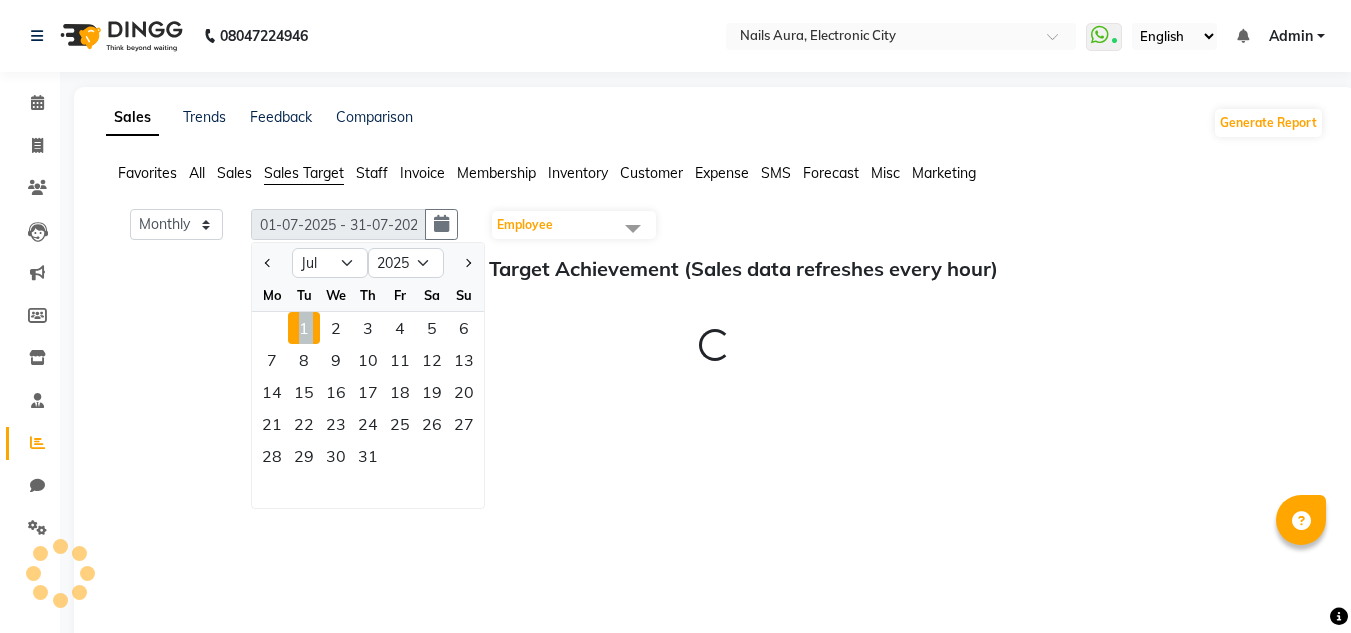 click on "1" 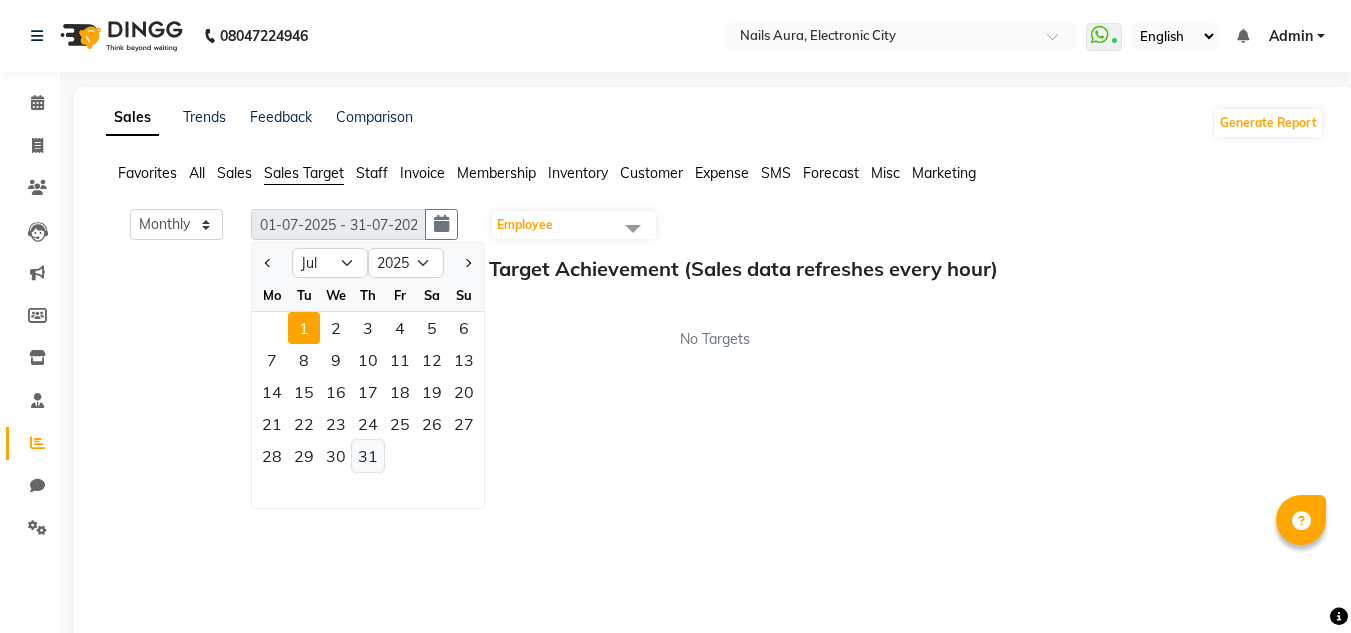 click on "31" 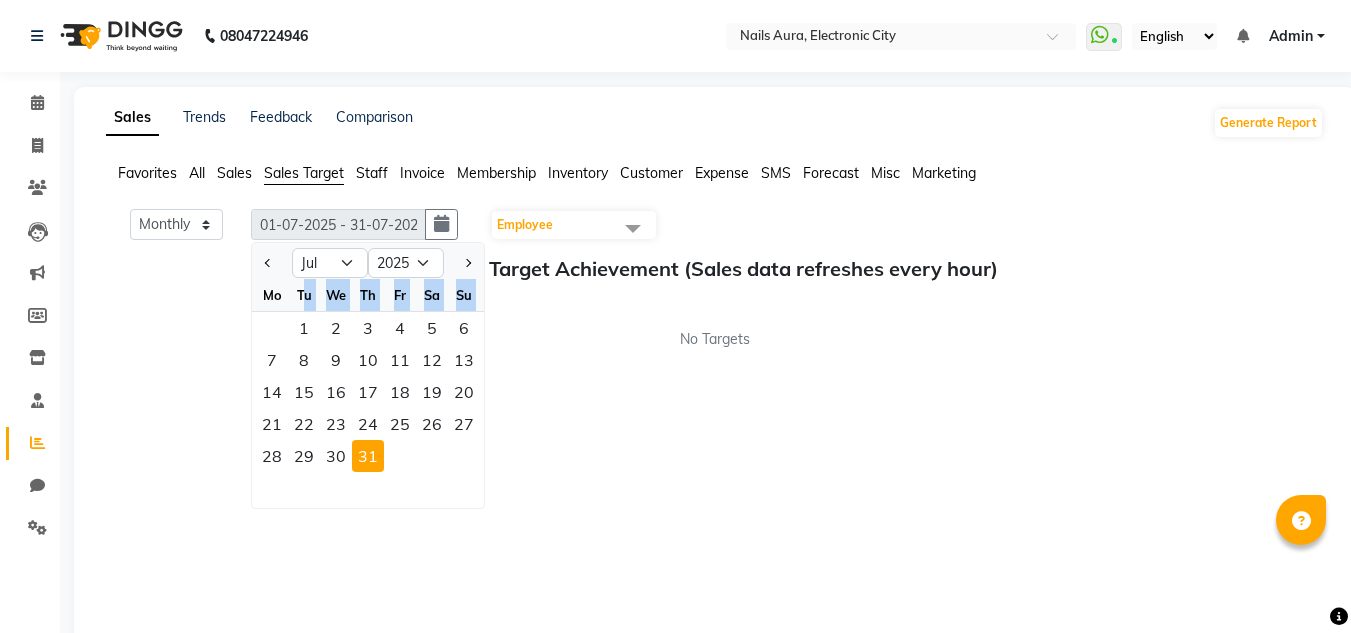 drag, startPoint x: 303, startPoint y: 325, endPoint x: 302, endPoint y: 295, distance: 30.016663 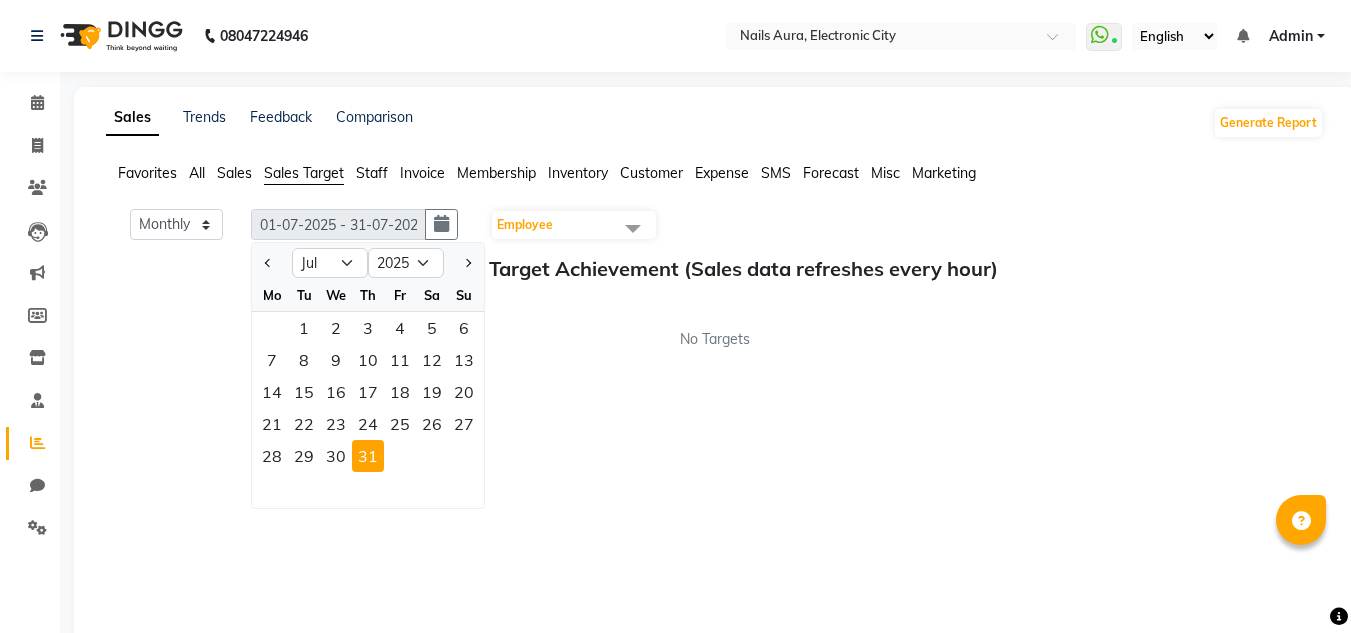 click on "Tu" 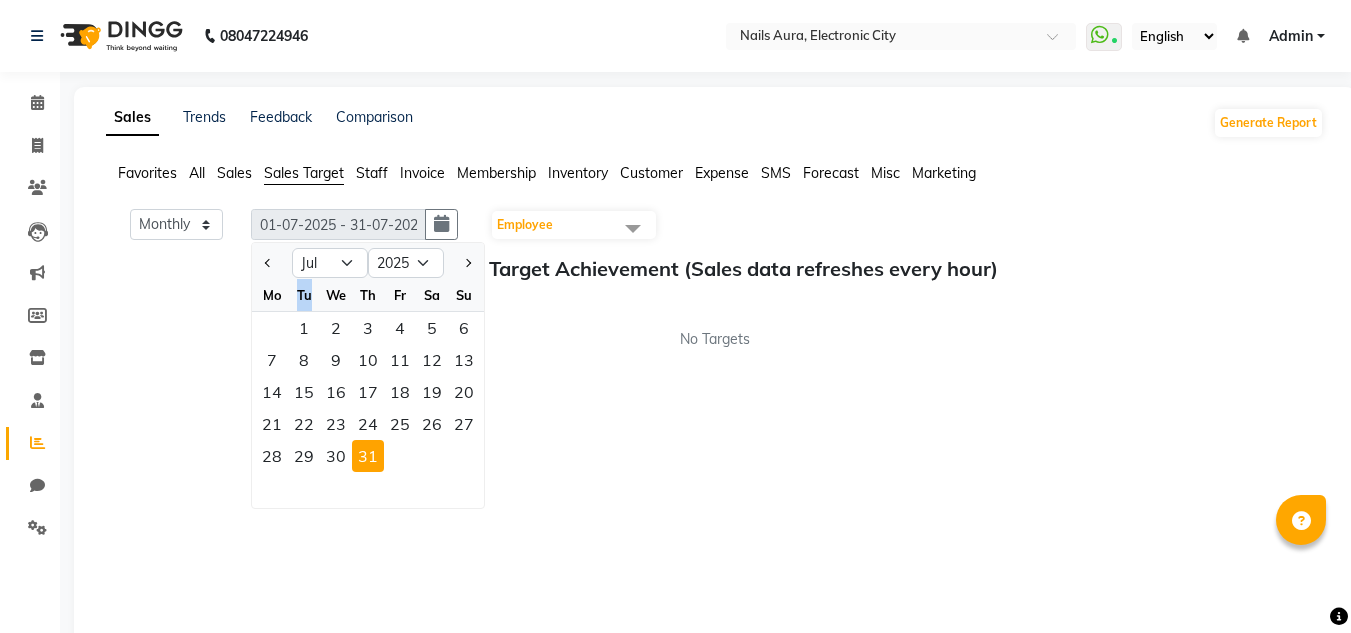 click on "Tu" 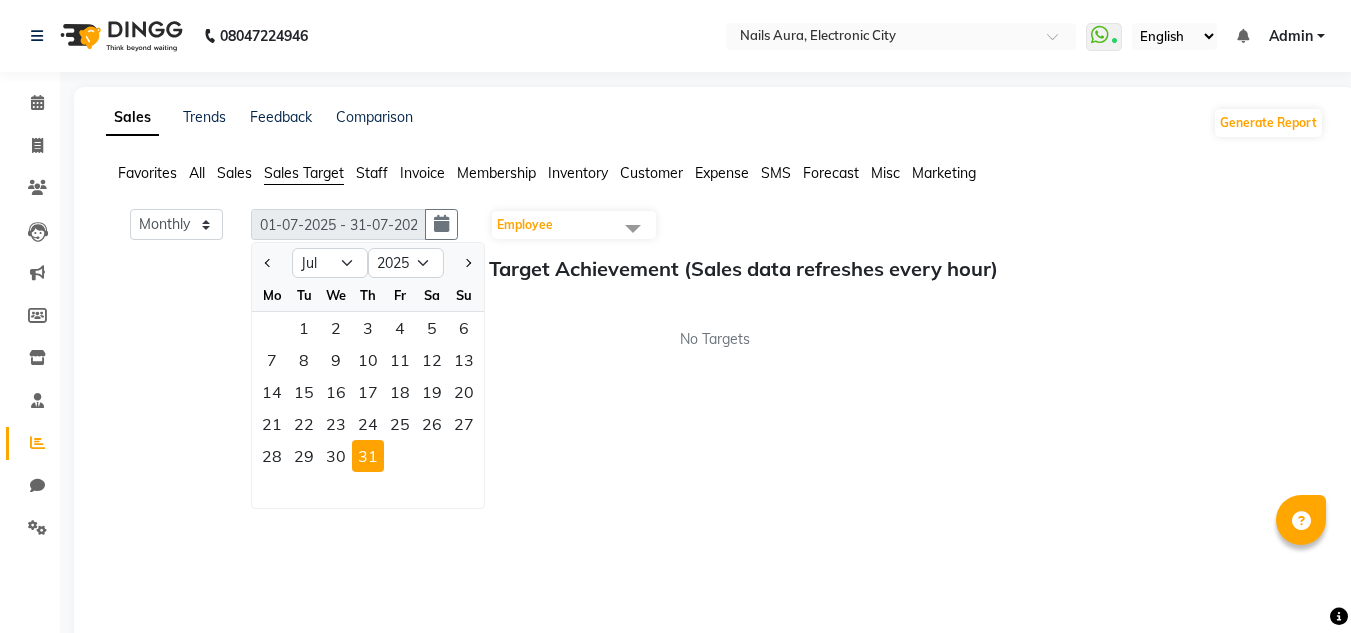 click on "31" 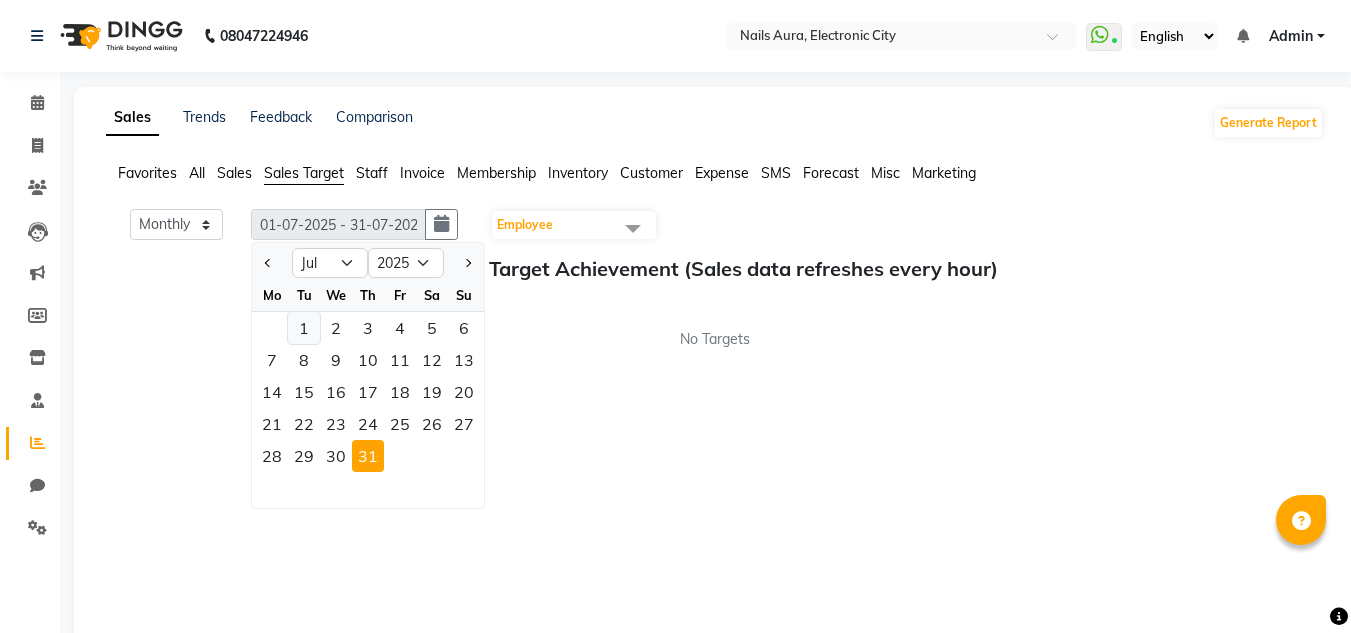 click on "1" 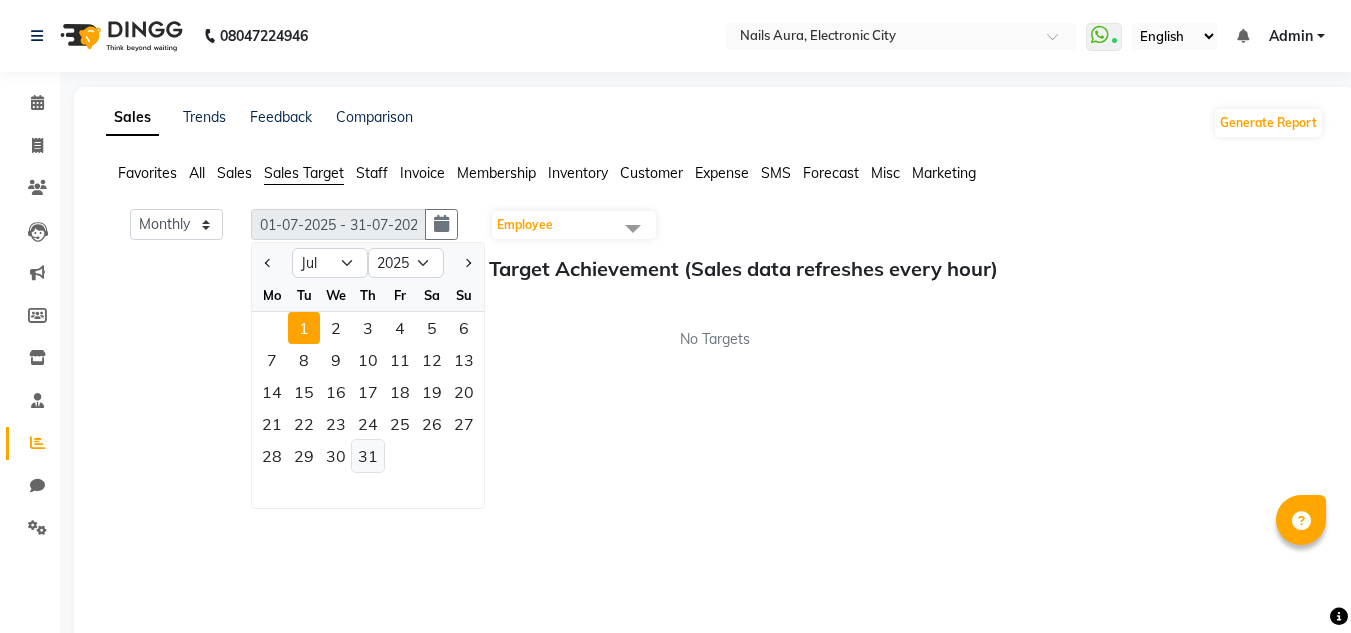 click on "31" 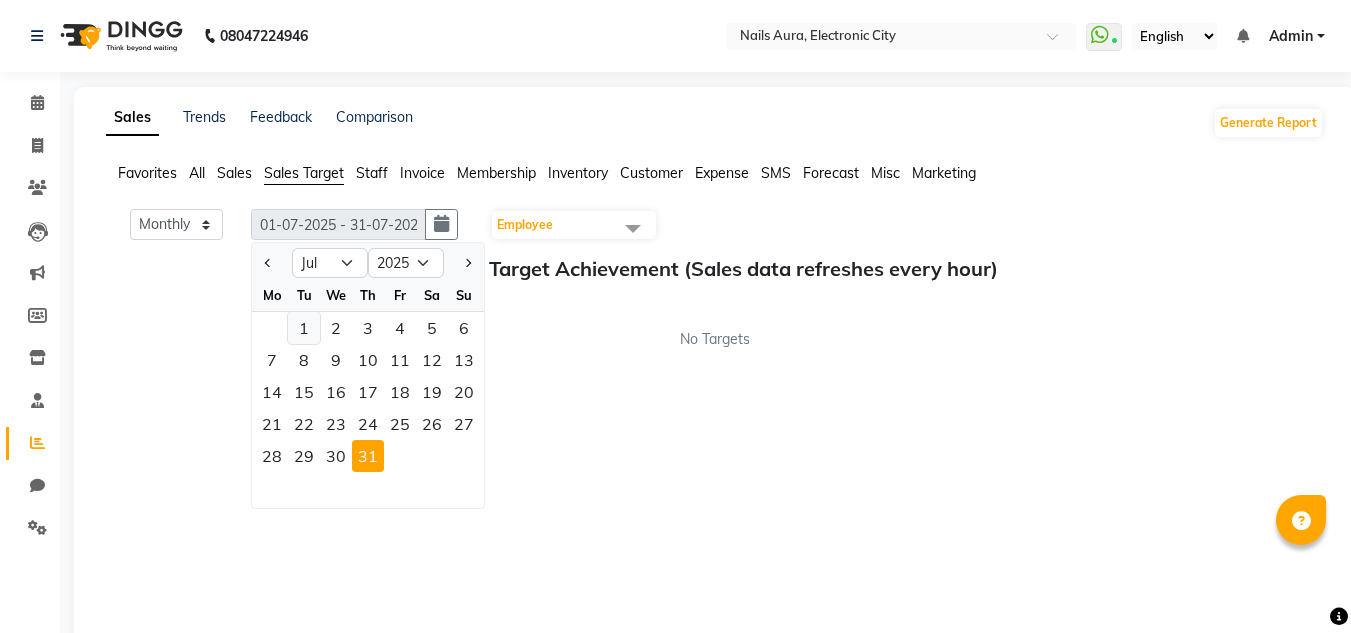 click on "1" 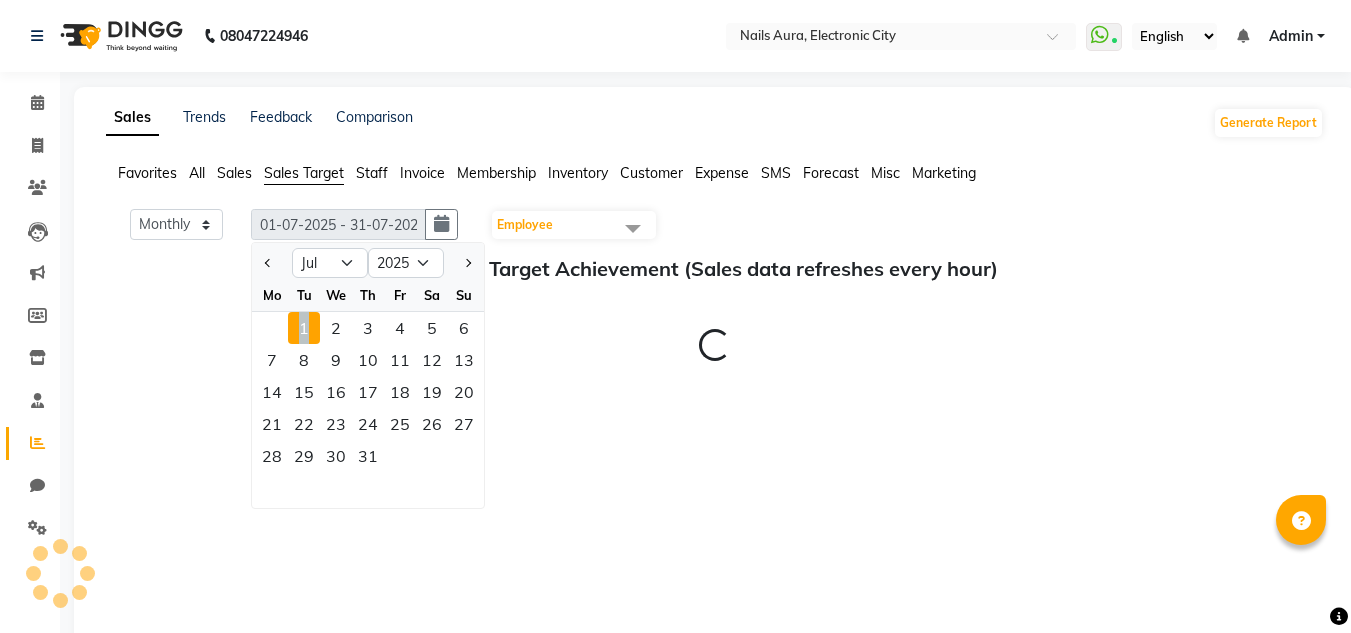 click on "1" 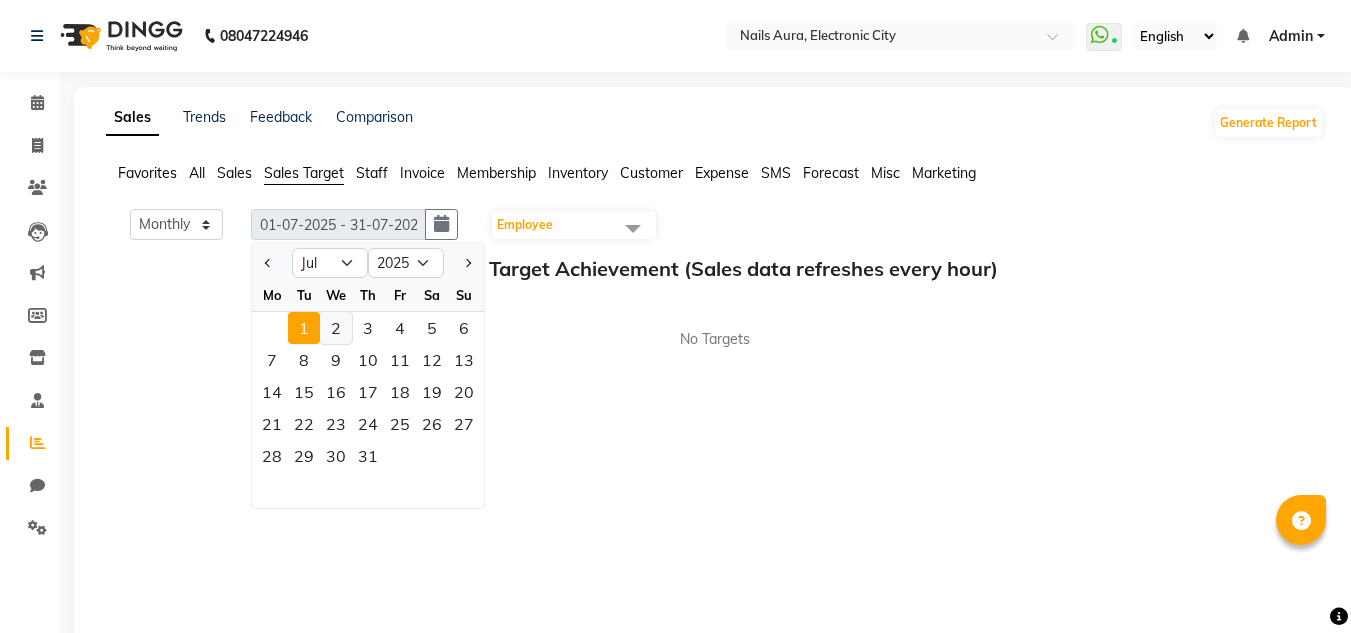 click on "2" 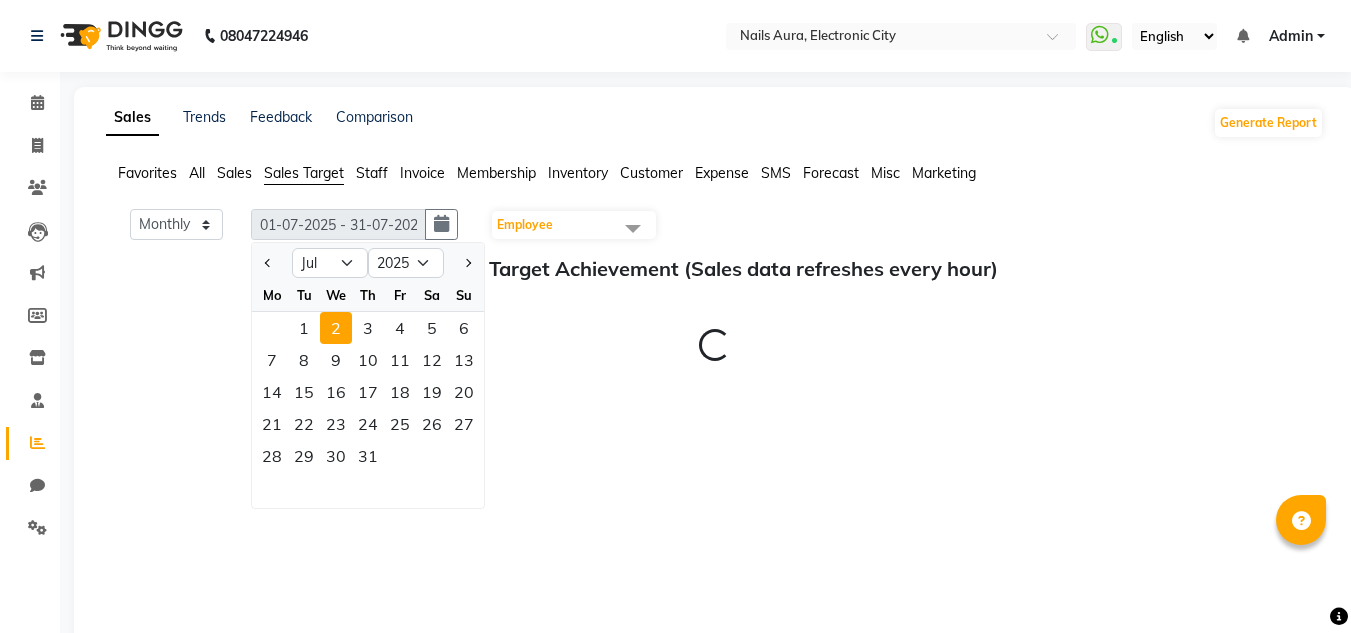 click on "2" 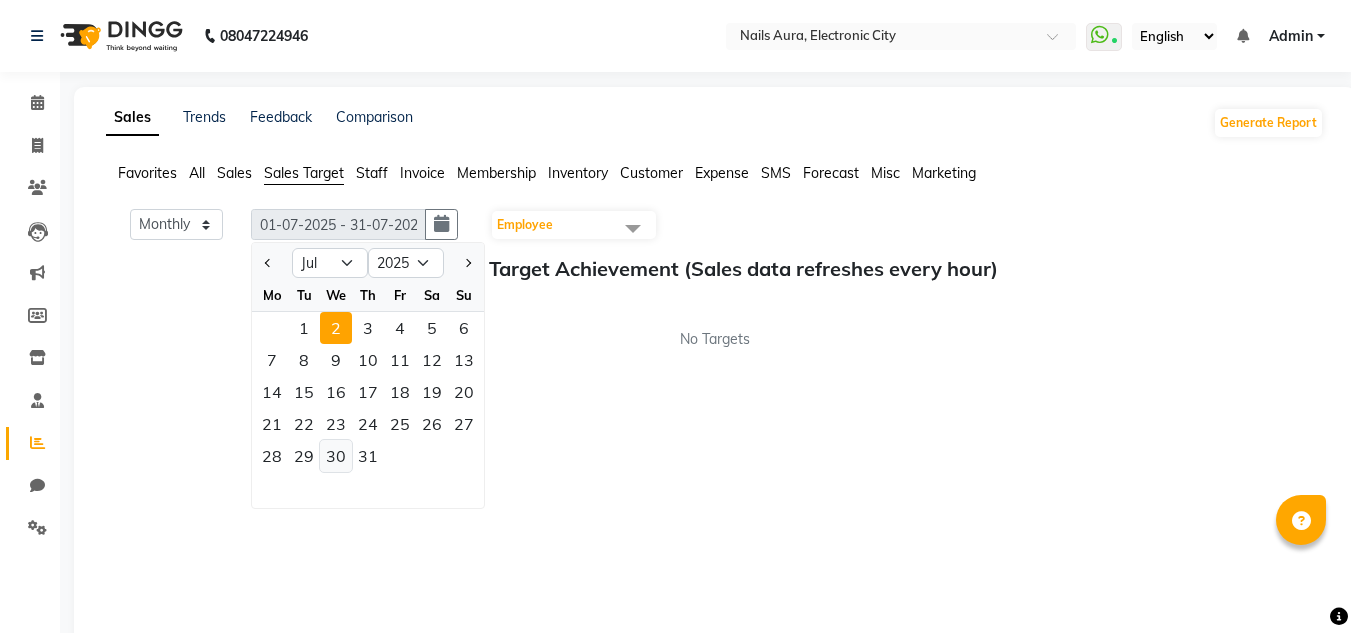 click on "30" 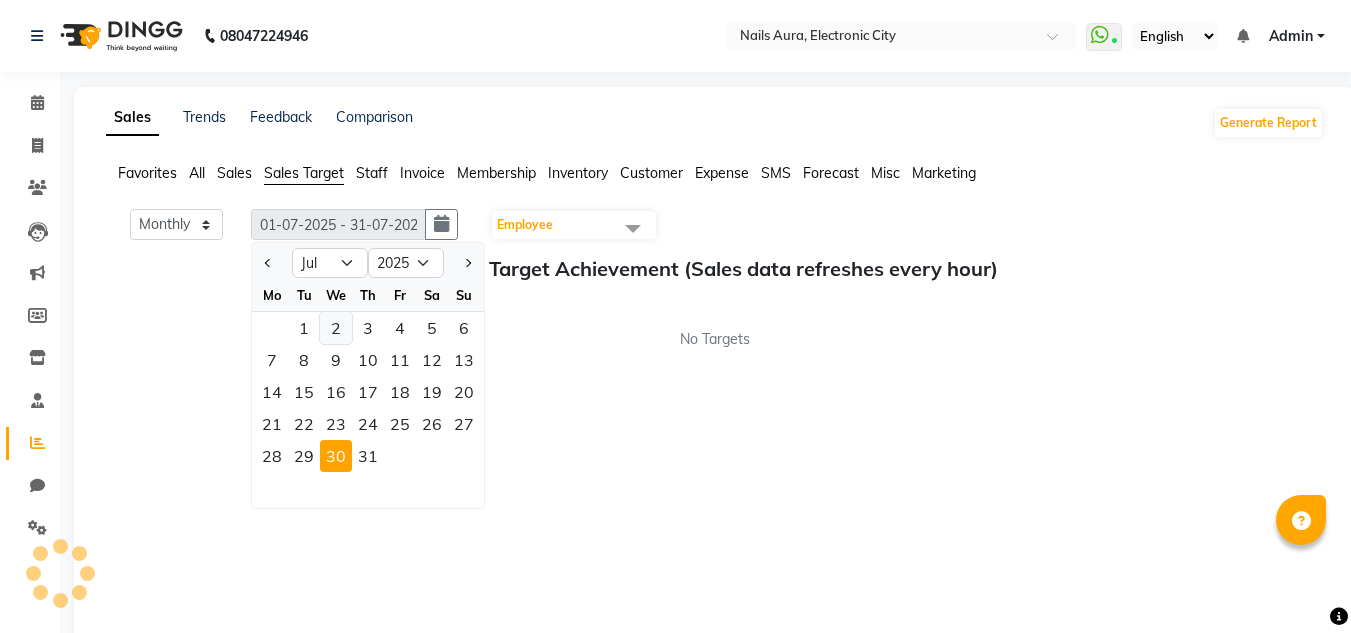 click on "2" 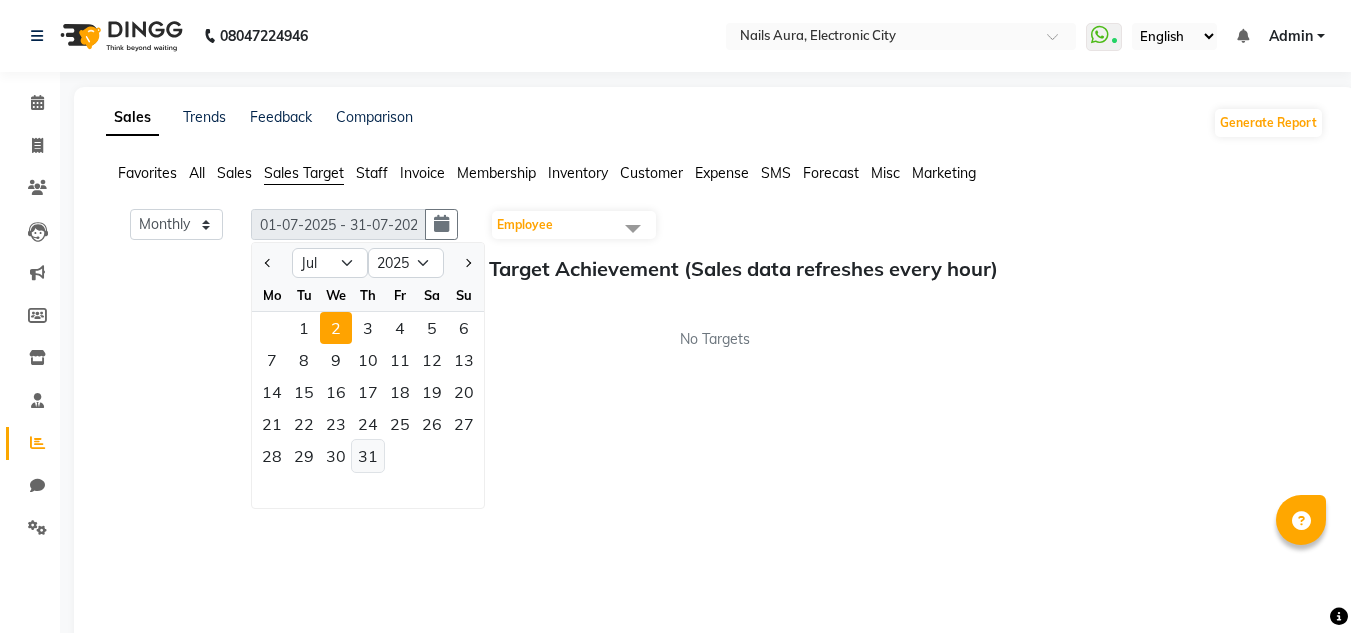 click on "31" 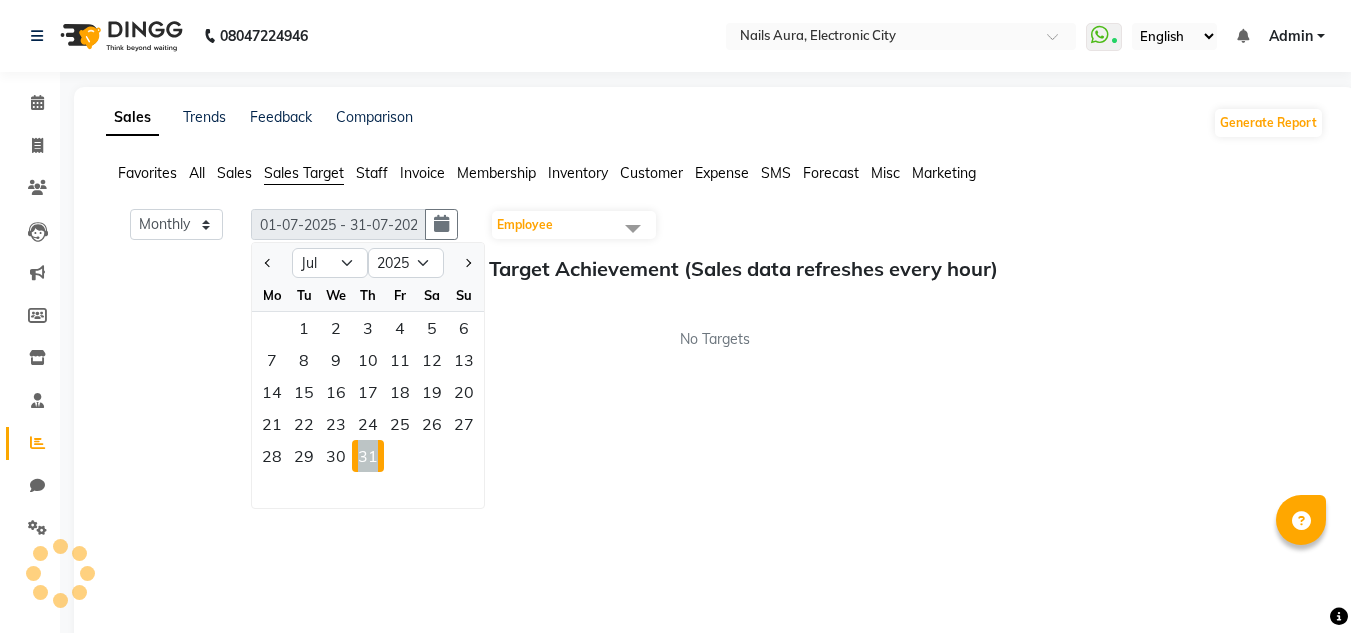 click on "31" 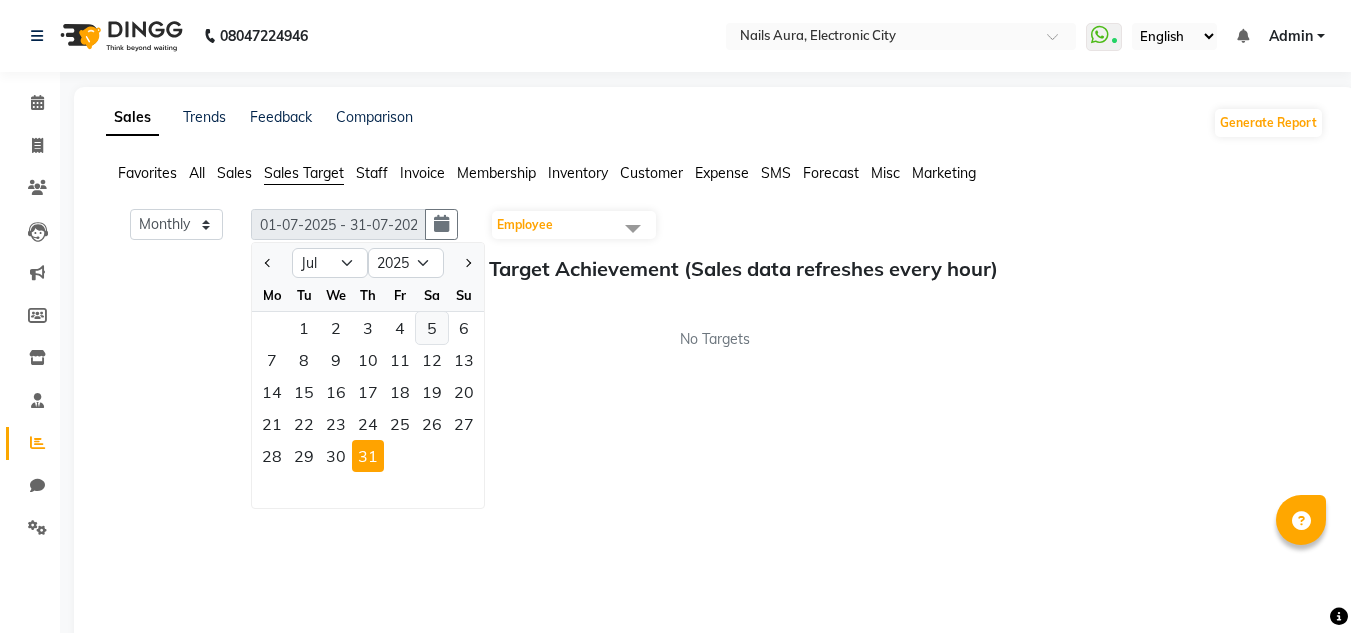 click on "5" 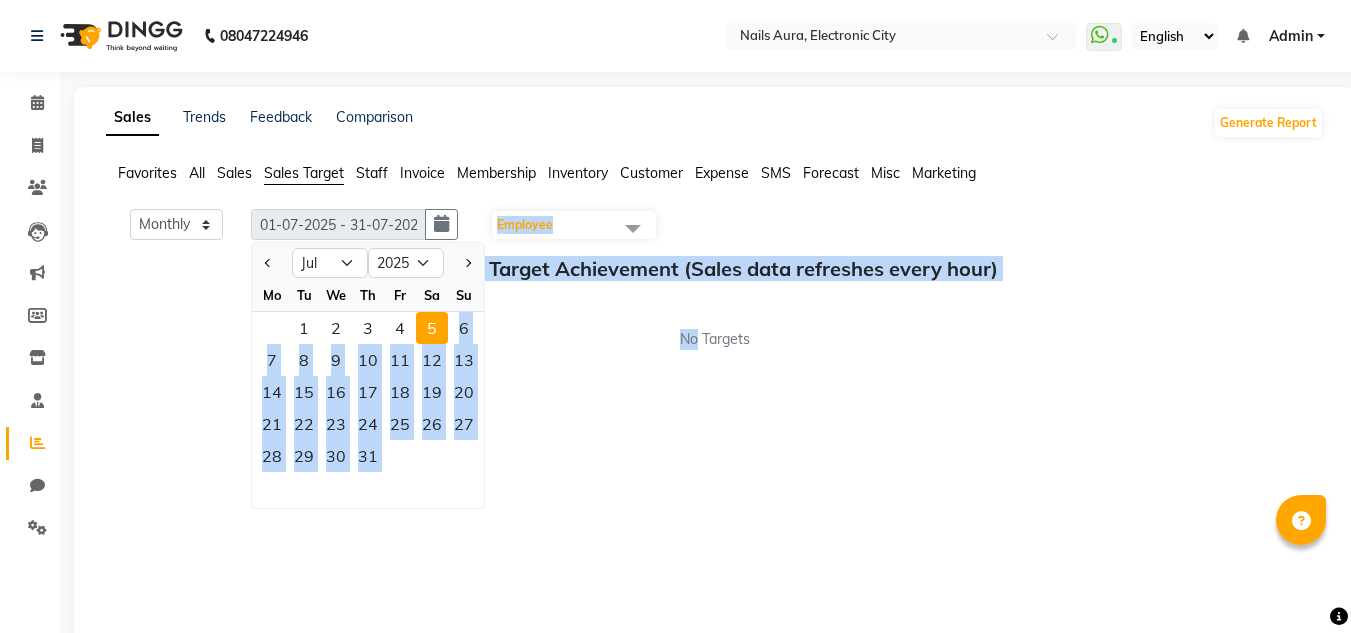 scroll, scrollTop: 32, scrollLeft: 0, axis: vertical 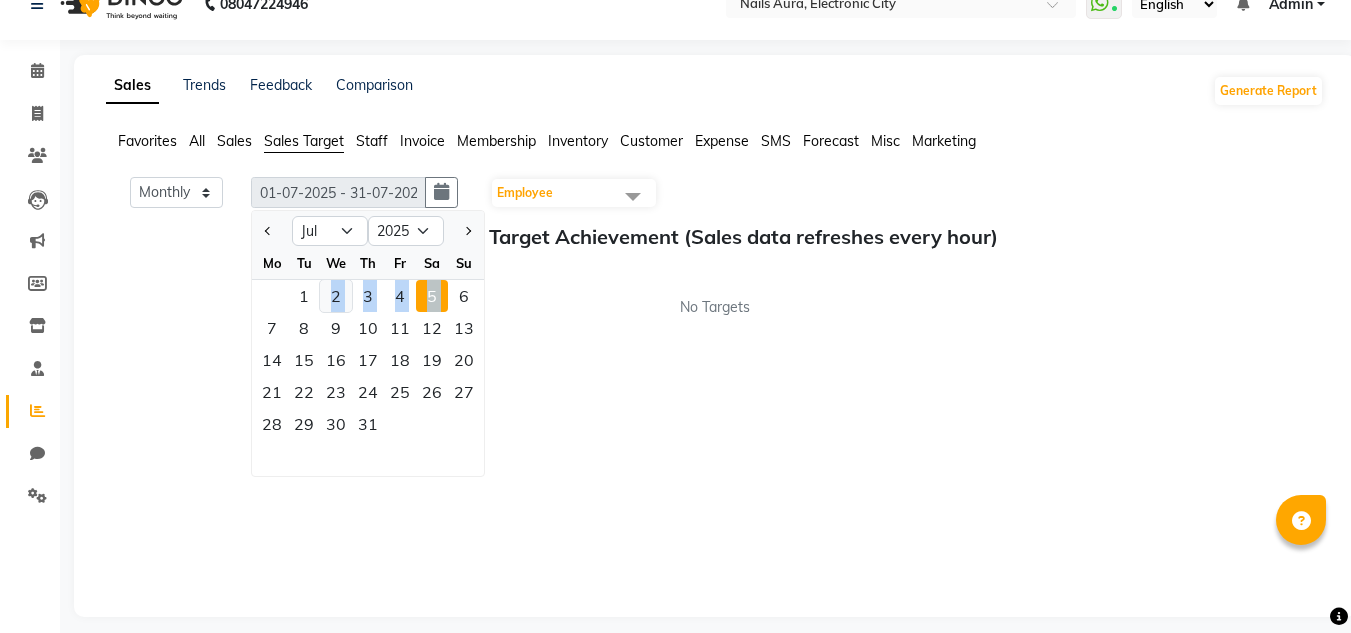 drag, startPoint x: 434, startPoint y: 327, endPoint x: 332, endPoint y: 305, distance: 104.34558 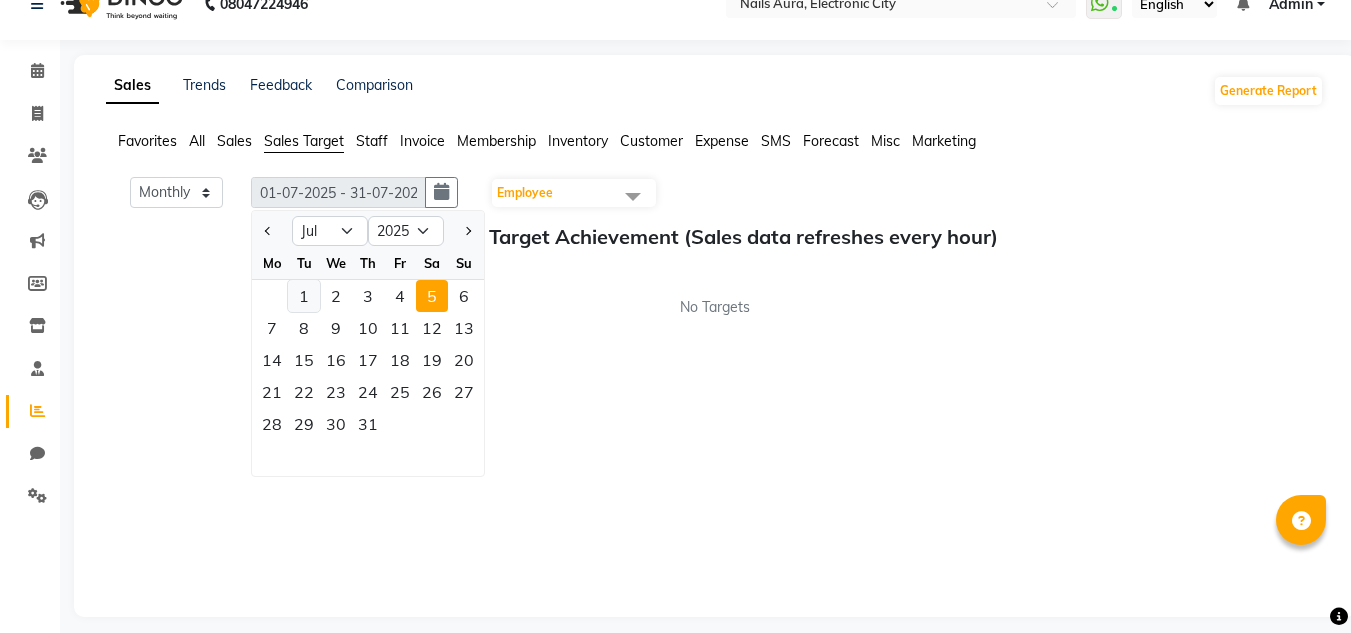 click on "1" 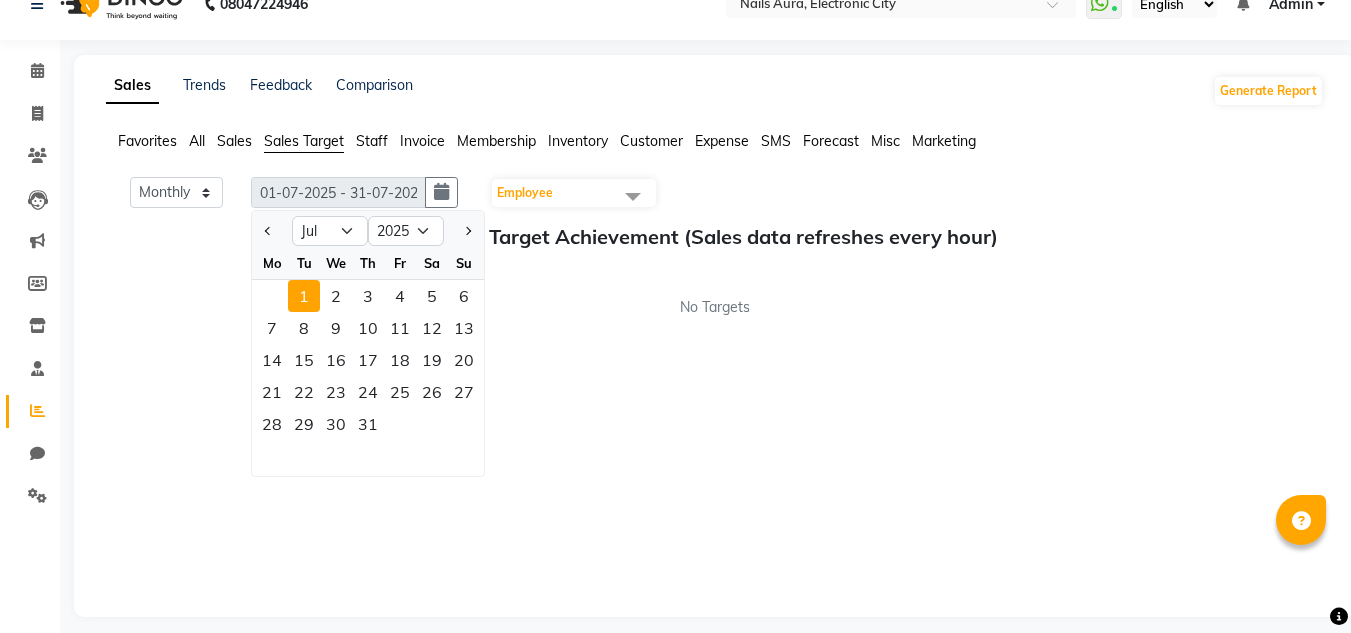 click on "1" 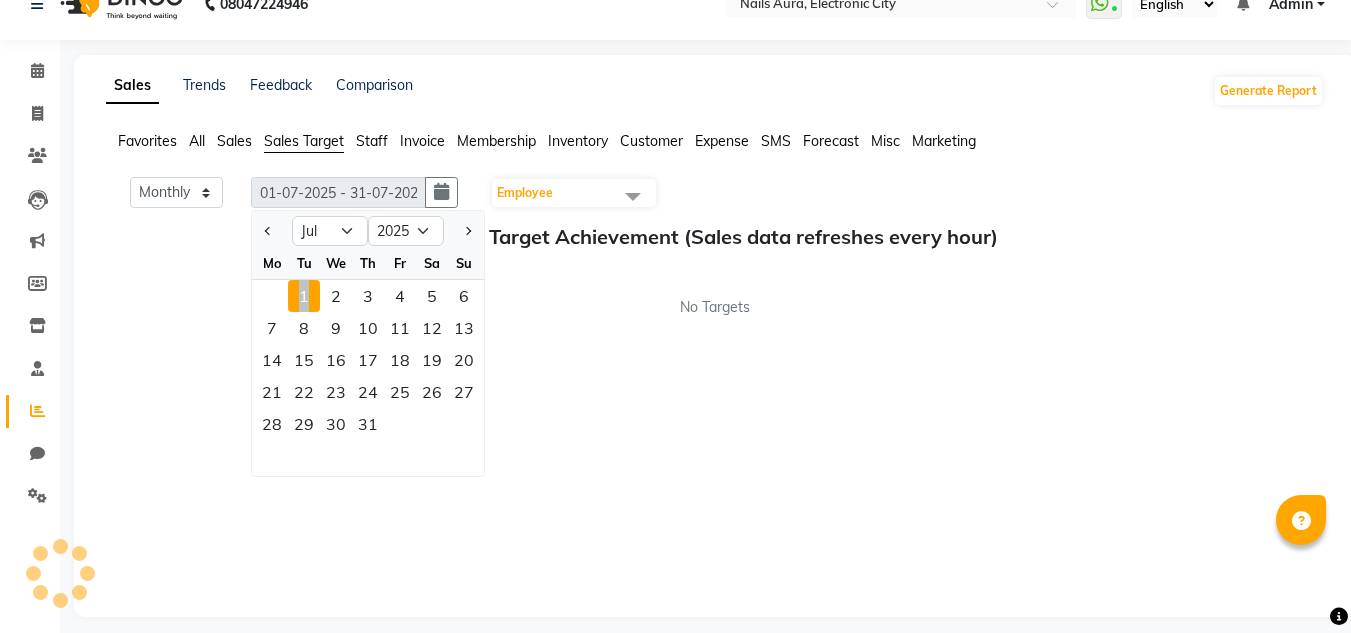 click on "1" 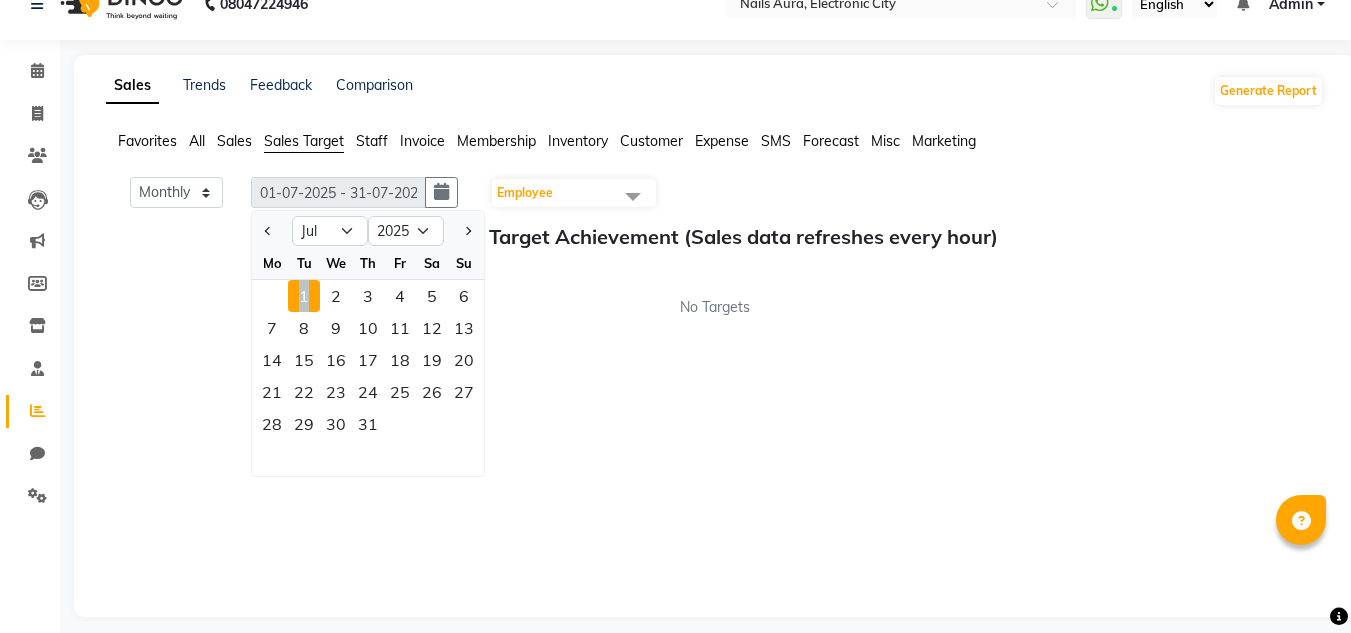 click on "1" 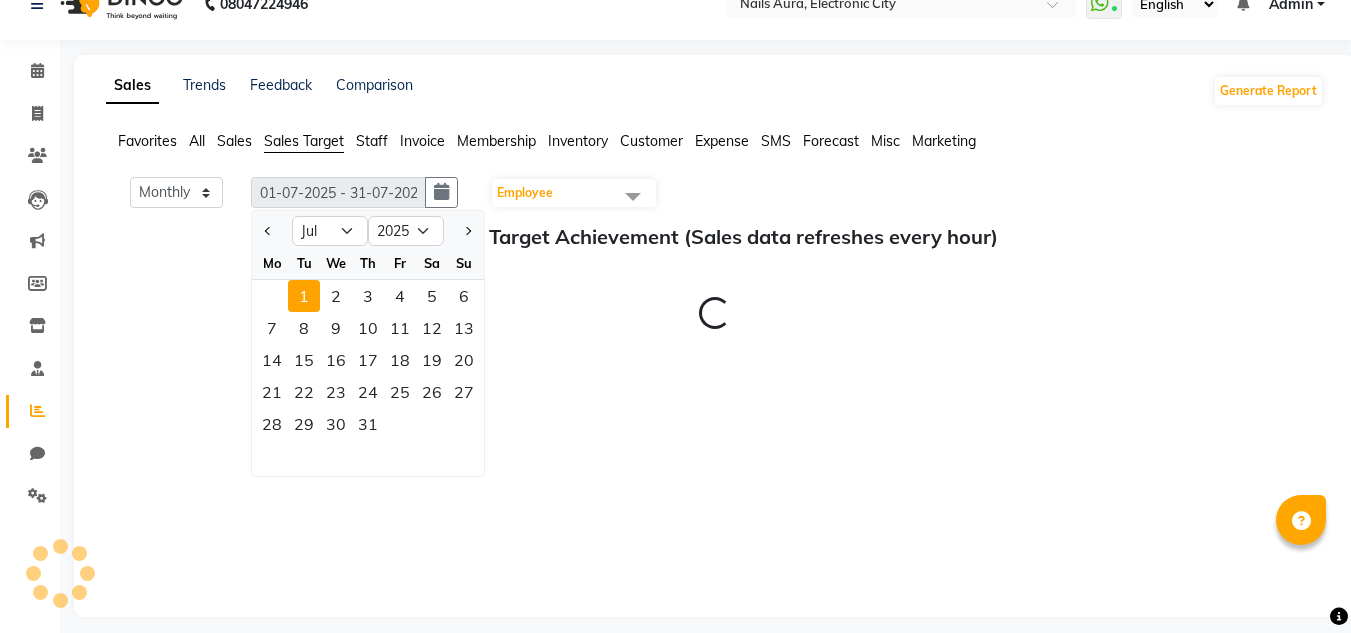 click on "1" 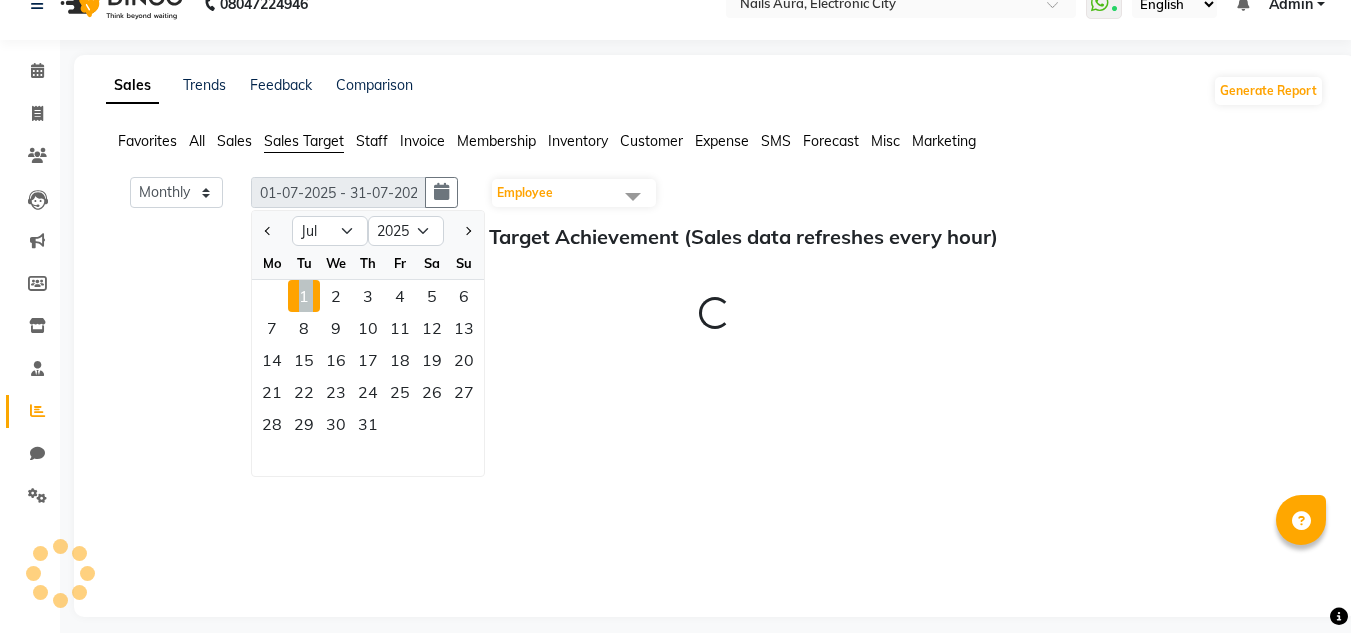 click on "1" 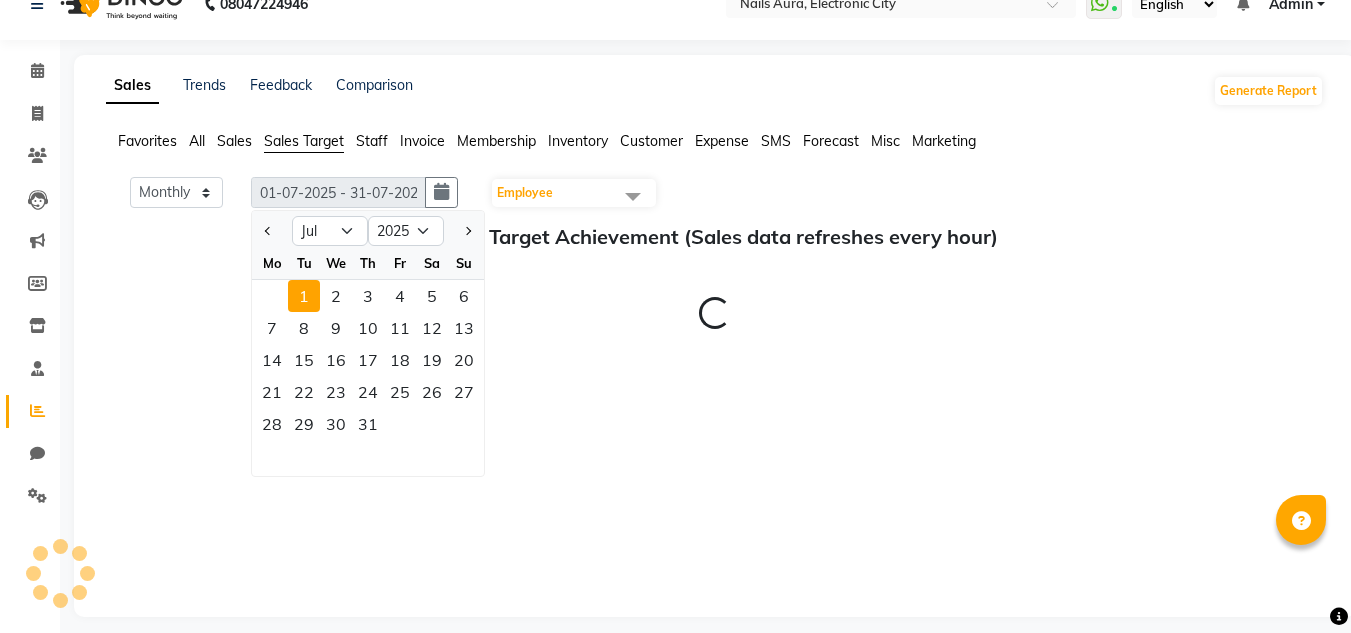 click on "1" 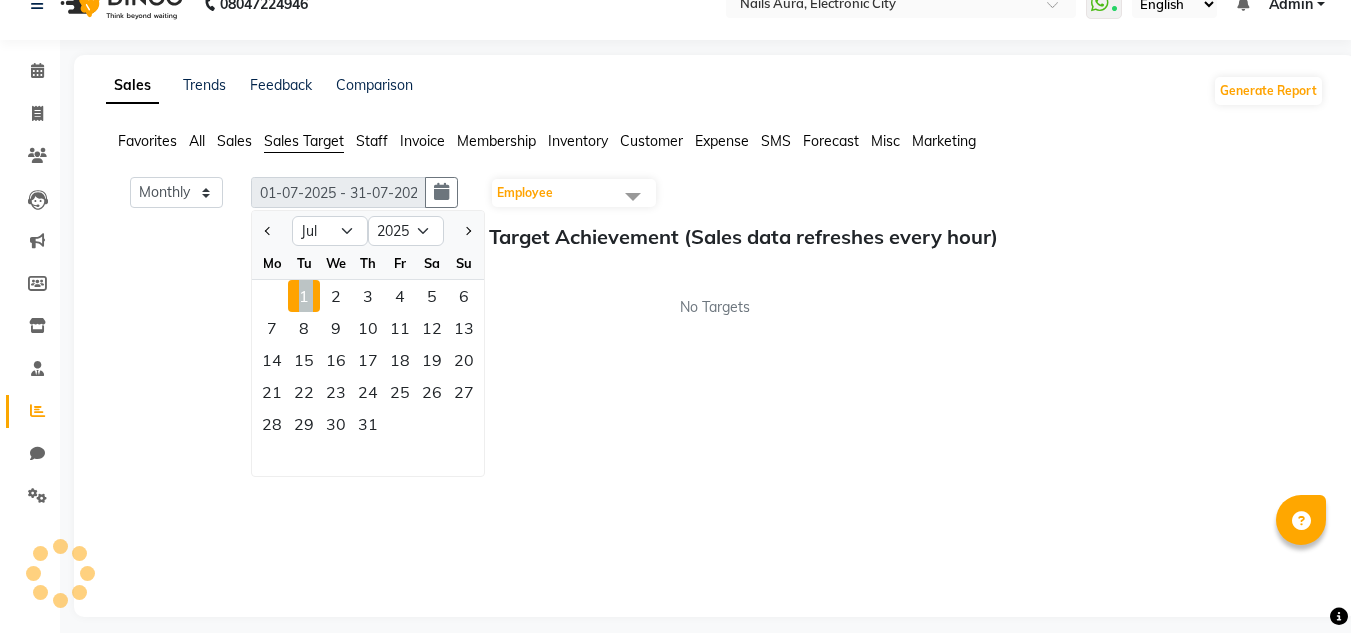 click on "1" 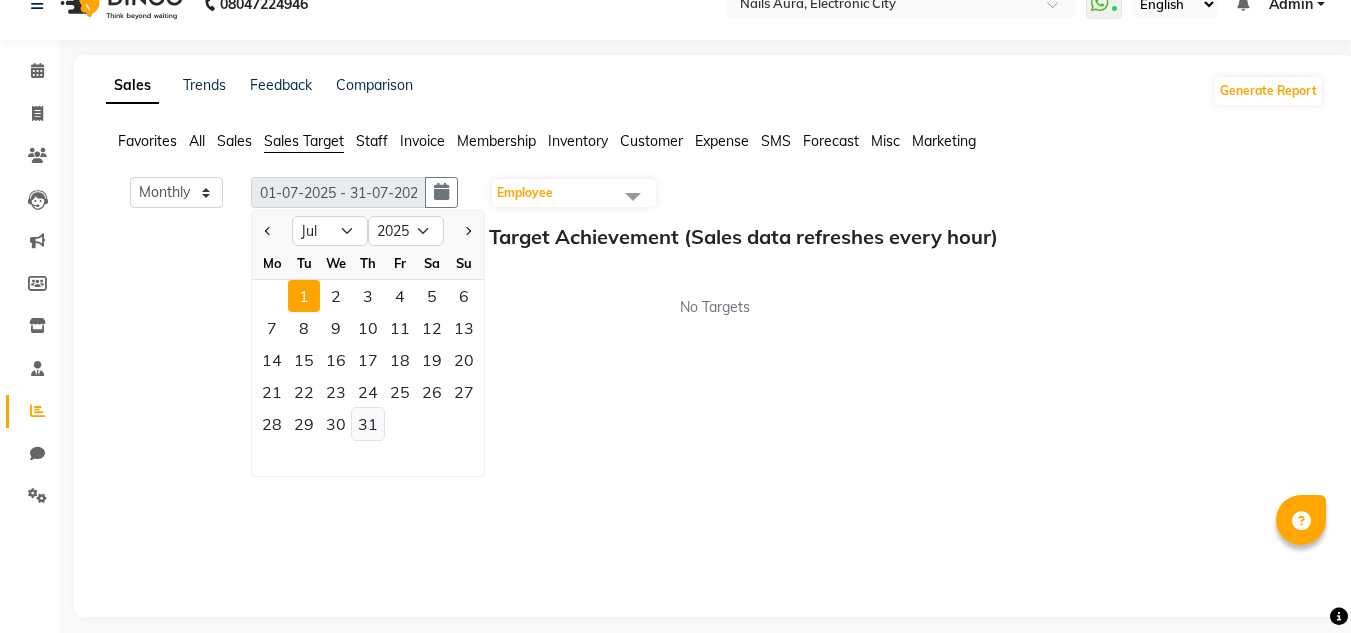 click on "31" 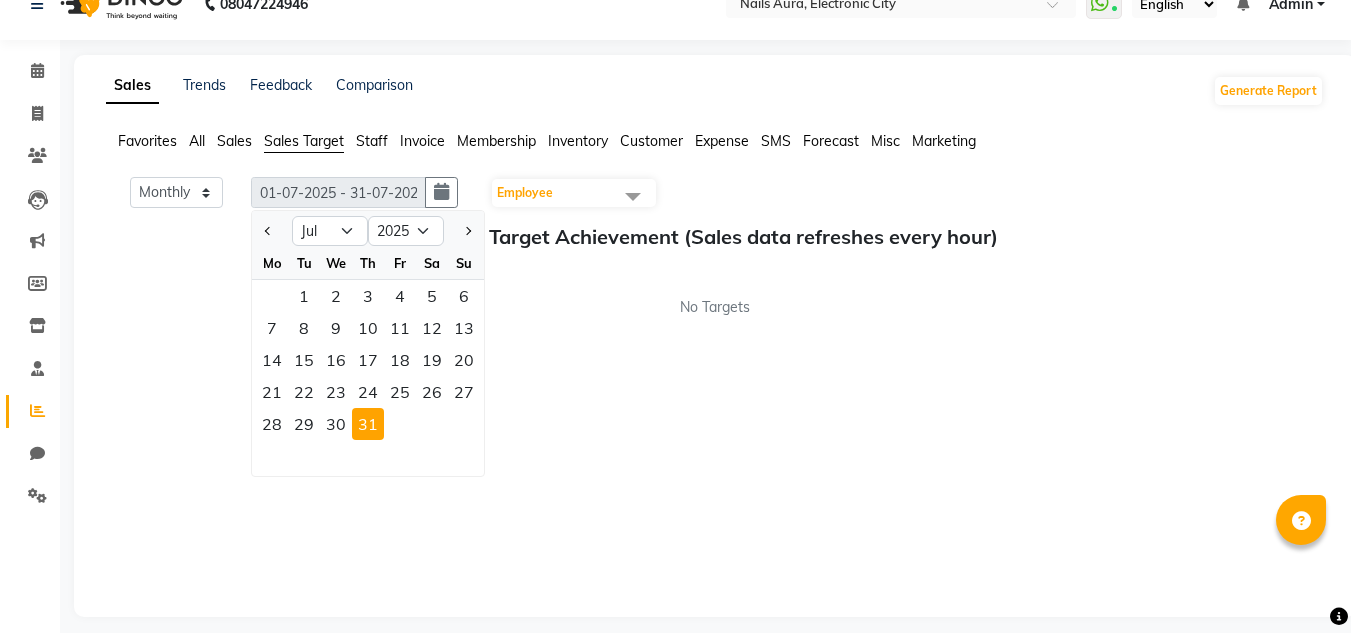 click on "Staff" 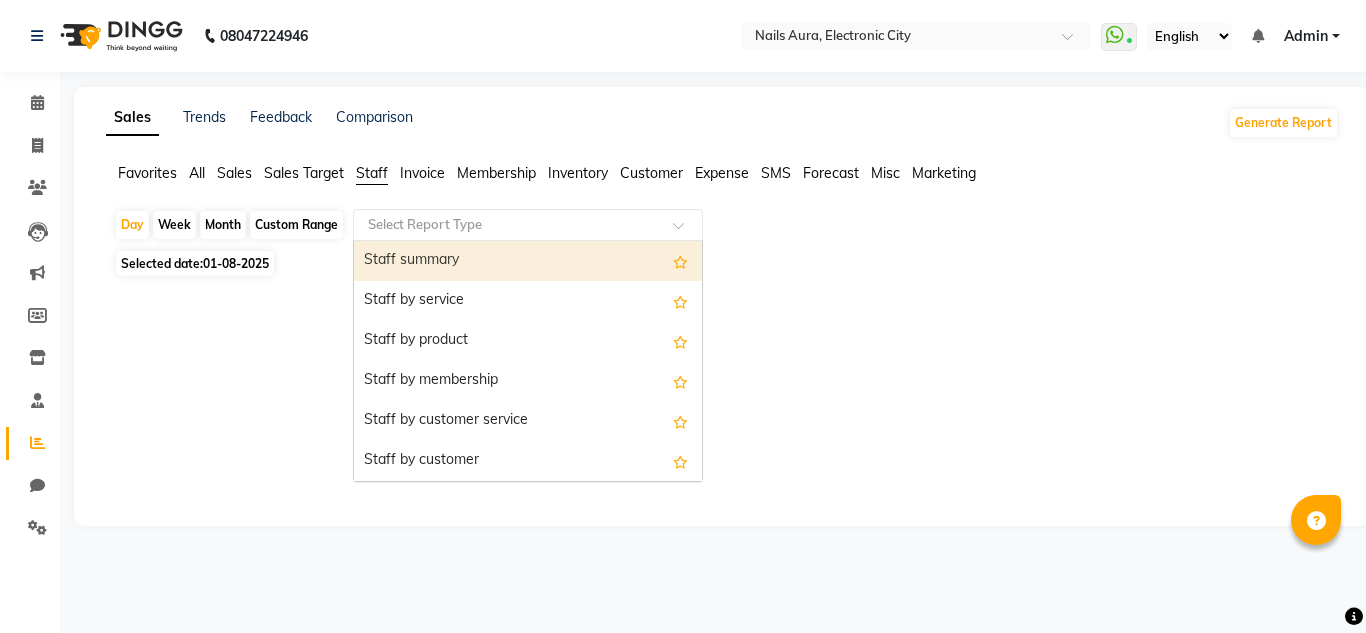 click 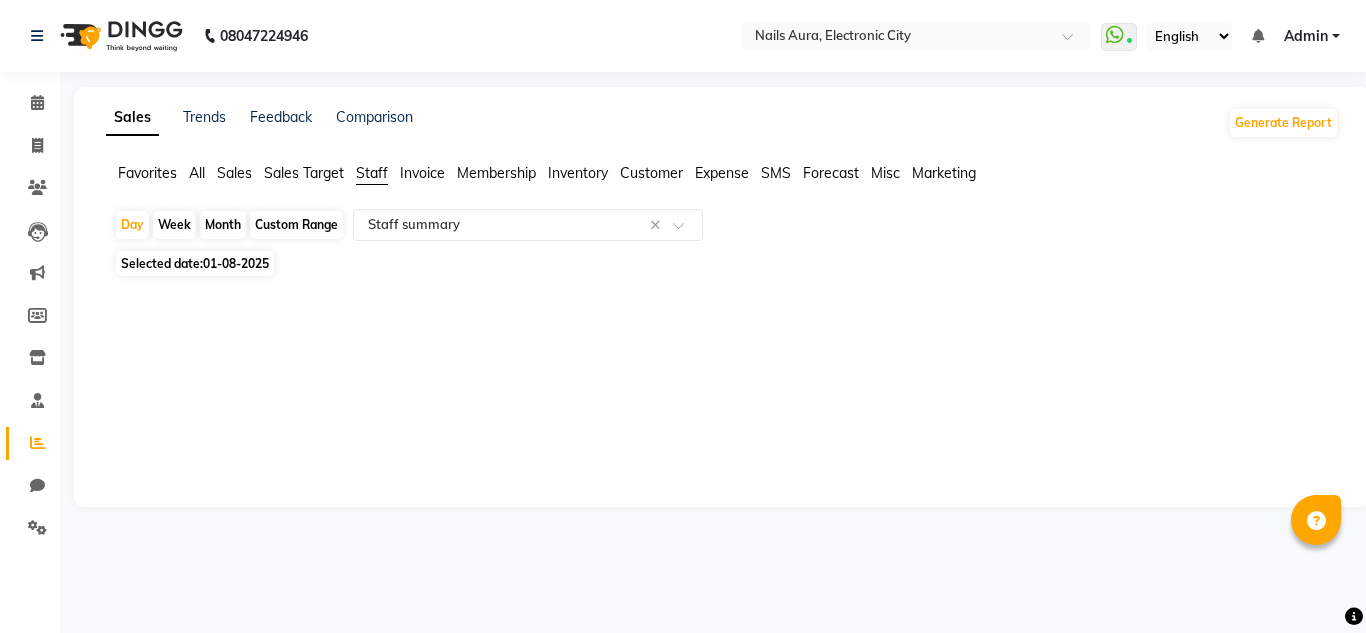 click on "Month" 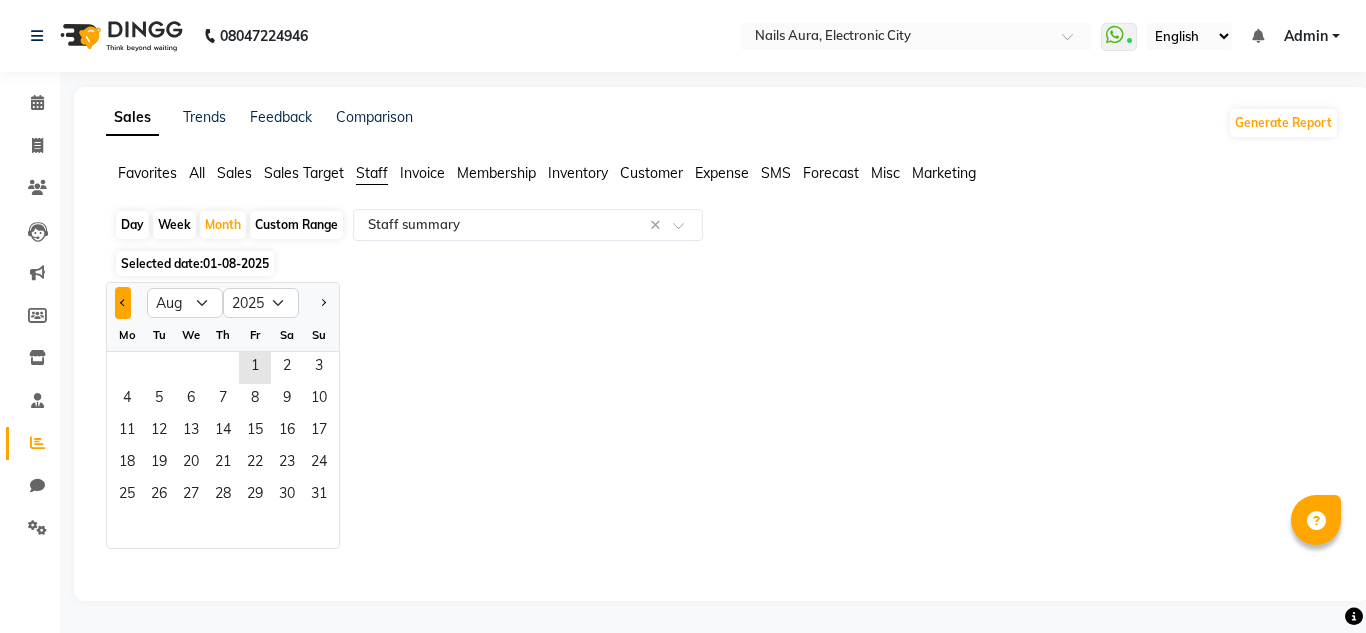 click 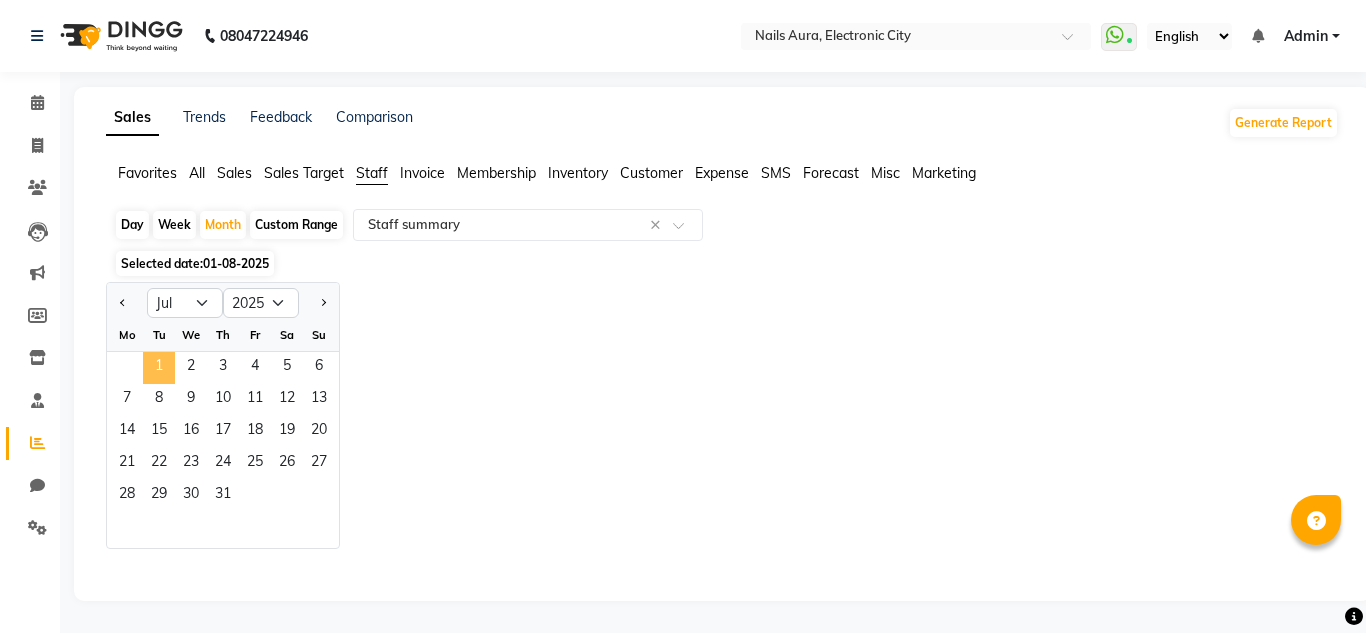 click on "1" 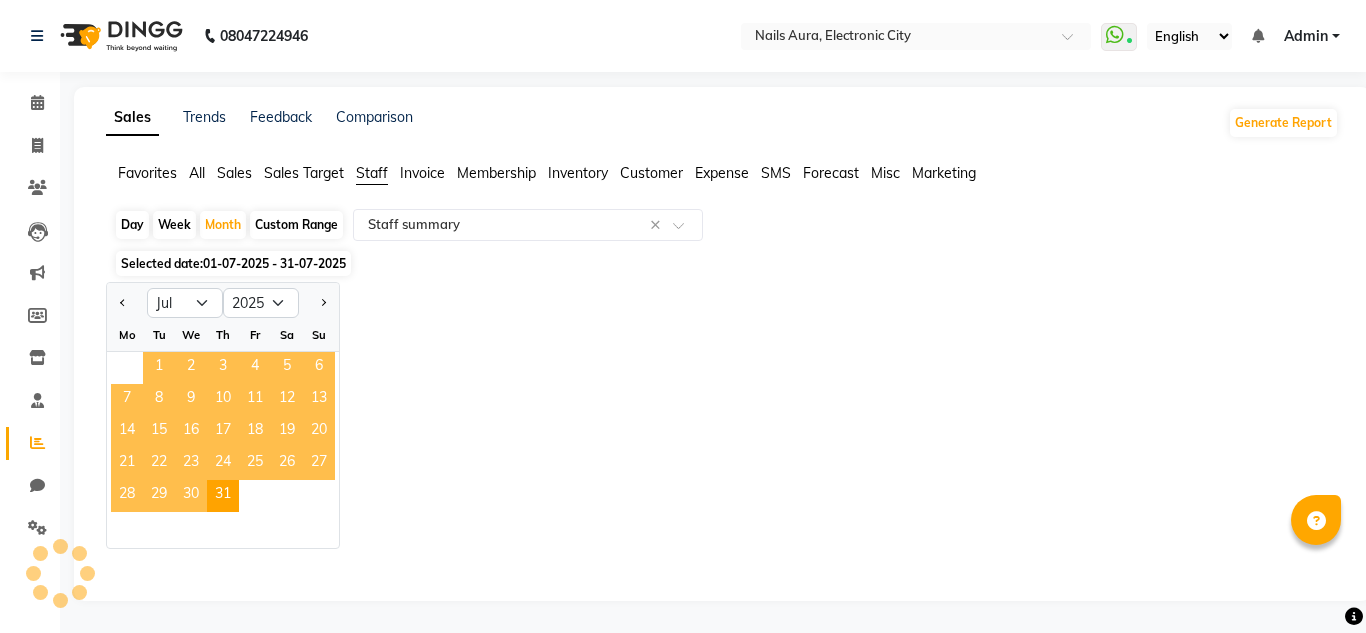select on "full_report" 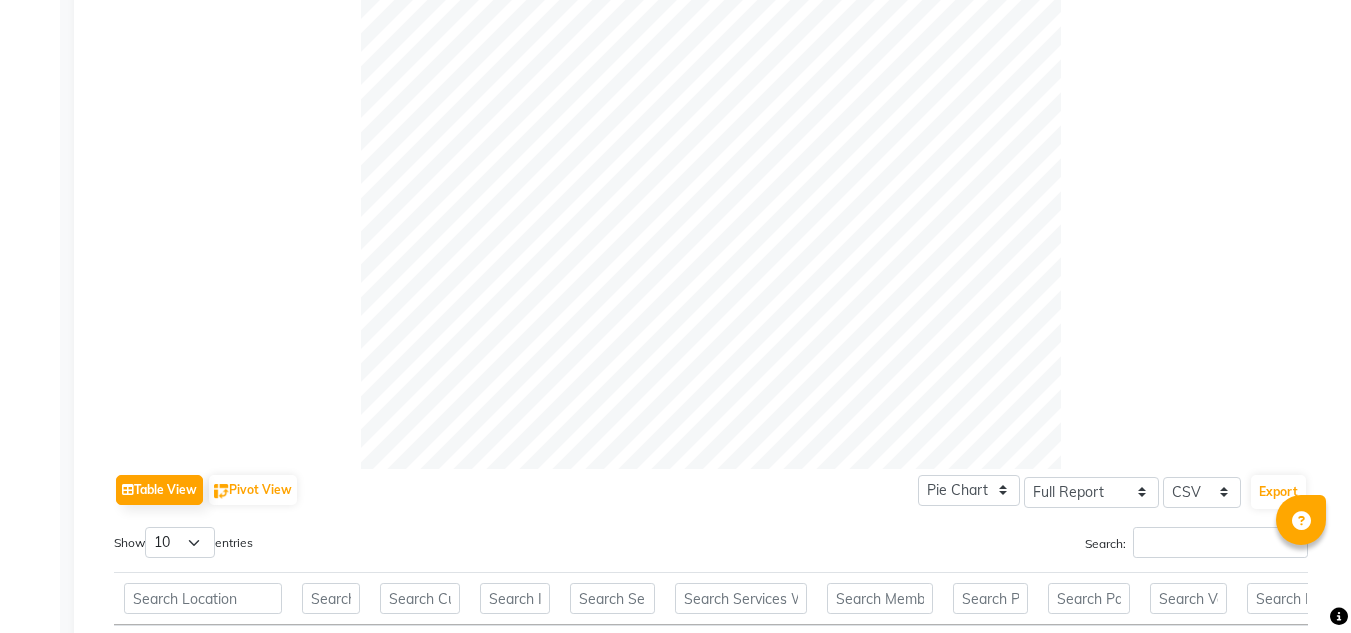 scroll, scrollTop: 1028, scrollLeft: 0, axis: vertical 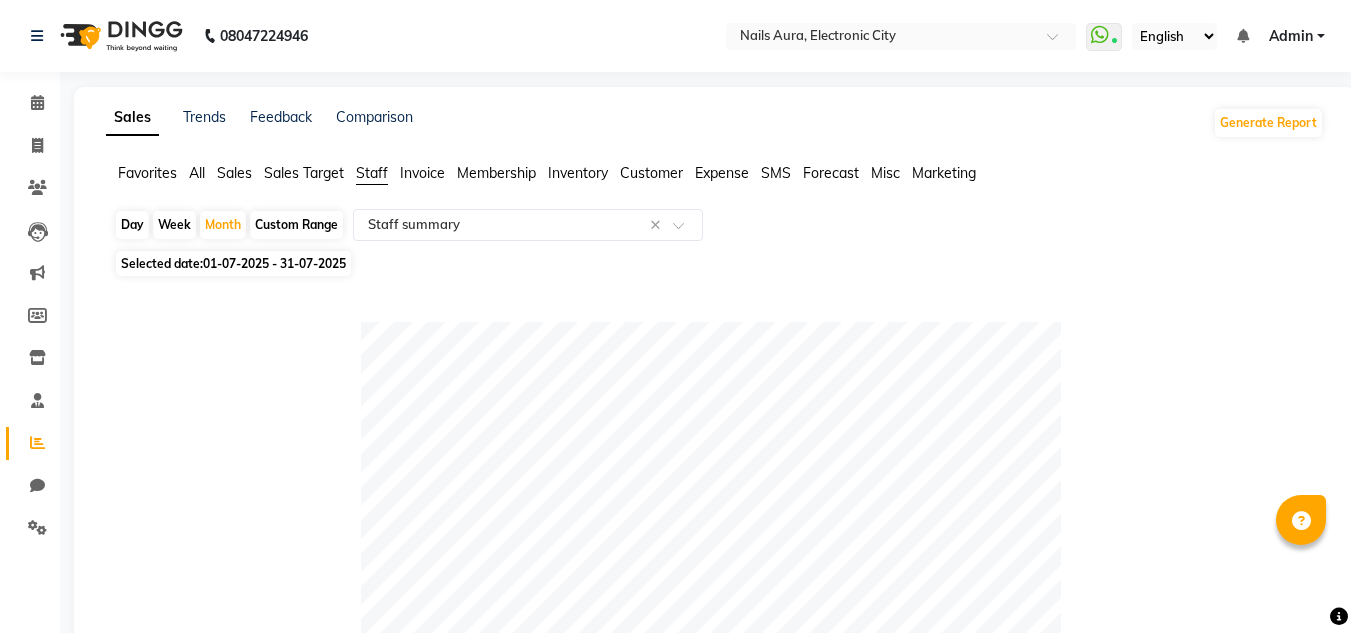click on "Invoice" 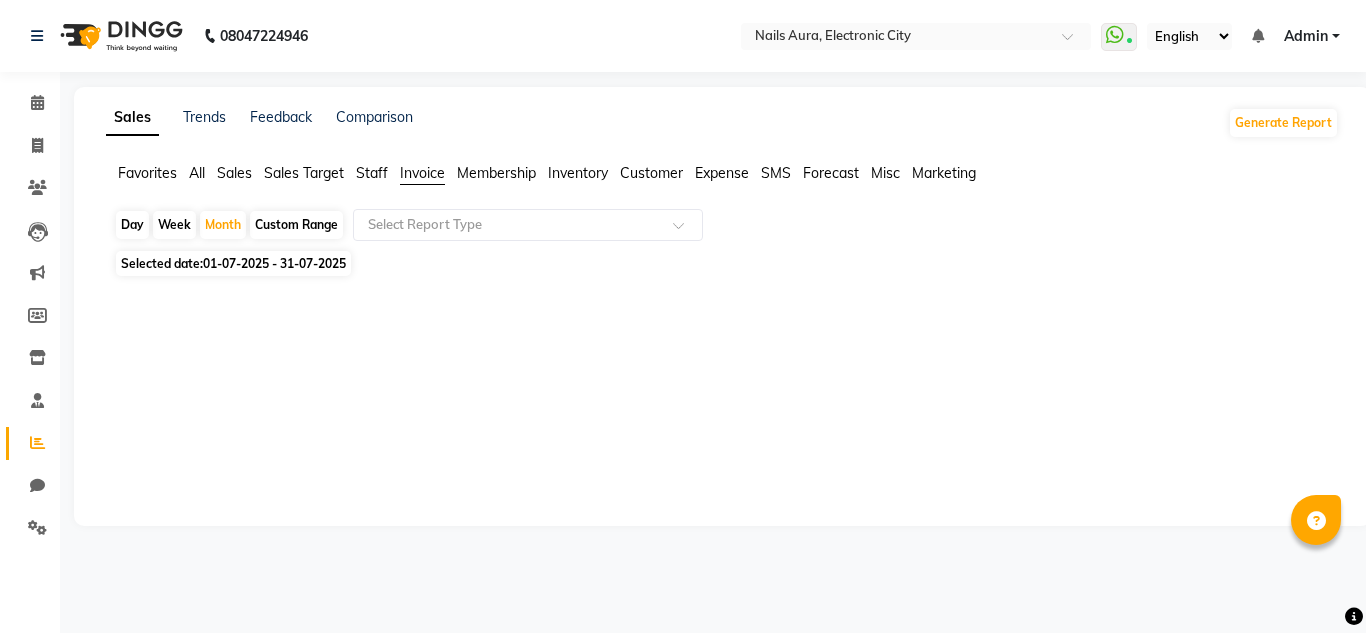 click on "Membership" 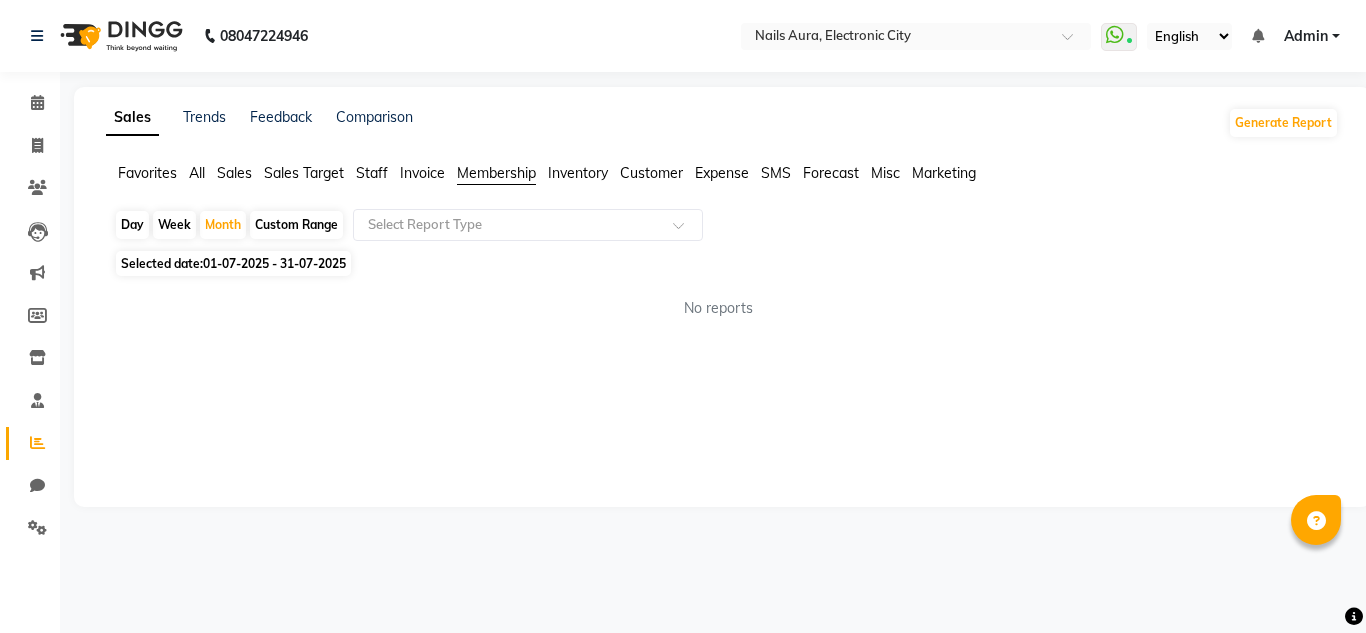 click on "Inventory" 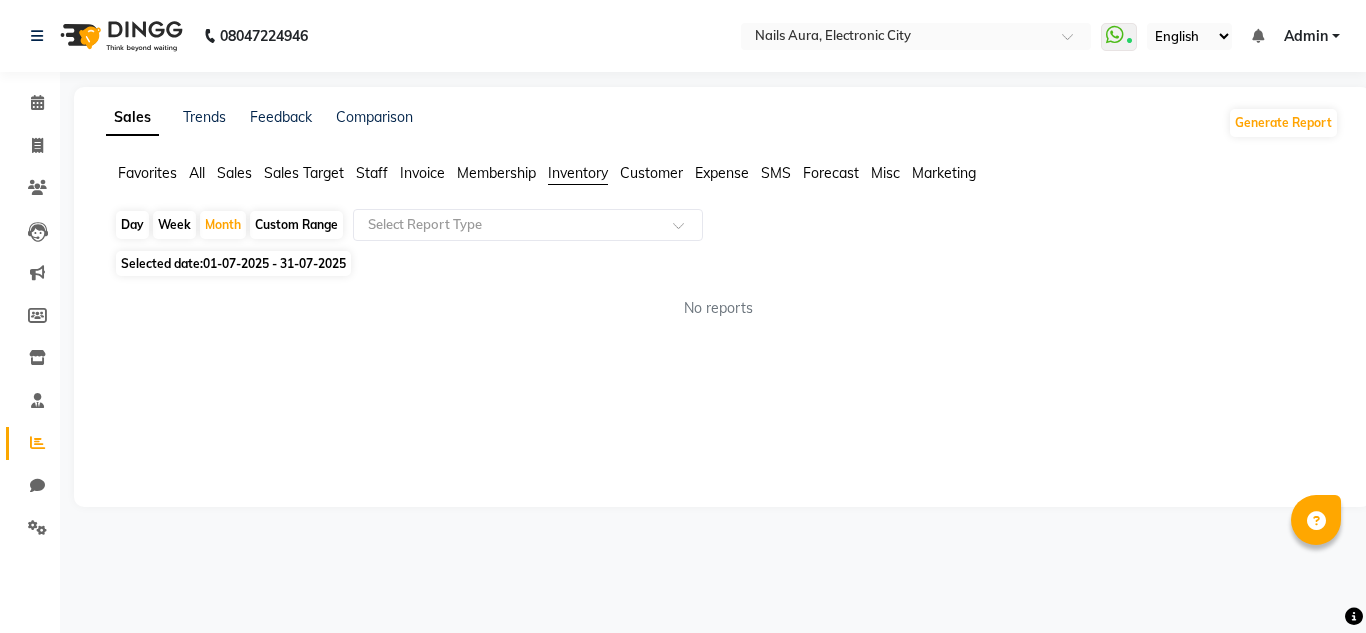 click on "Customer" 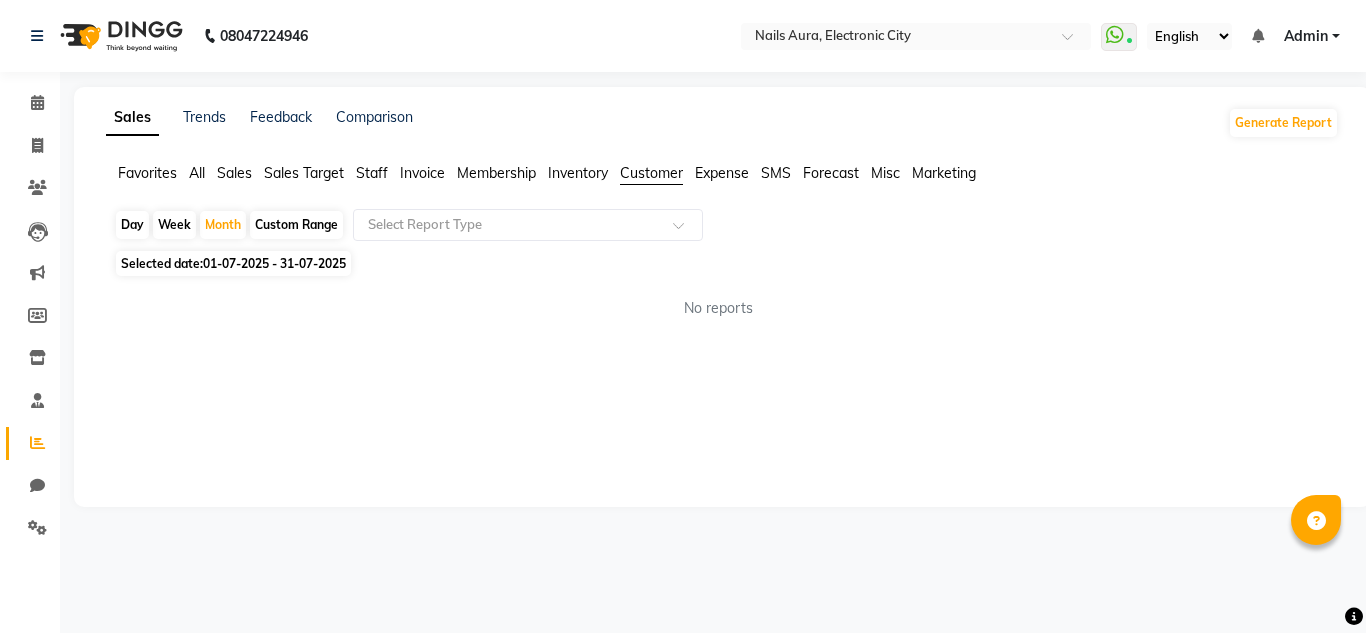 click on "Expense" 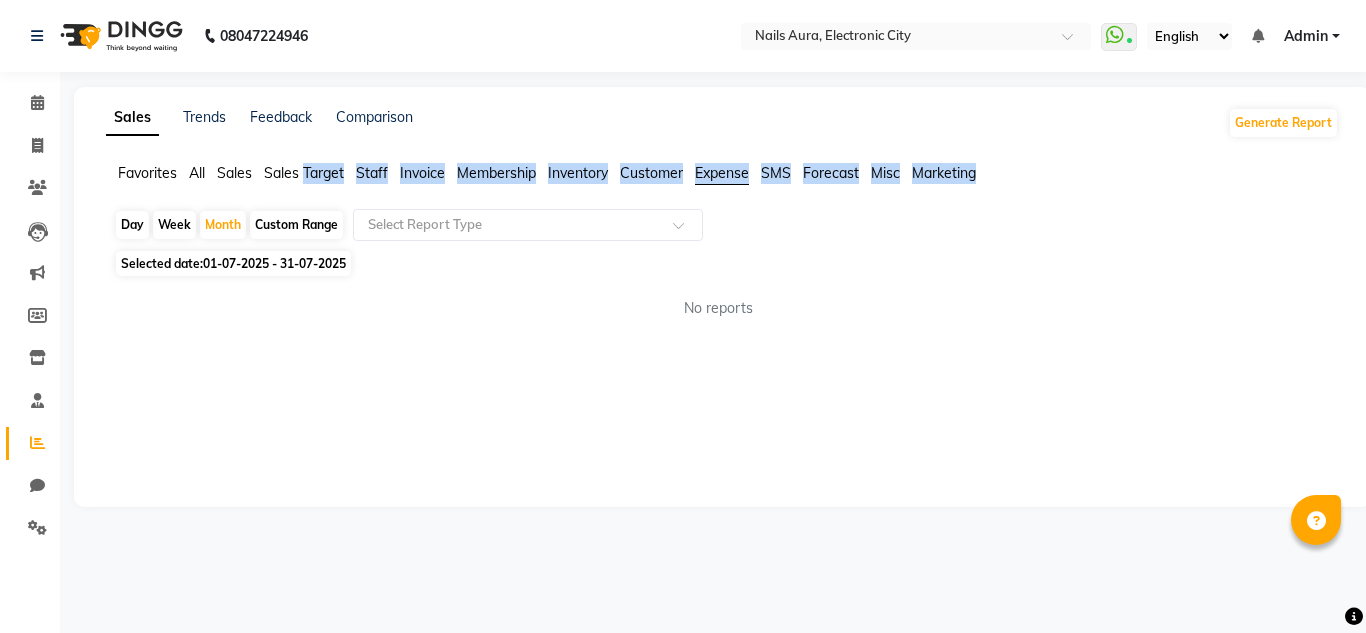 click on "Expense" 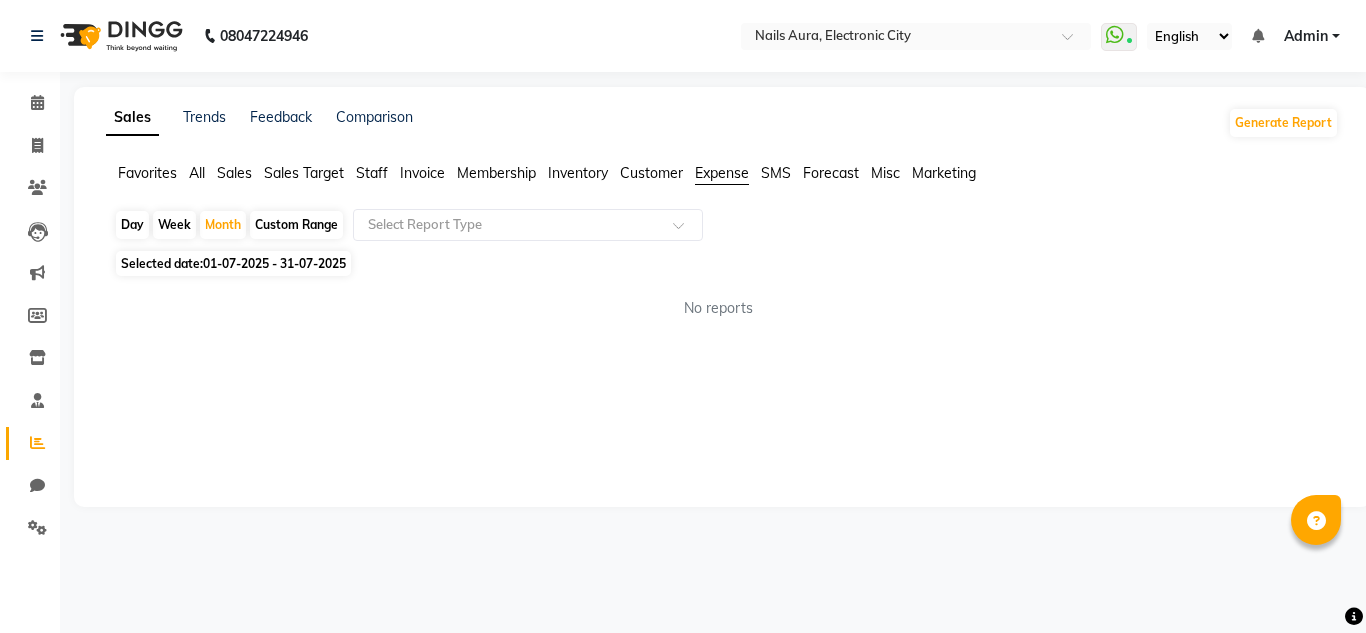 click on "Day   Week   Month   Custom Range  Select Report Type" 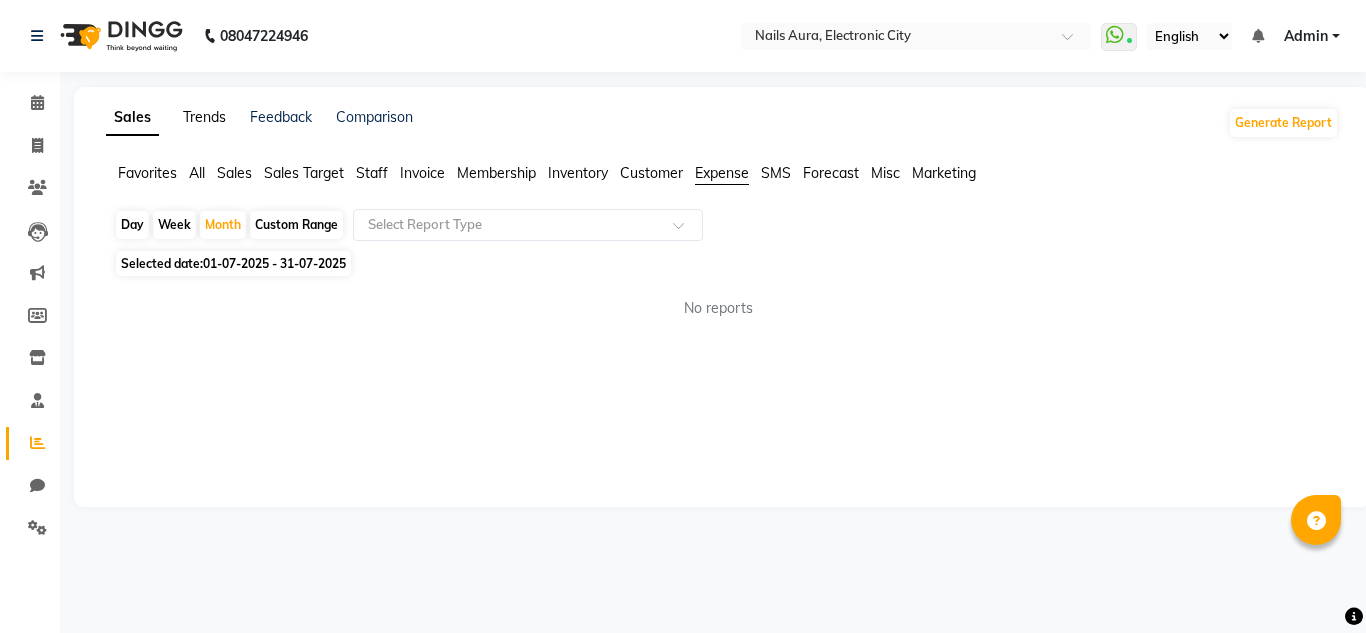 click on "Trends" 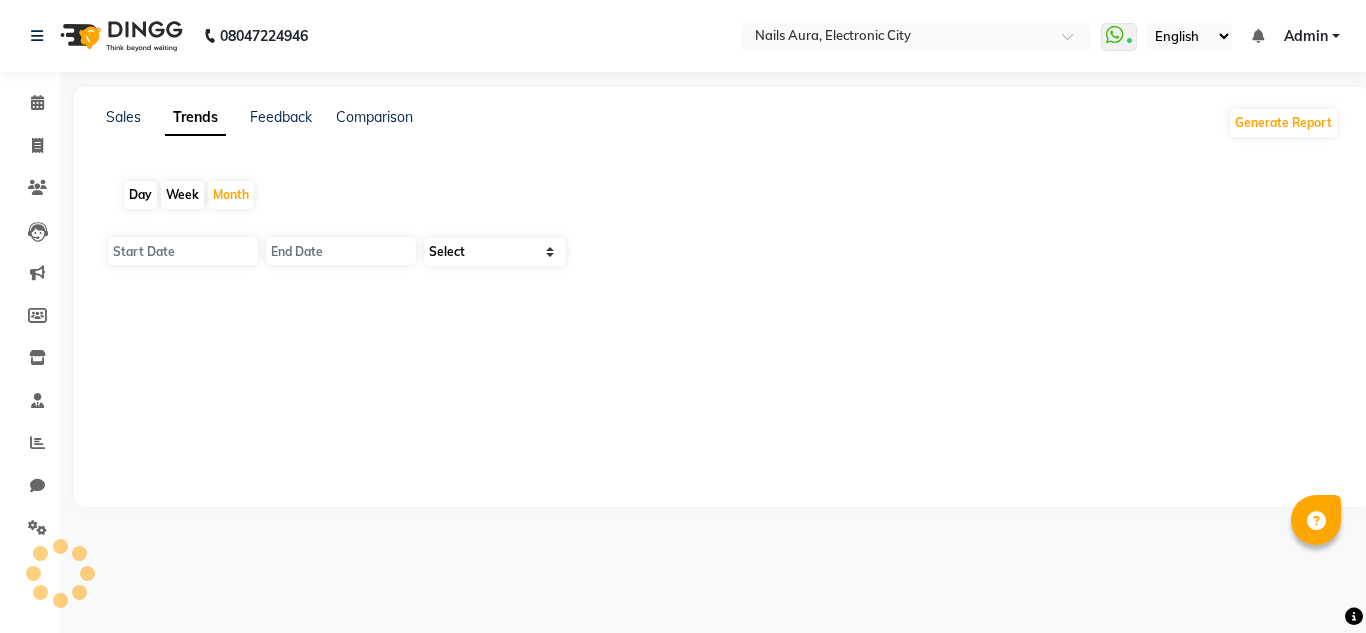 type on "01-08-2025" 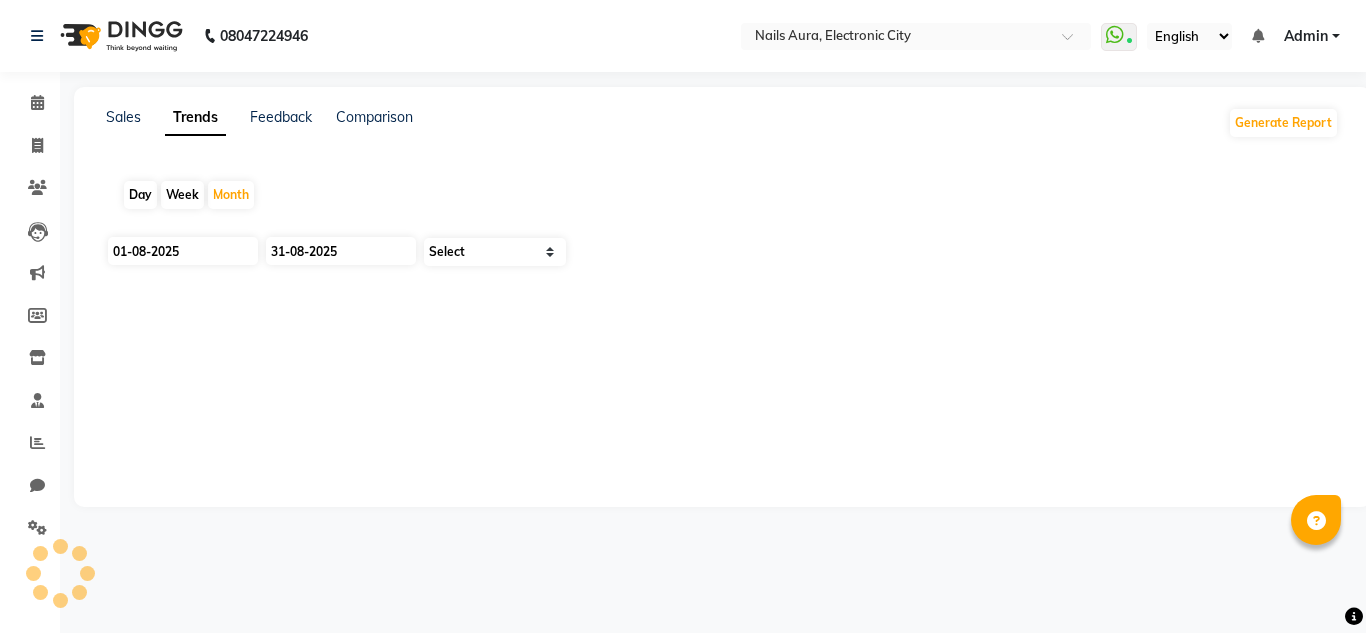 select on "by_client" 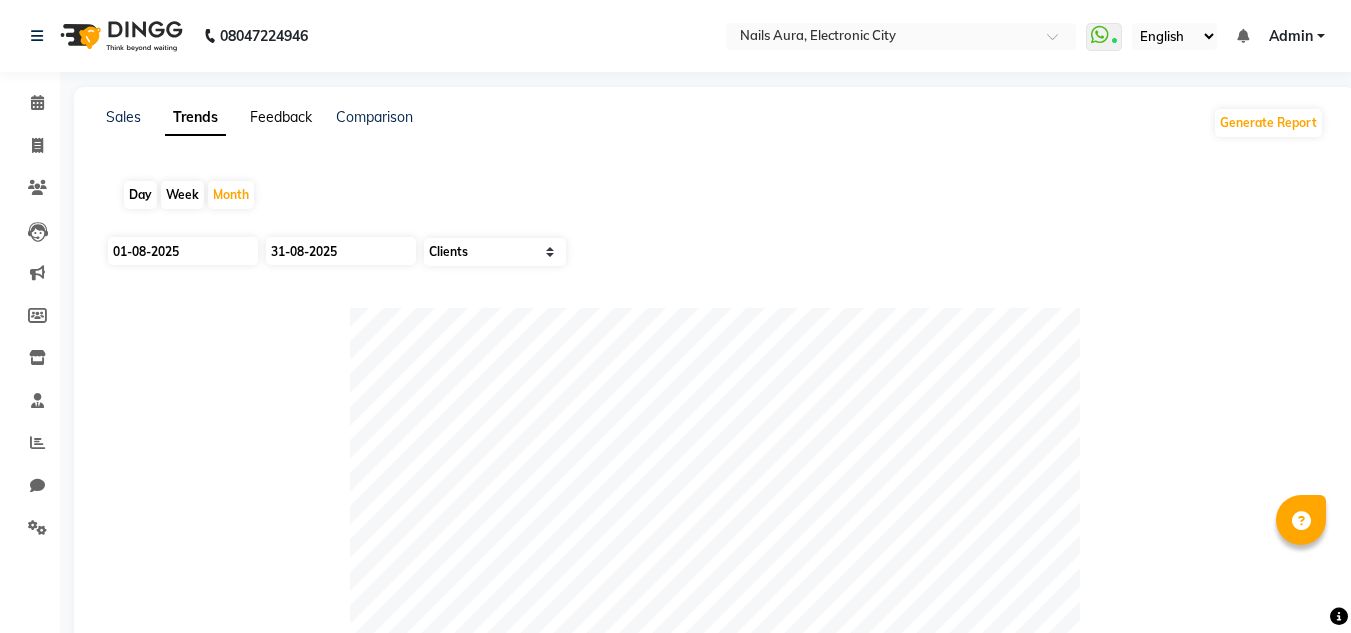 click on "Feedback" 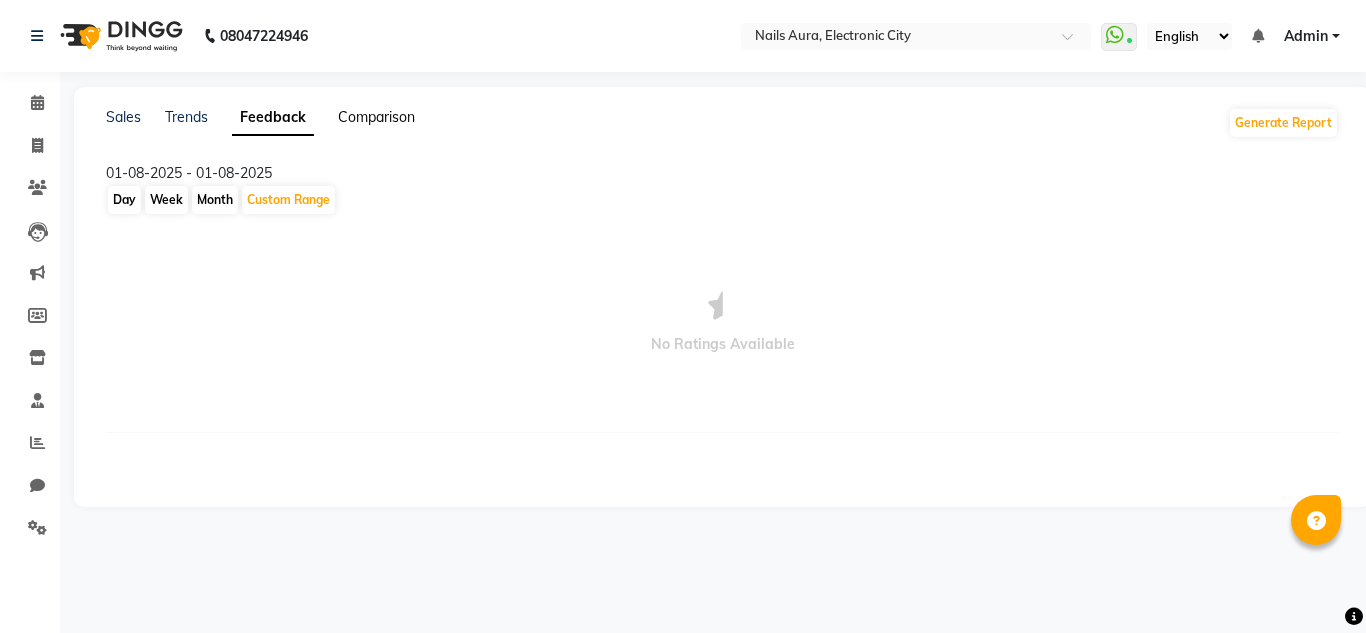 click on "Comparison" 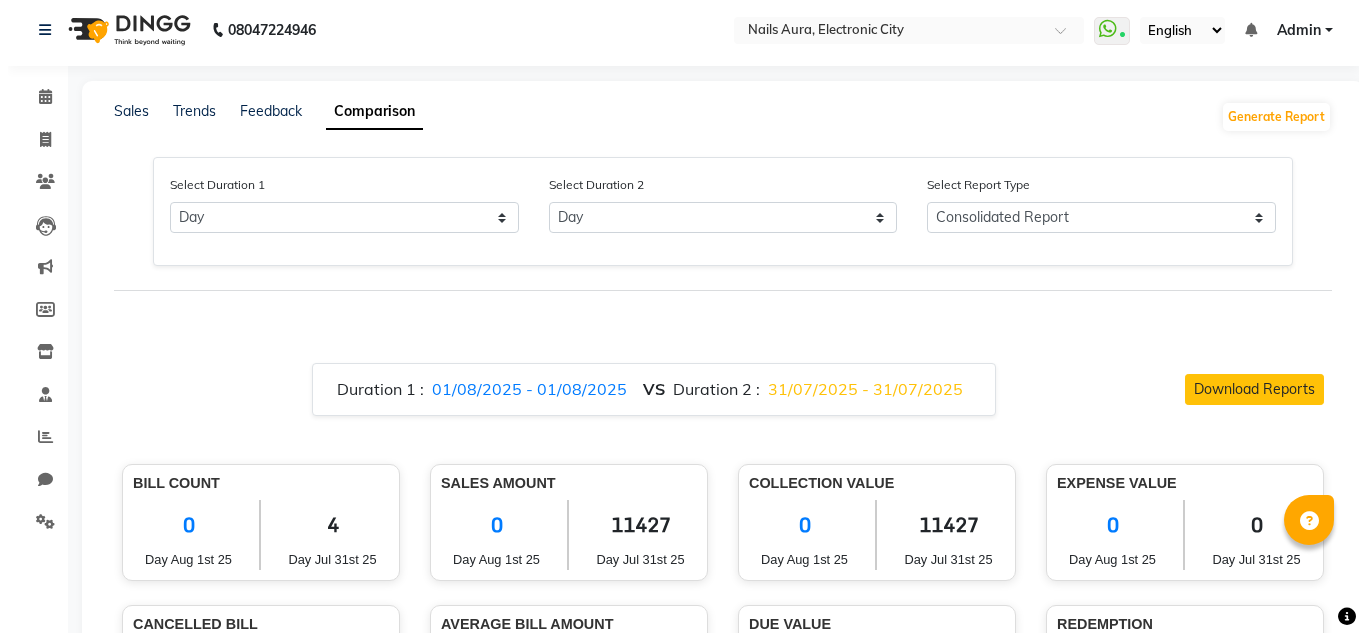 scroll, scrollTop: 0, scrollLeft: 0, axis: both 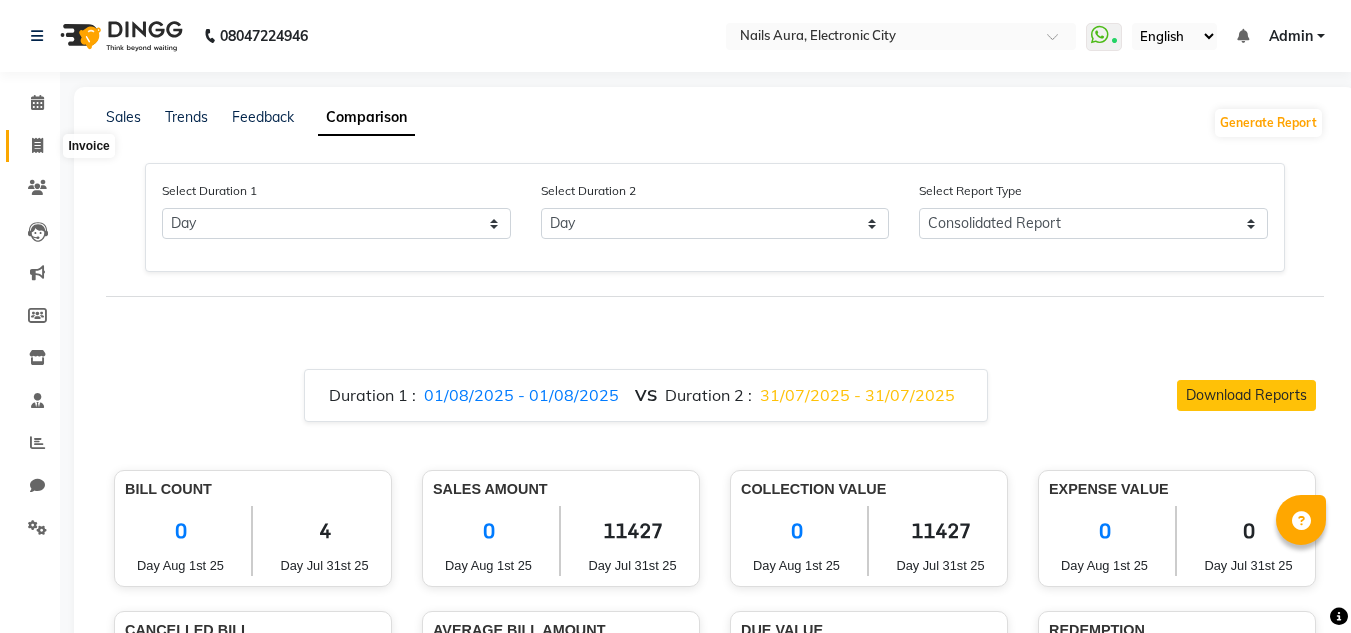 click 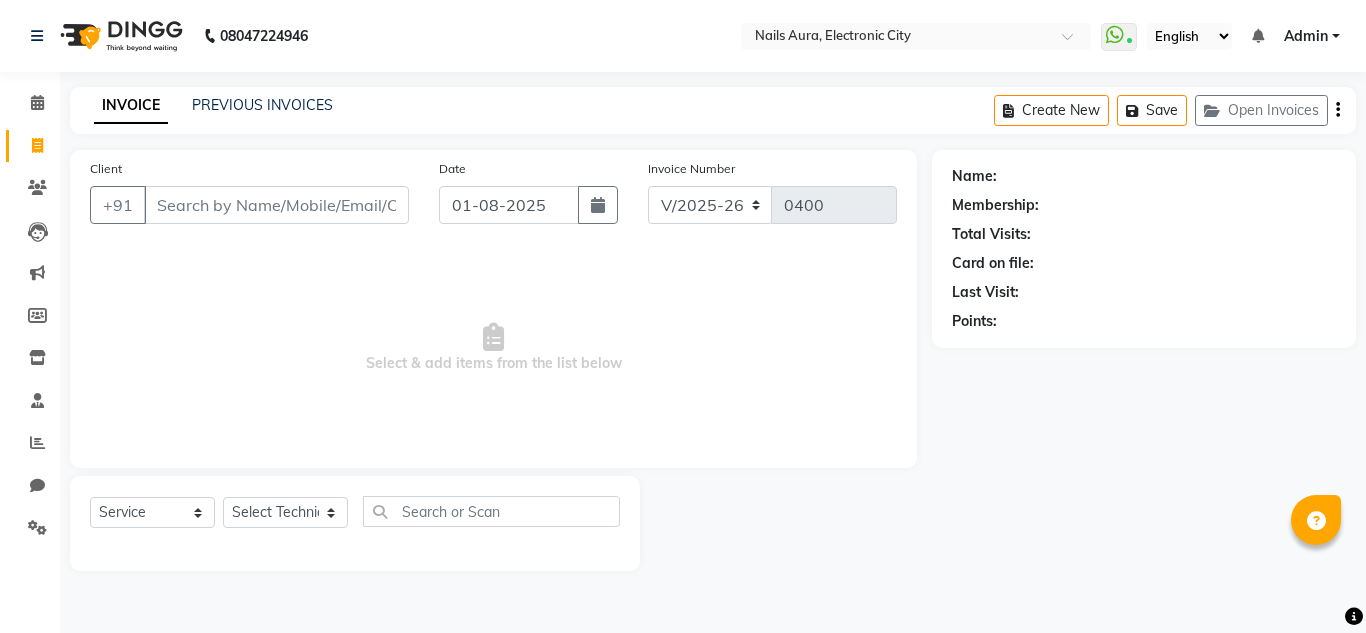 click on "INVOICE PREVIOUS INVOICES Create New   Save   Open Invoices" 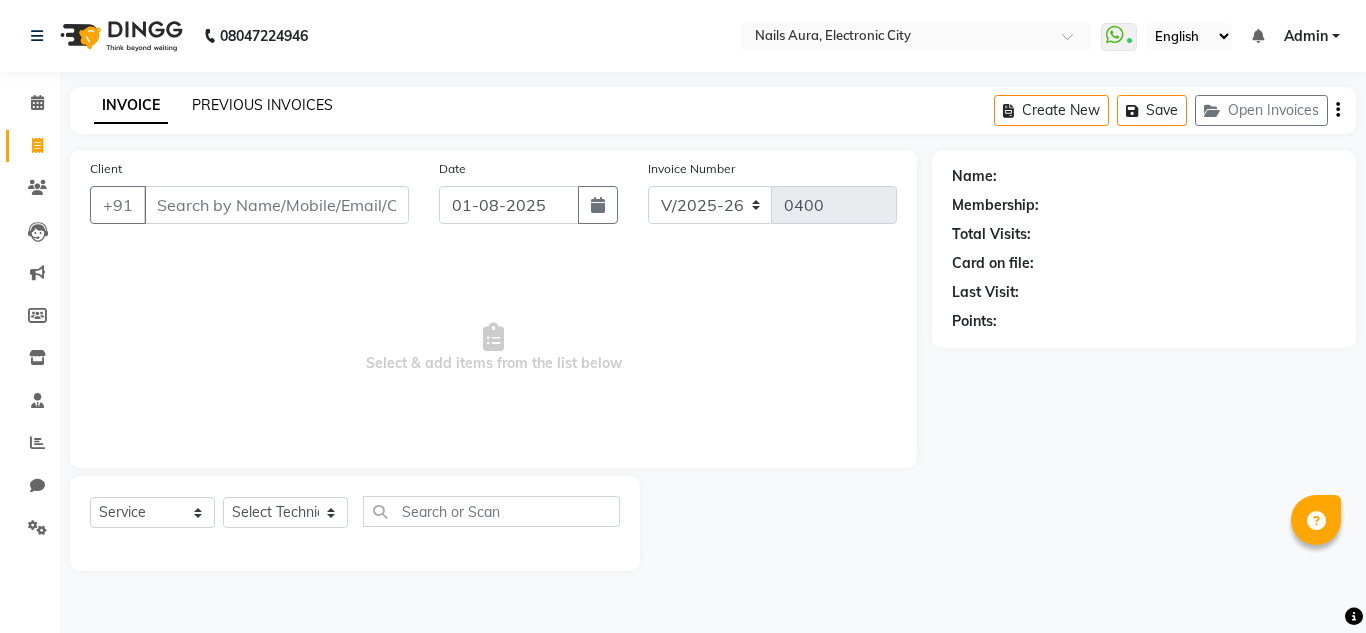 click on "PREVIOUS INVOICES" 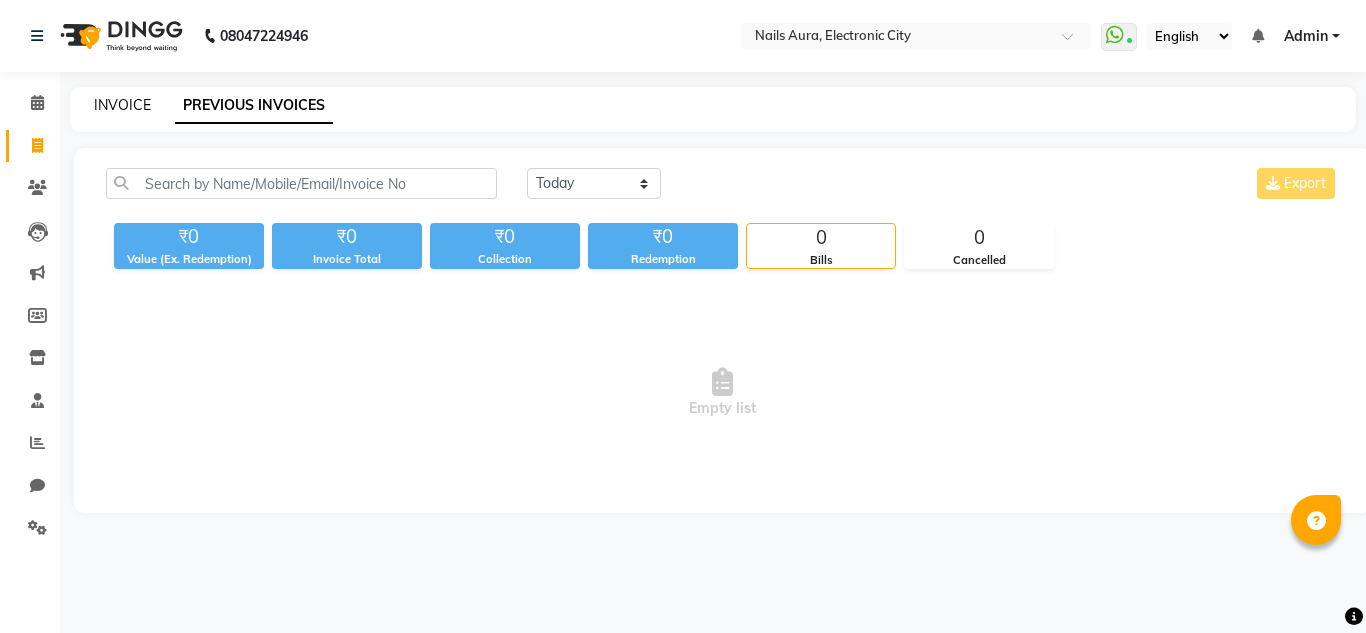 click on "INVOICE" 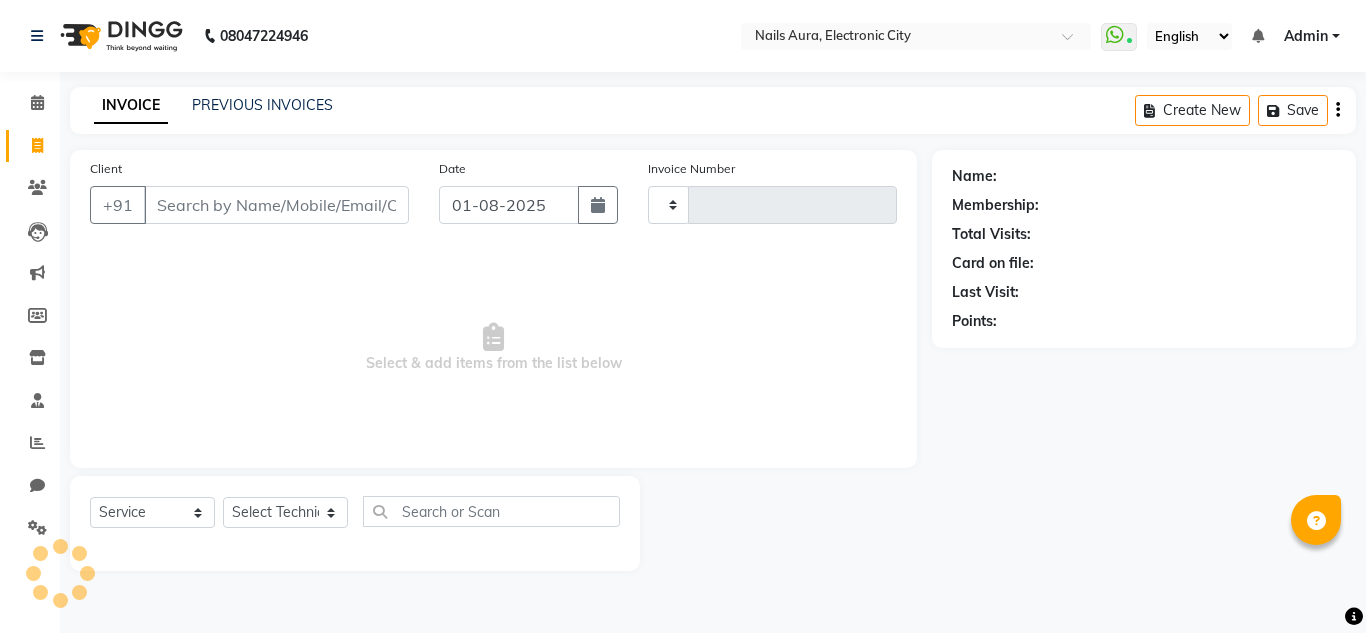 type on "0400" 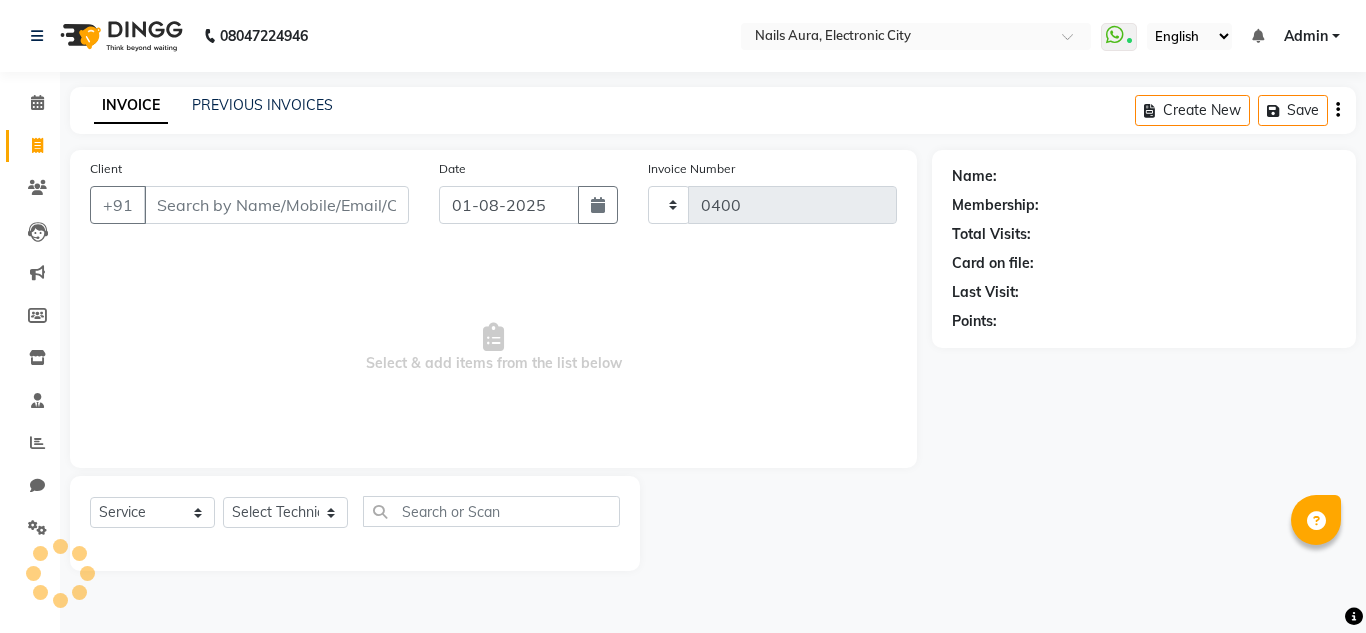 select on "8179" 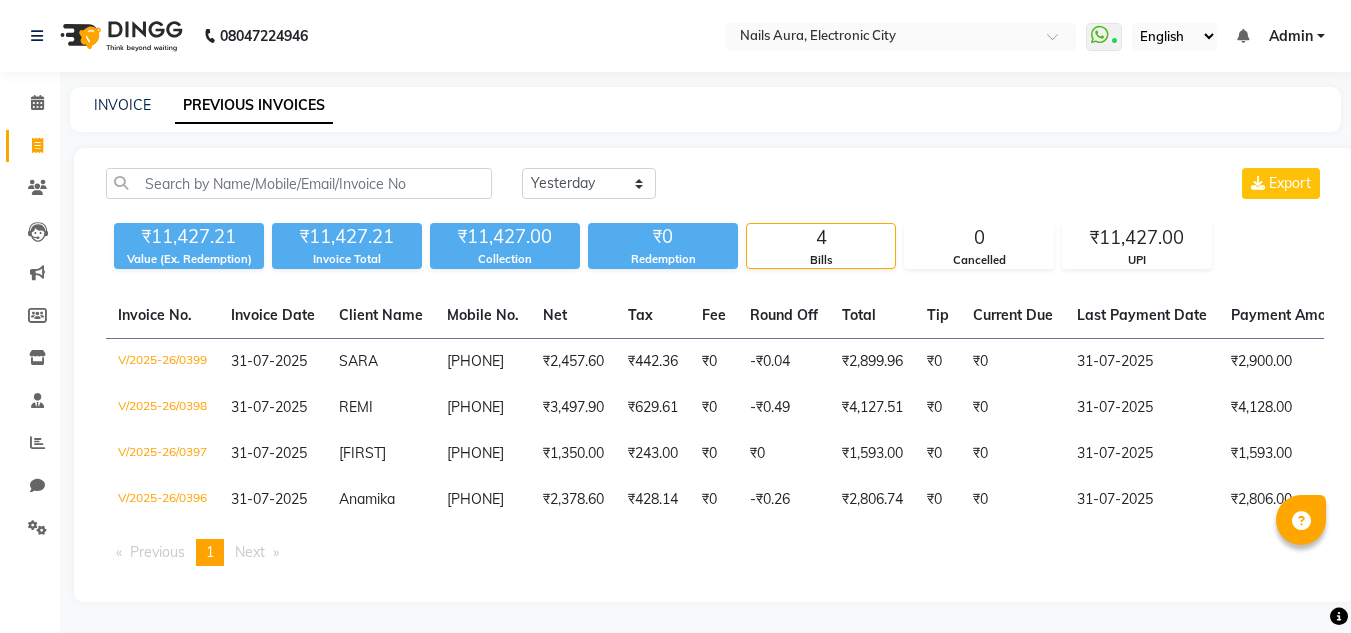 select on "yesterday" 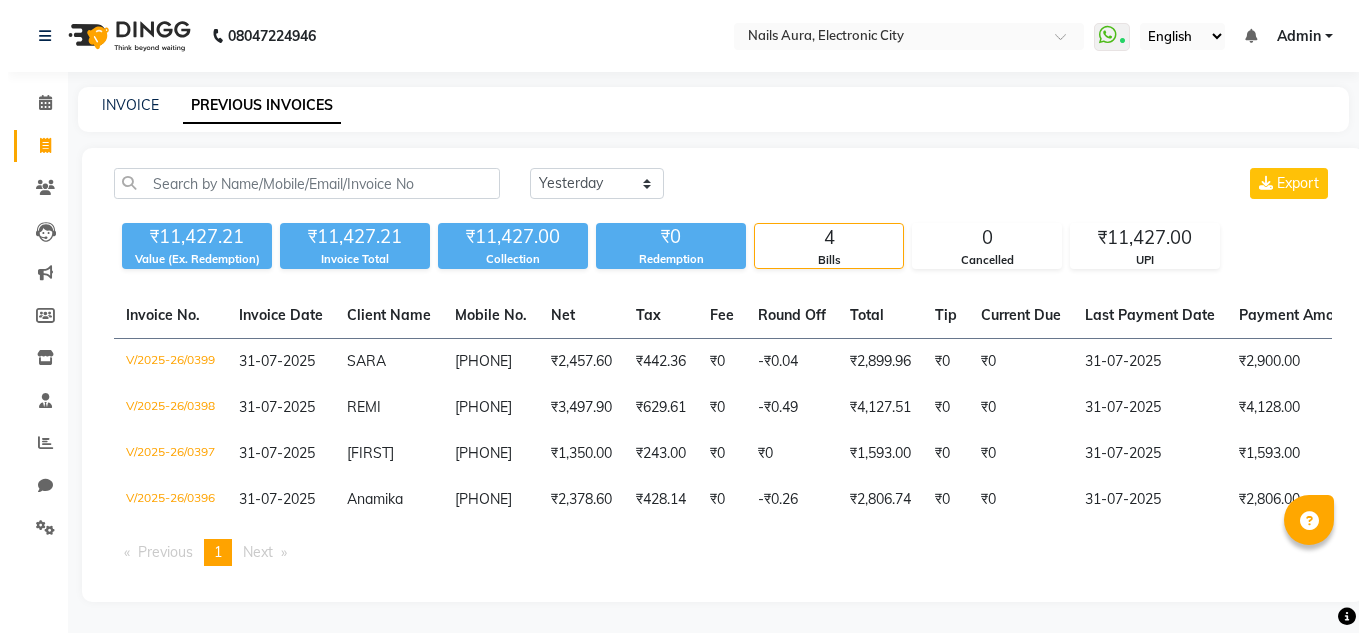 scroll, scrollTop: 0, scrollLeft: 0, axis: both 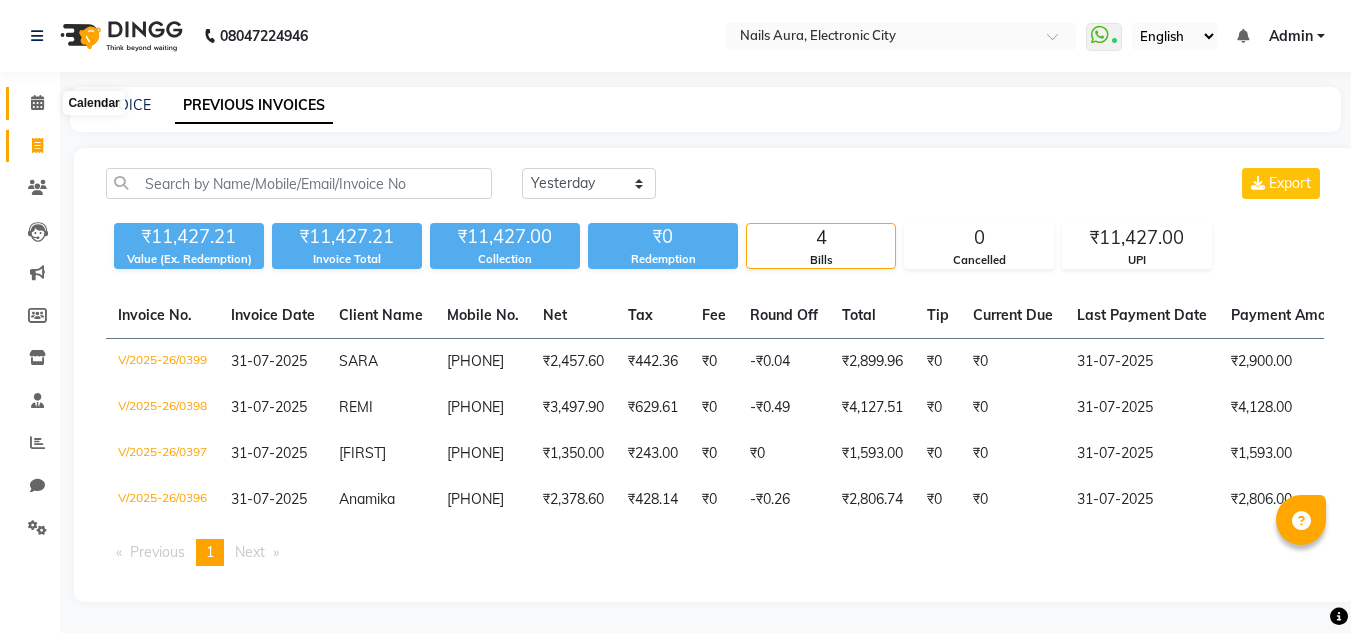 click 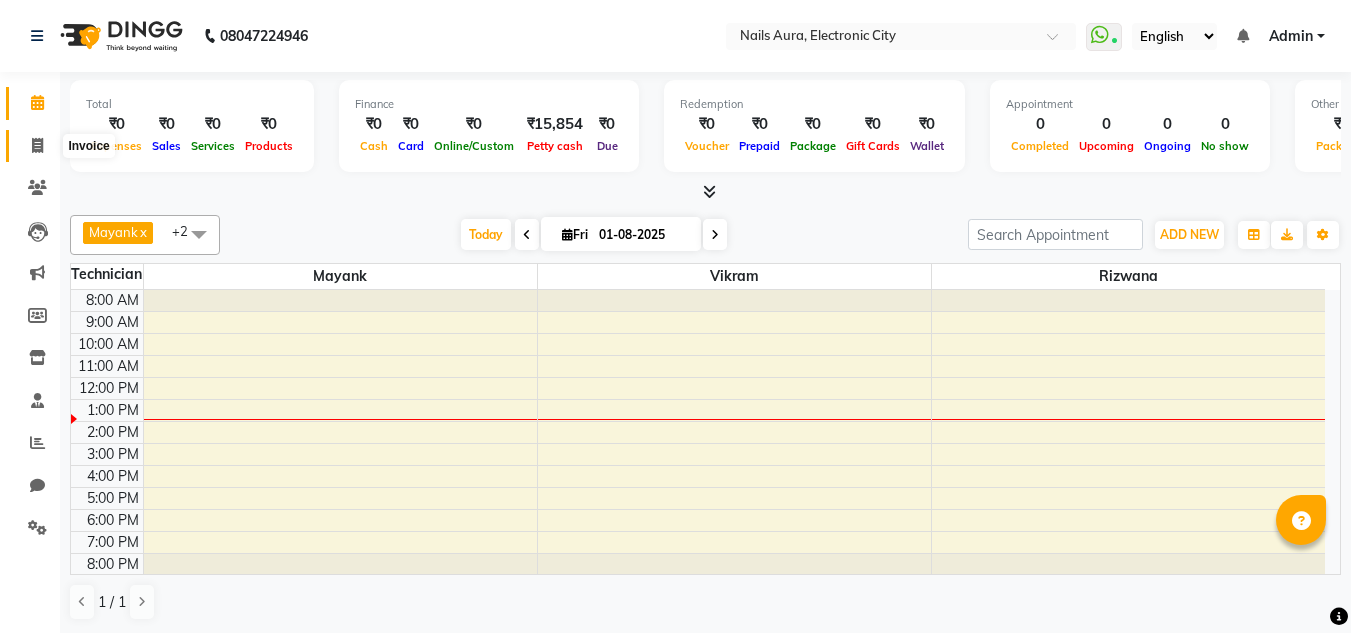 click 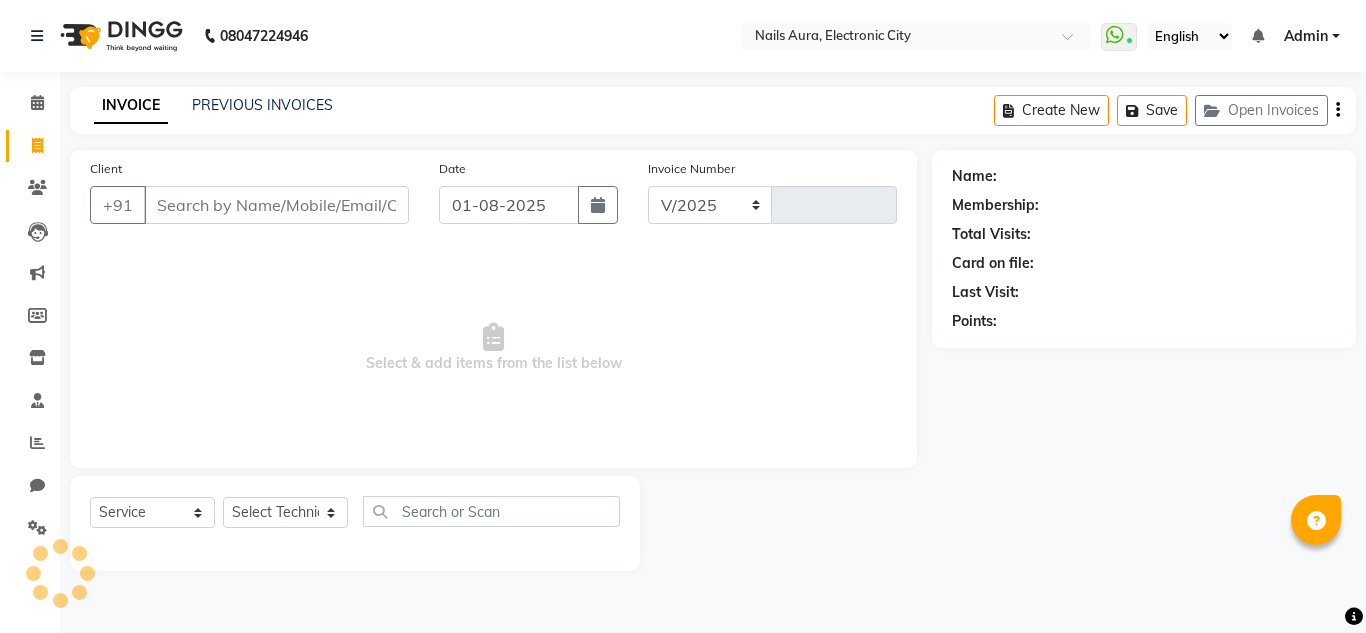 select on "8179" 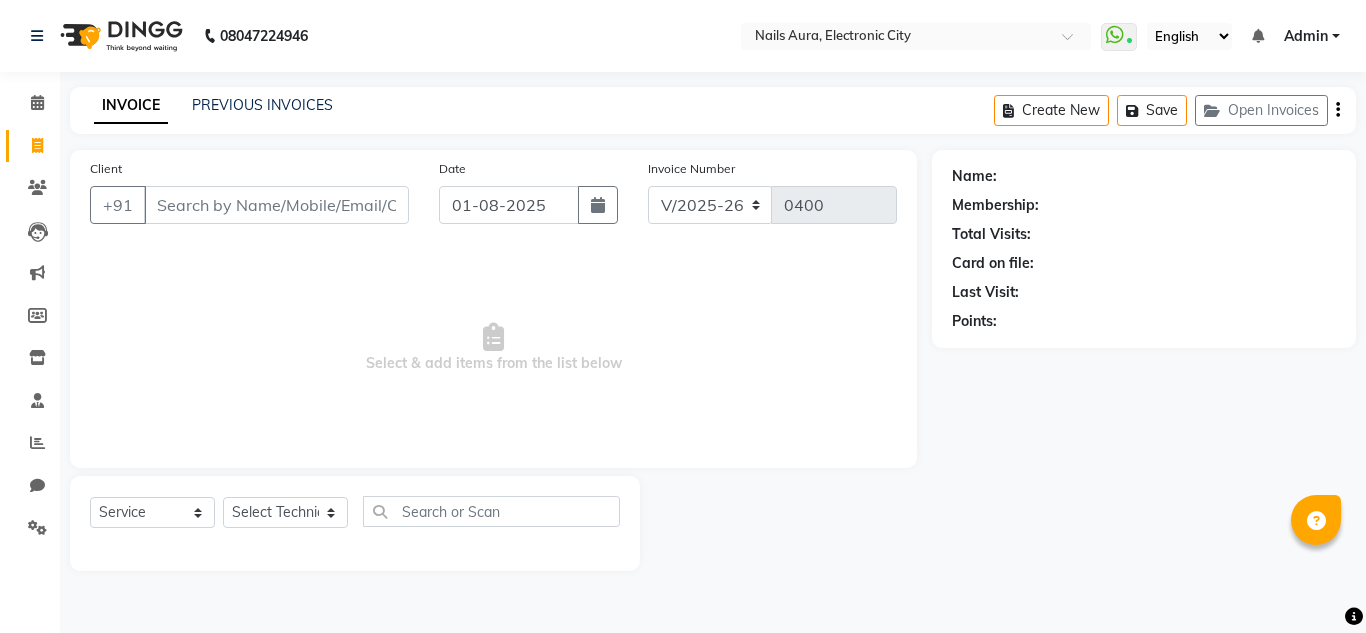 click on "INVOICE PREVIOUS INVOICES Create New   Save   Open Invoices" 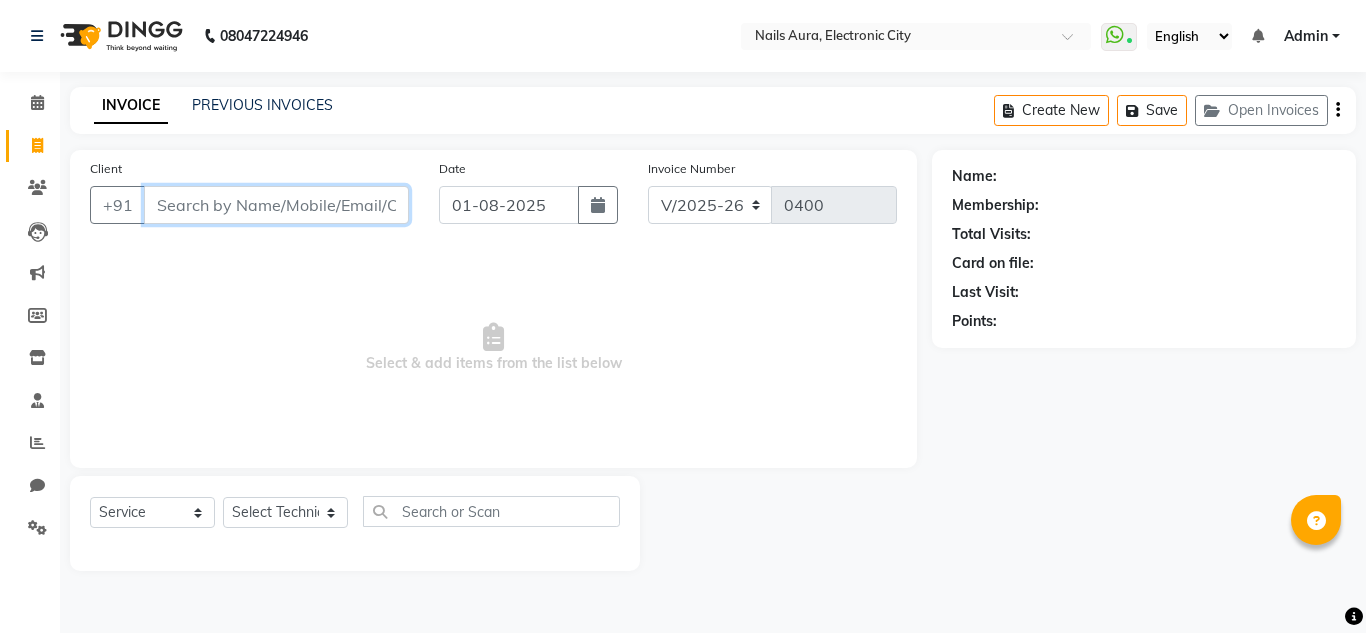 click on "Client" at bounding box center (276, 205) 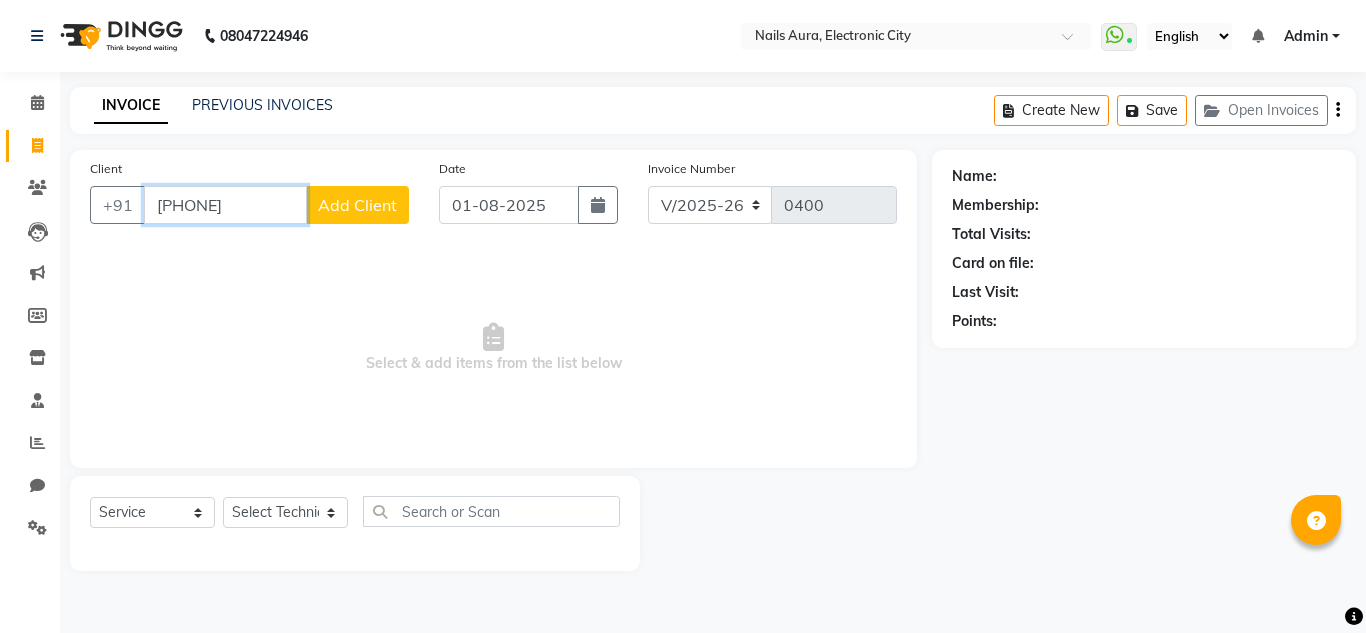 type on "9632928252" 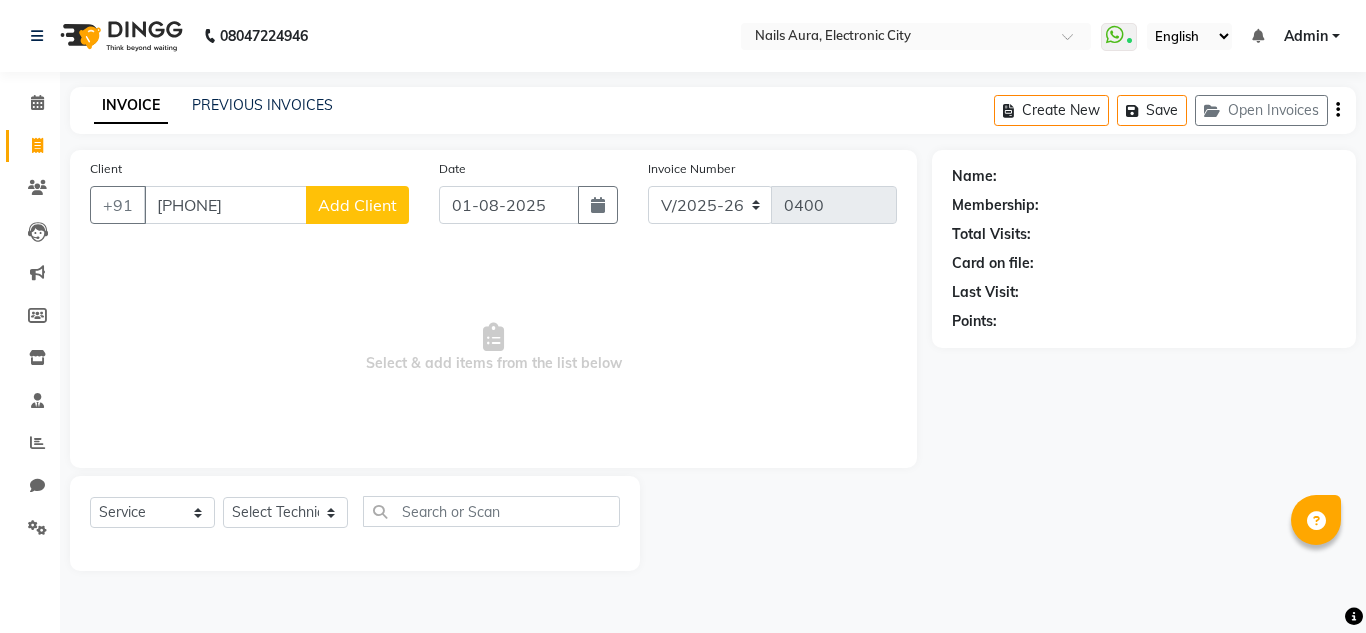 click on "Add Client" 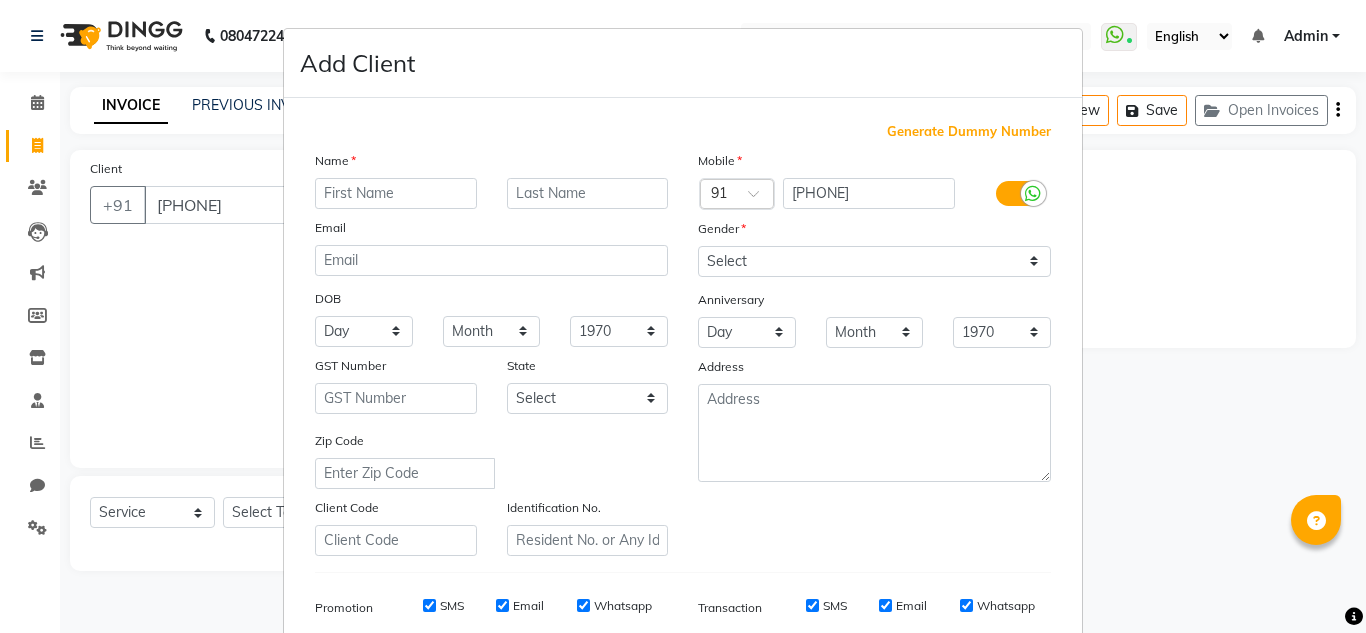 click at bounding box center (396, 193) 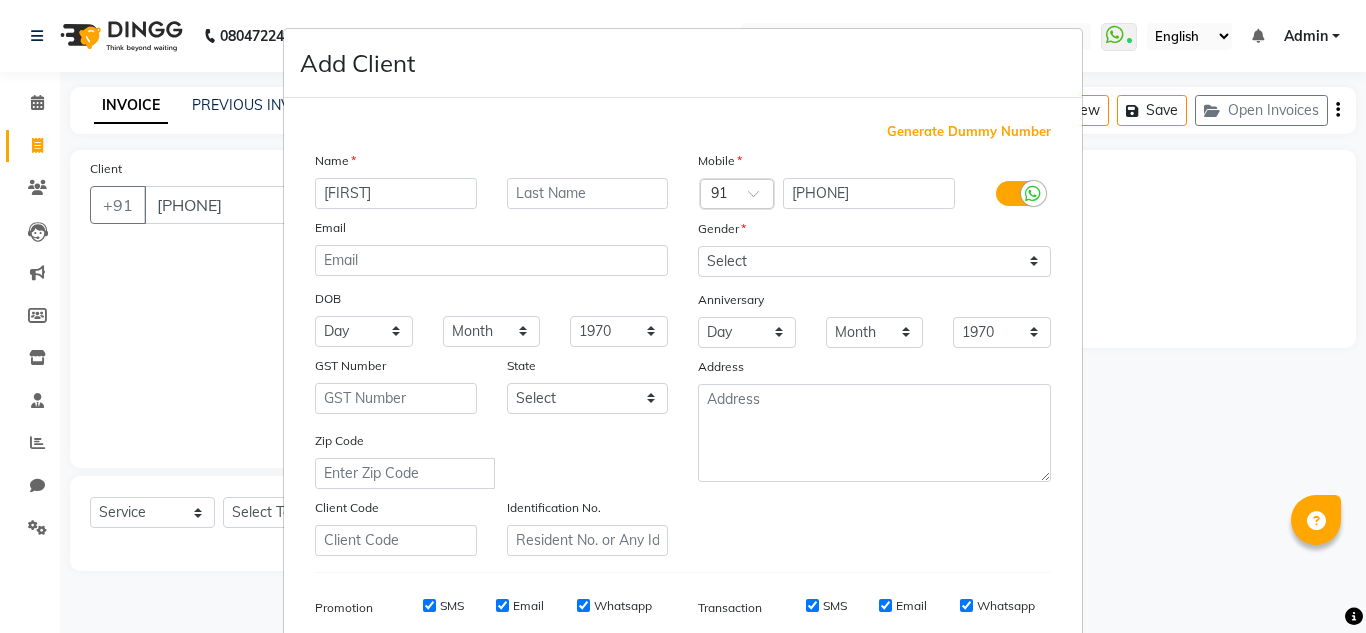 type on "sravantha" 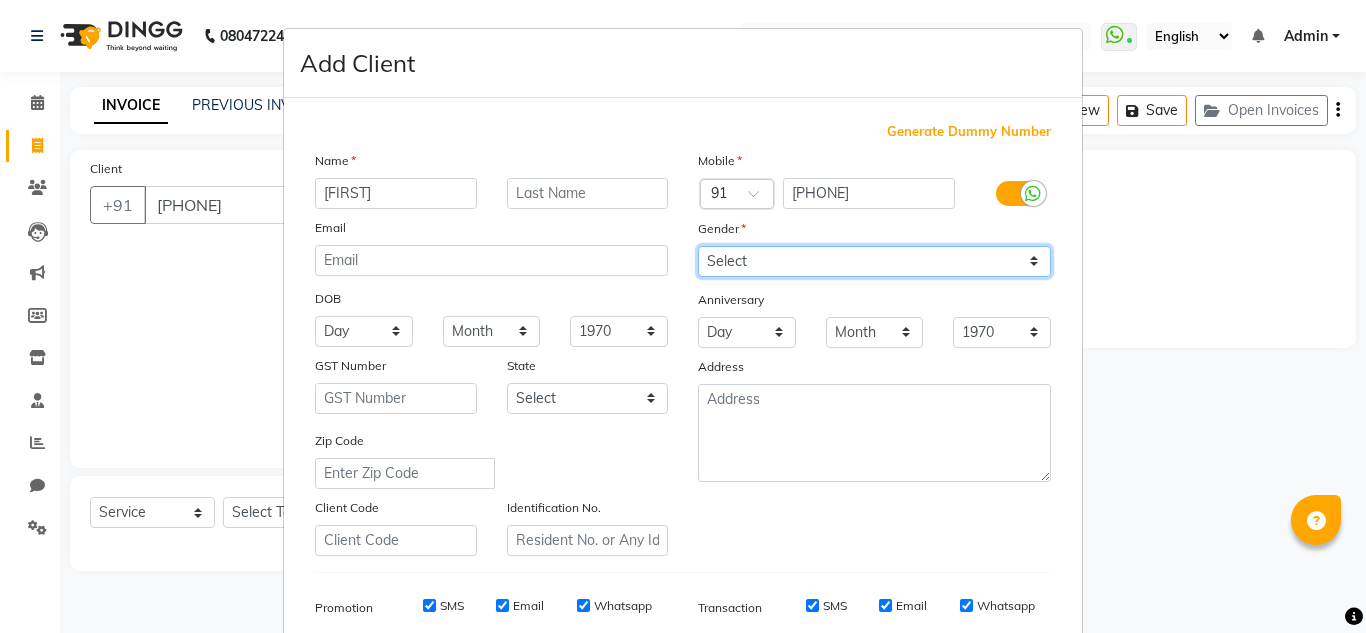 click on "Select Male Female Other Prefer Not To Say" at bounding box center (874, 261) 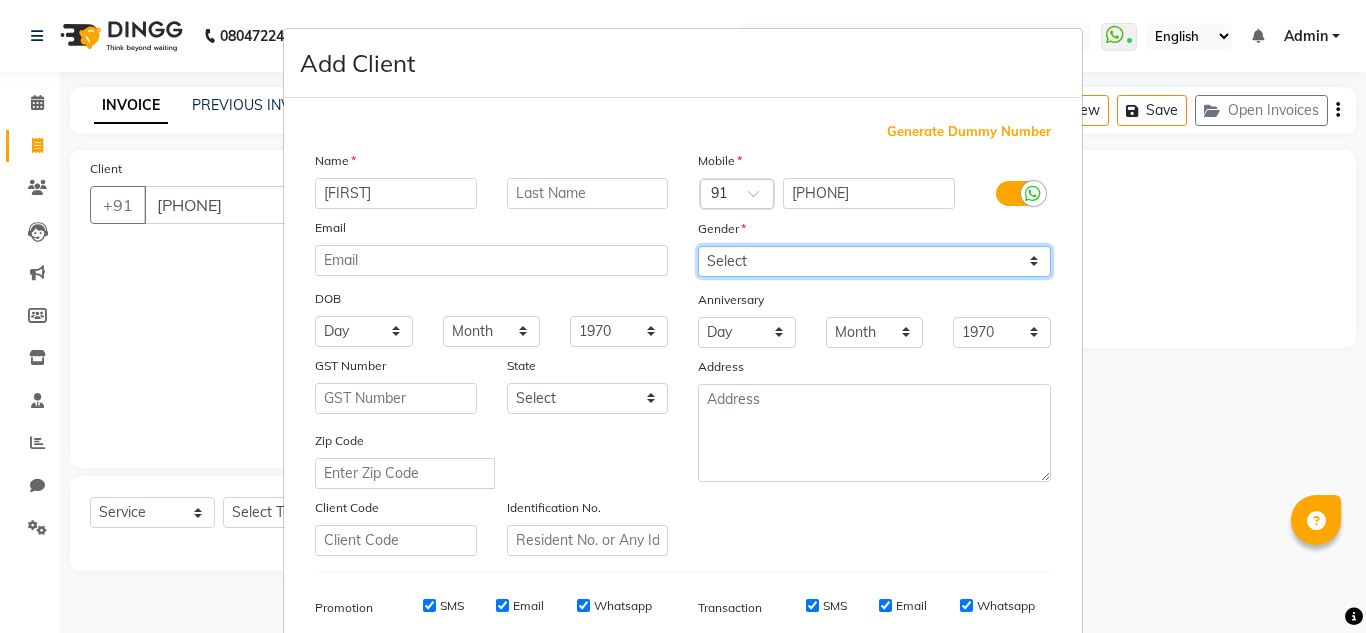 select on "female" 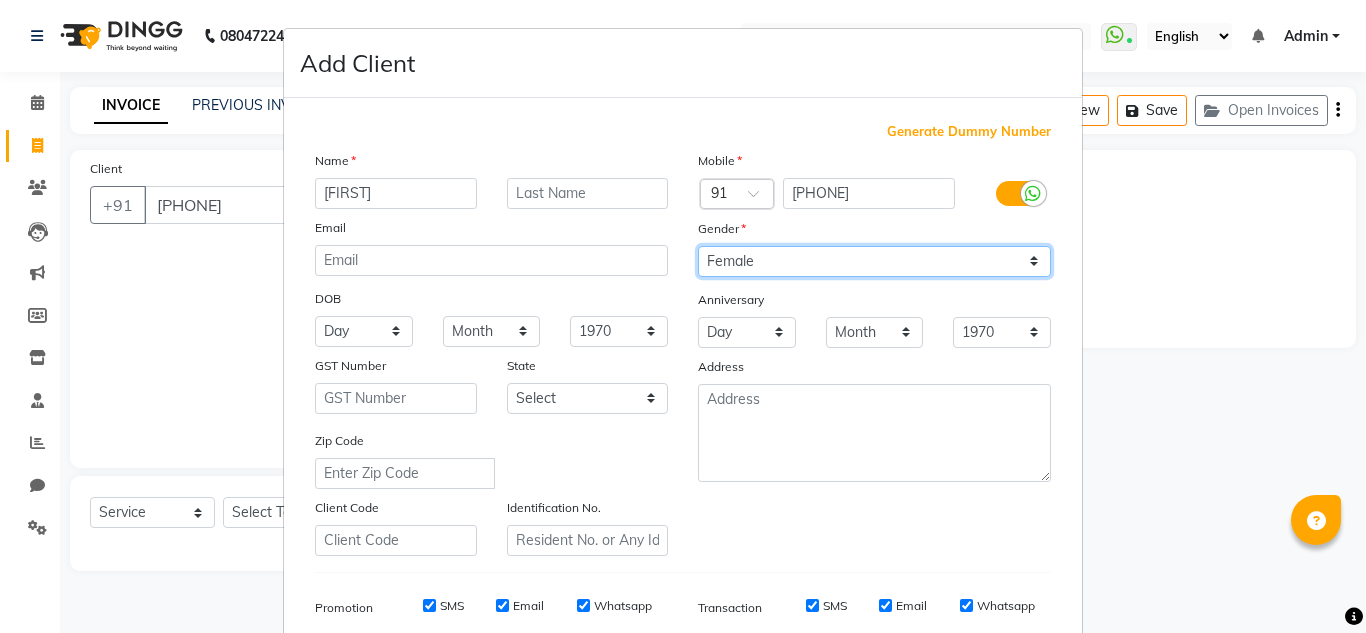 click on "Select Male Female Other Prefer Not To Say" at bounding box center [874, 261] 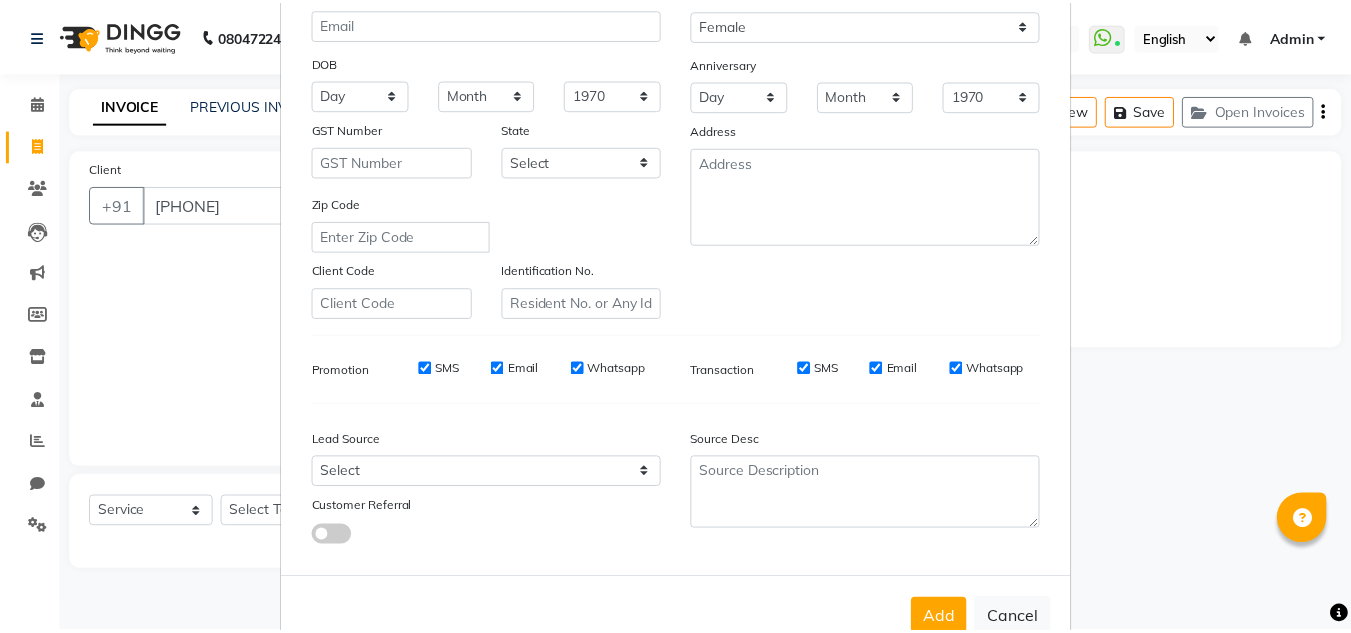 scroll, scrollTop: 290, scrollLeft: 0, axis: vertical 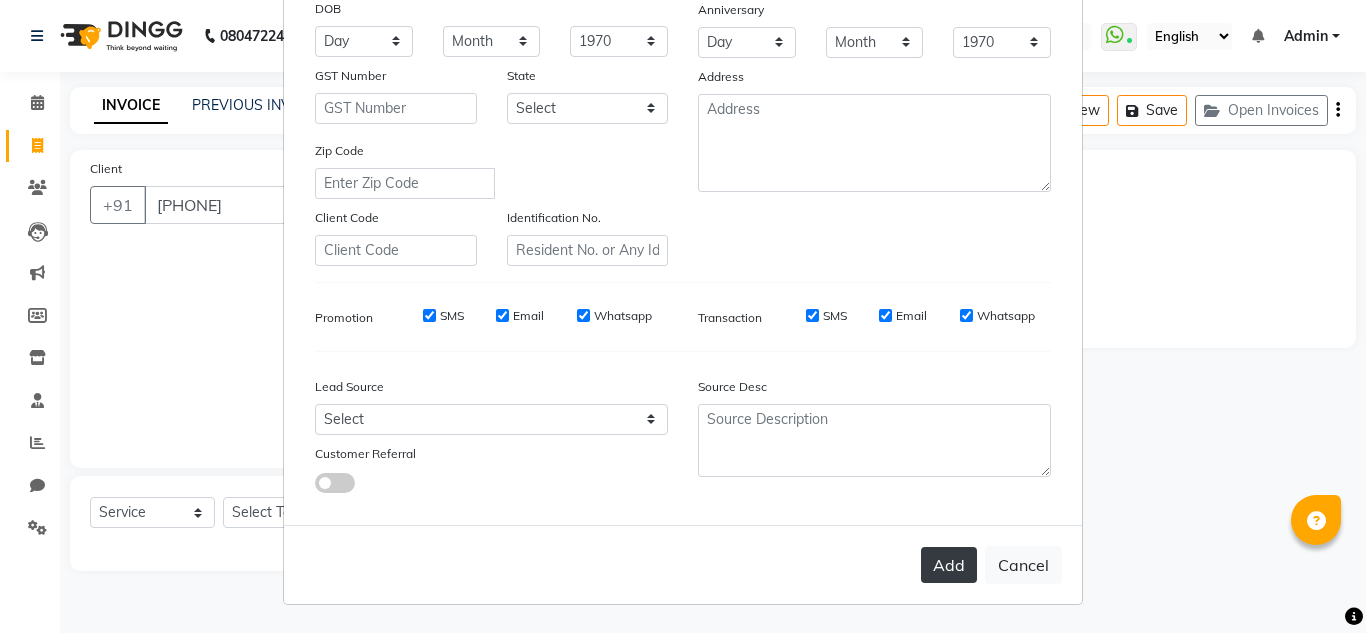 click on "Add" at bounding box center [949, 565] 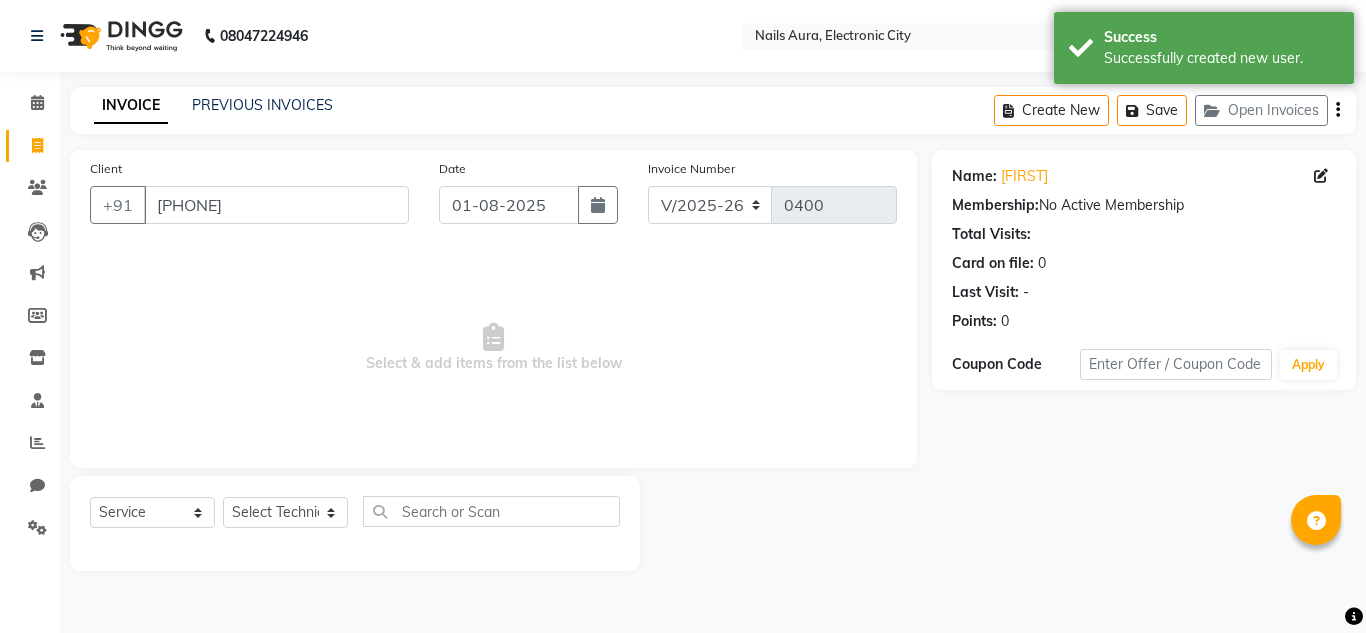 click on "Name: Sravantha  Membership:  No Active Membership  Total Visits:   Card on file:  0 Last Visit:   - Points:   0  Coupon Code Apply" 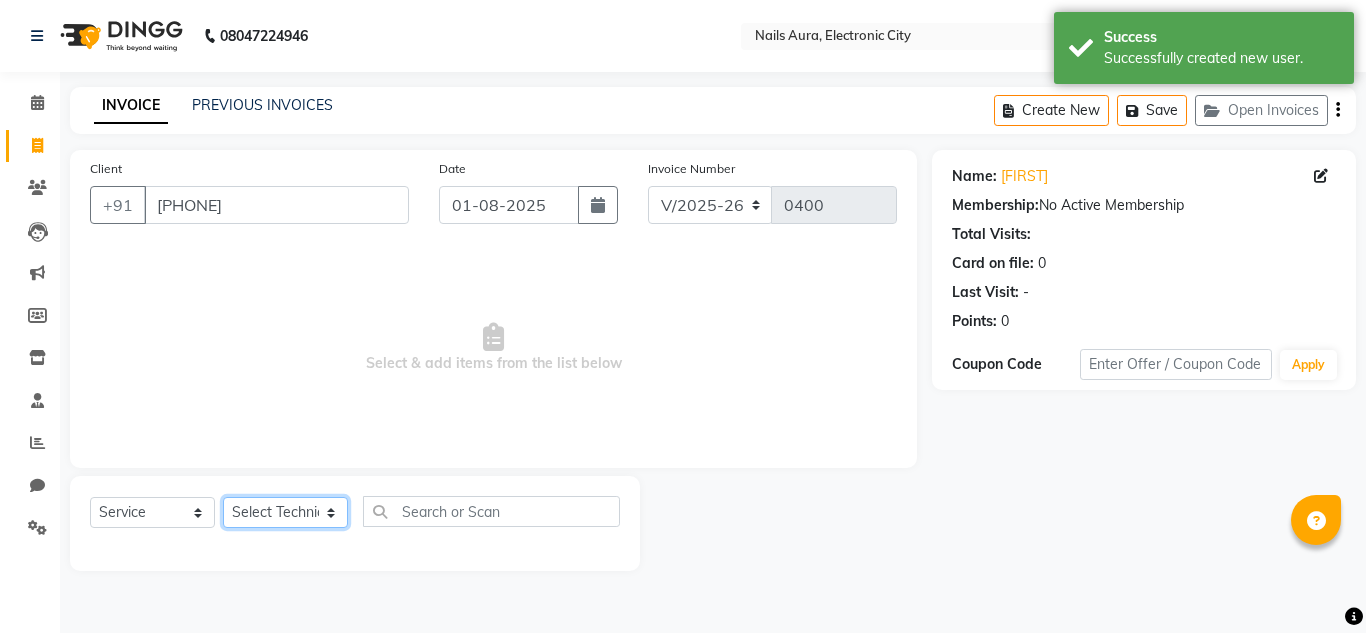 click on "Select Technician Akash Akshay Gulshan Mahi Mayank Munmun Pooja Rashmi Rima dey Rizwana Shaina Varsha Vikram" 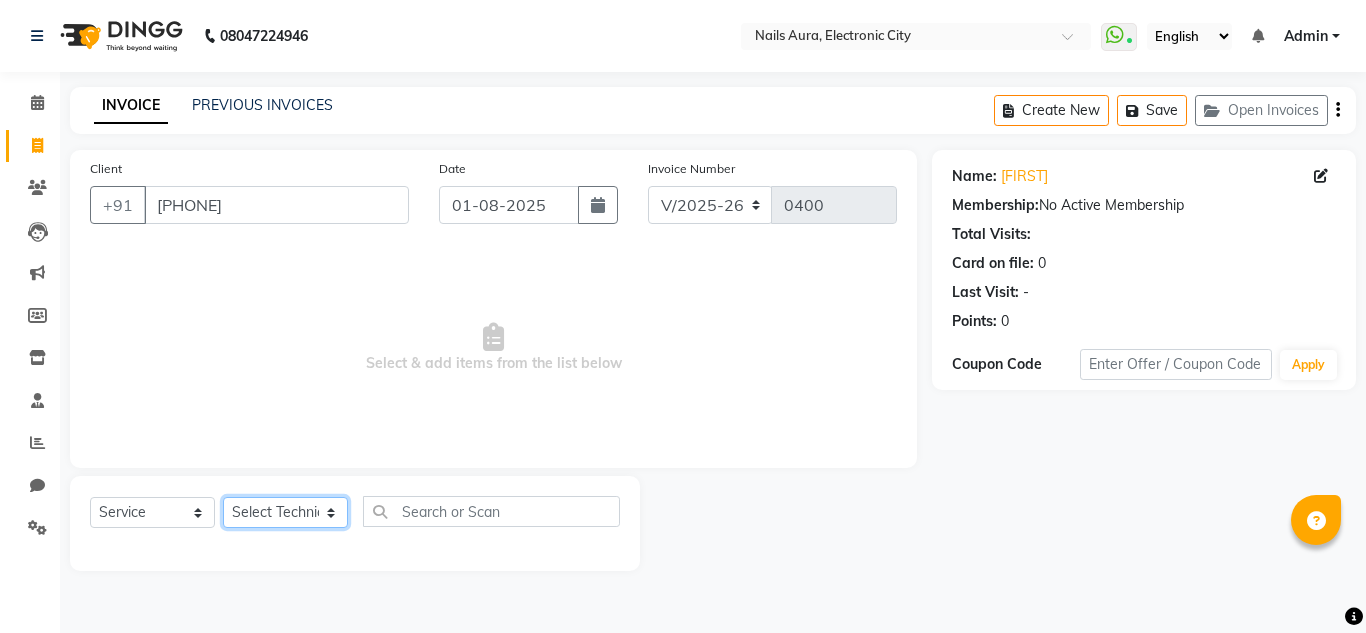 select on "80910" 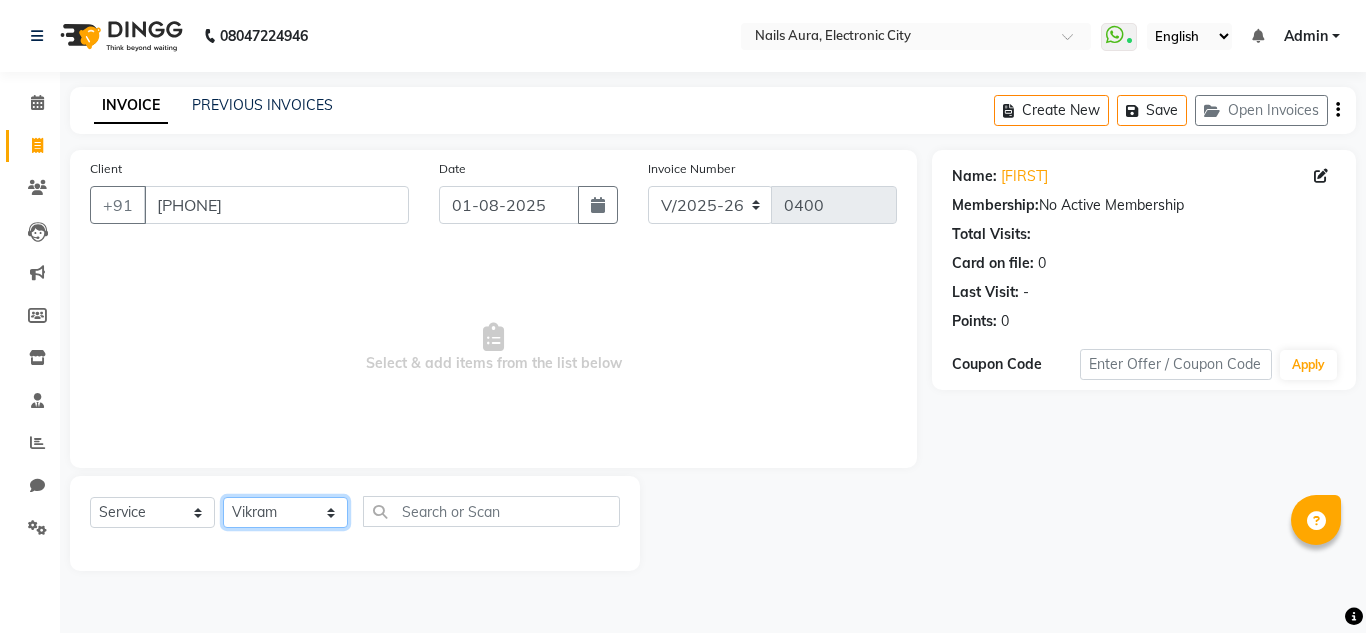 click on "Select Technician Akash Akshay Gulshan Mahi Mayank Munmun Pooja Rashmi Rima dey Rizwana Shaina Varsha Vikram" 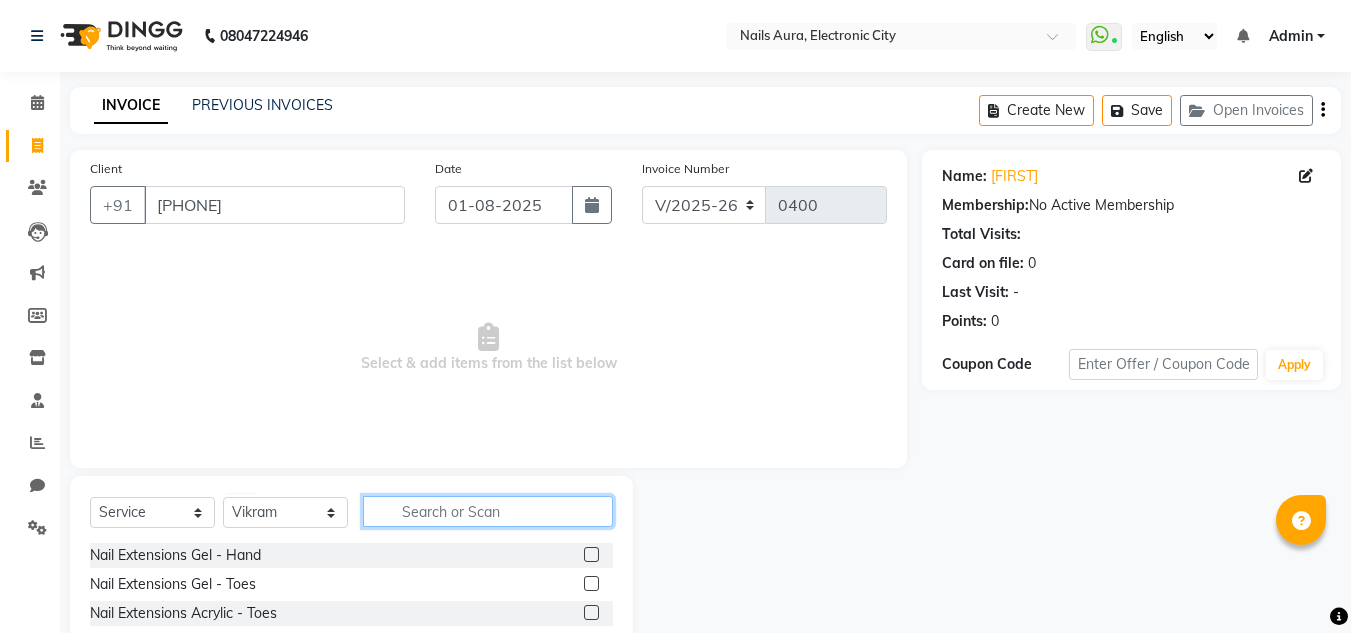 click 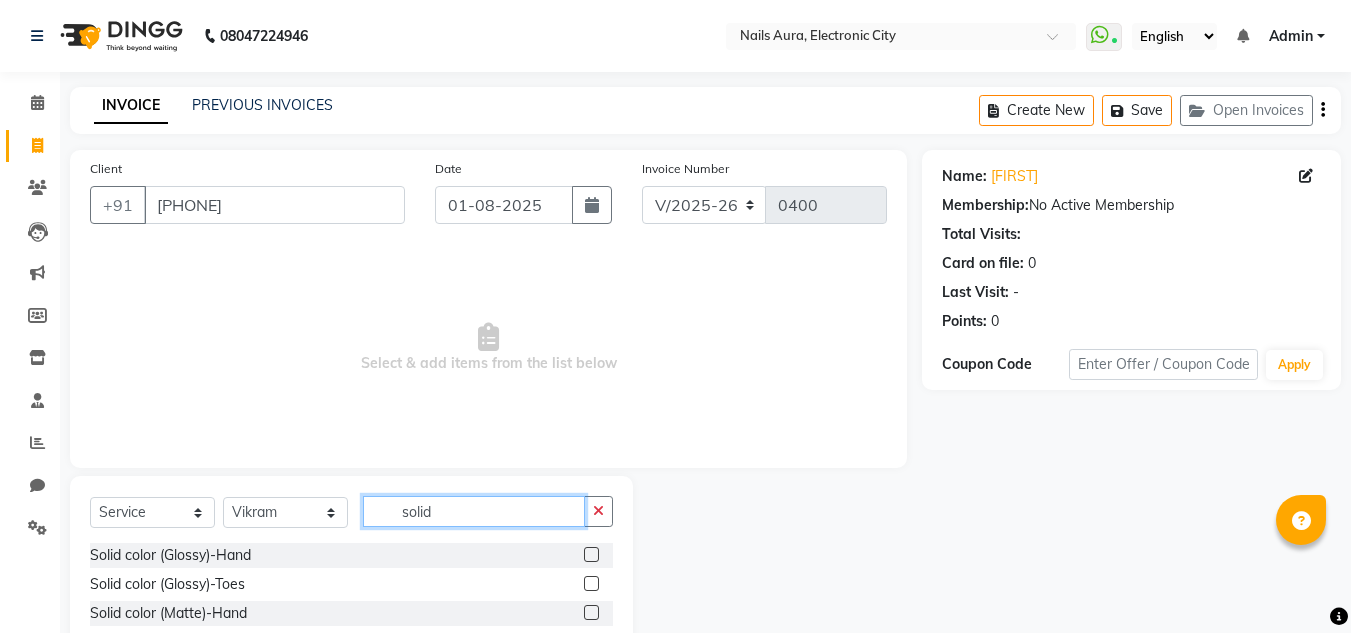 type on "solid" 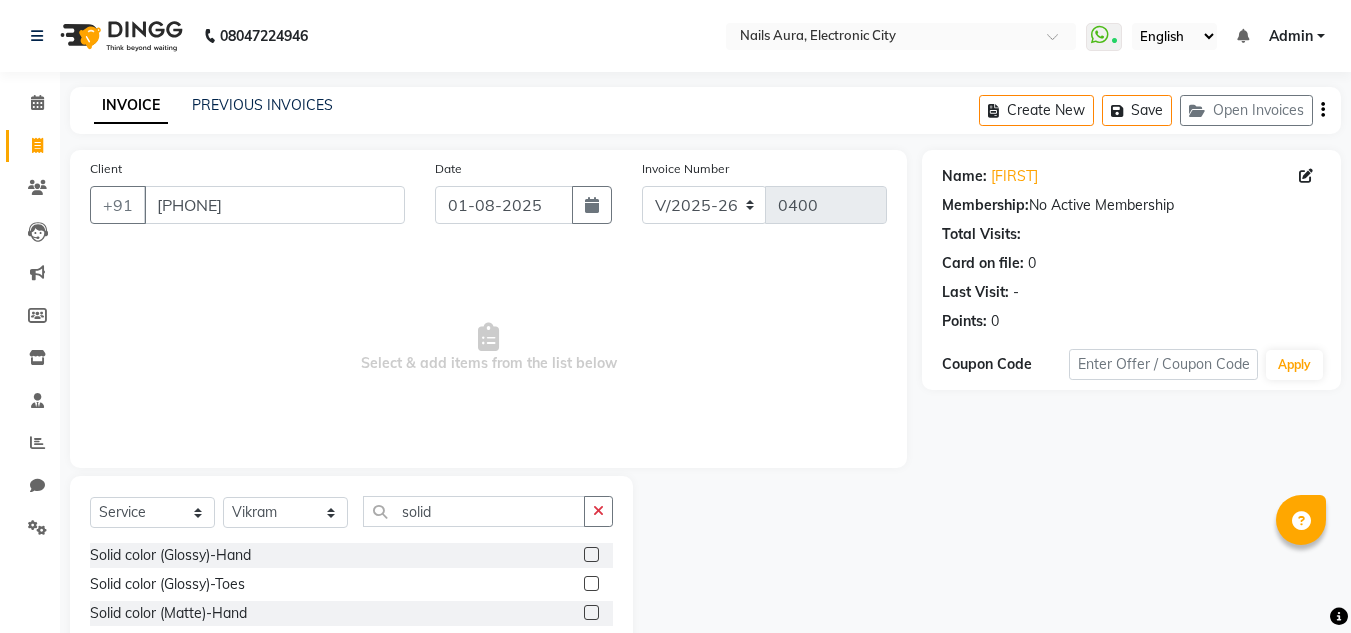click 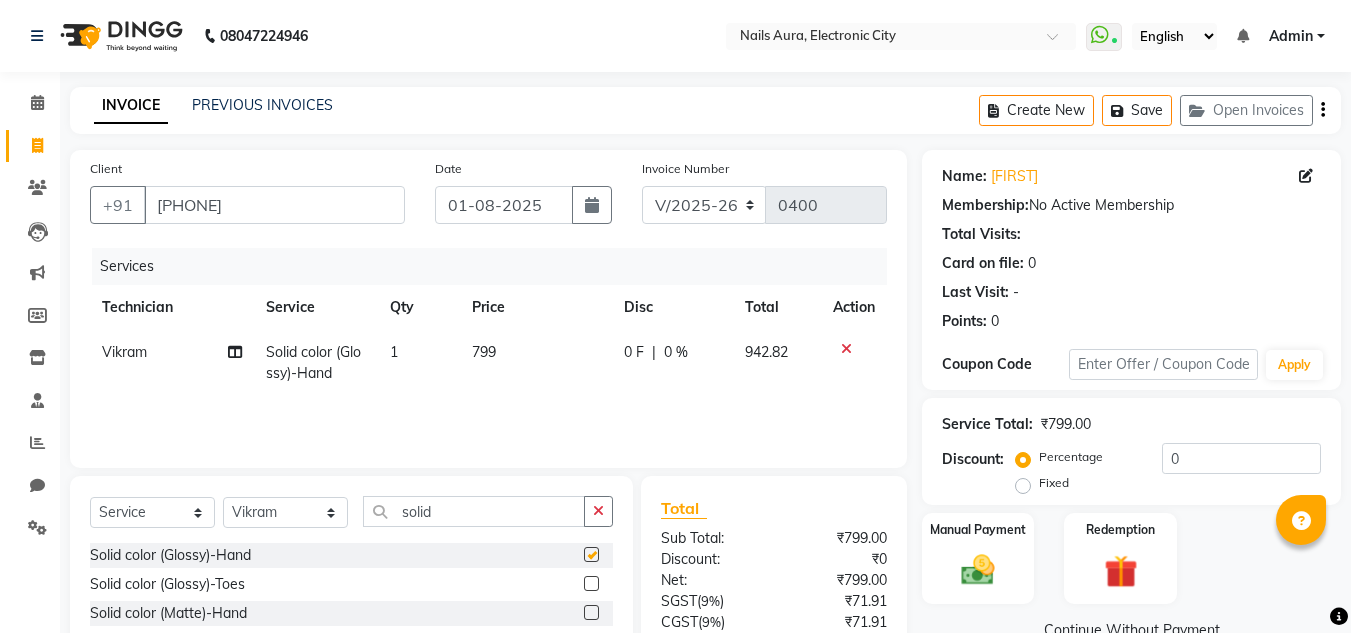 checkbox on "false" 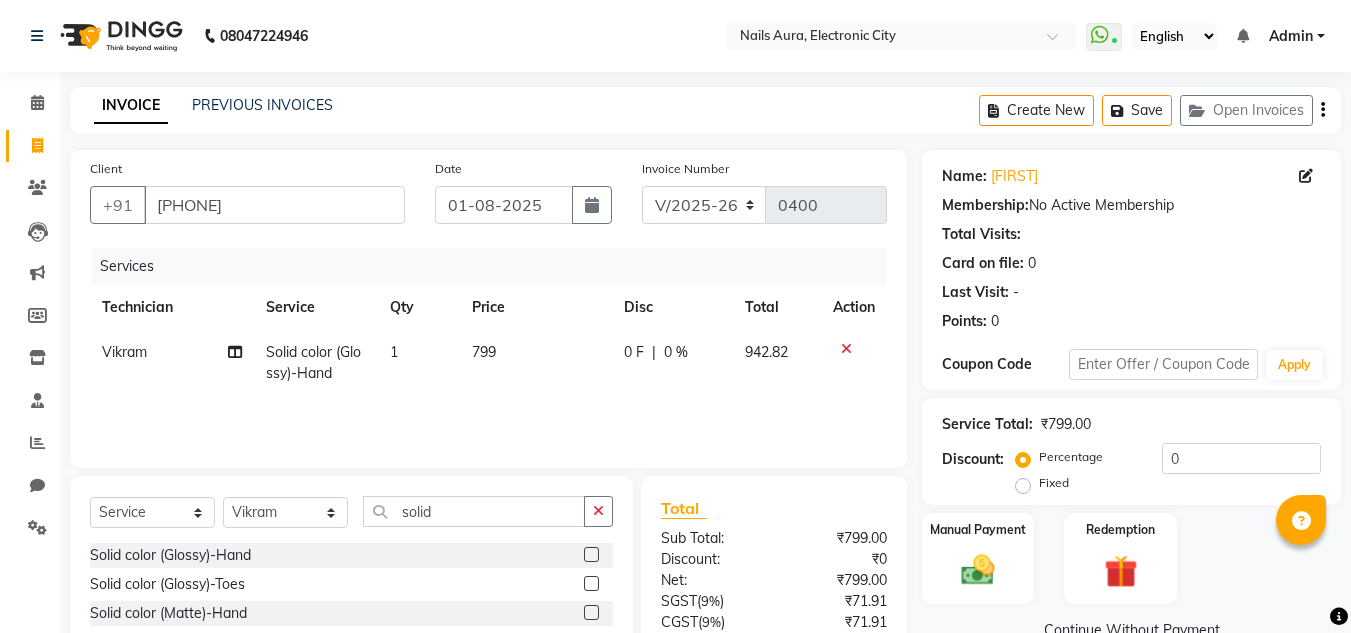 scroll, scrollTop: 188, scrollLeft: 0, axis: vertical 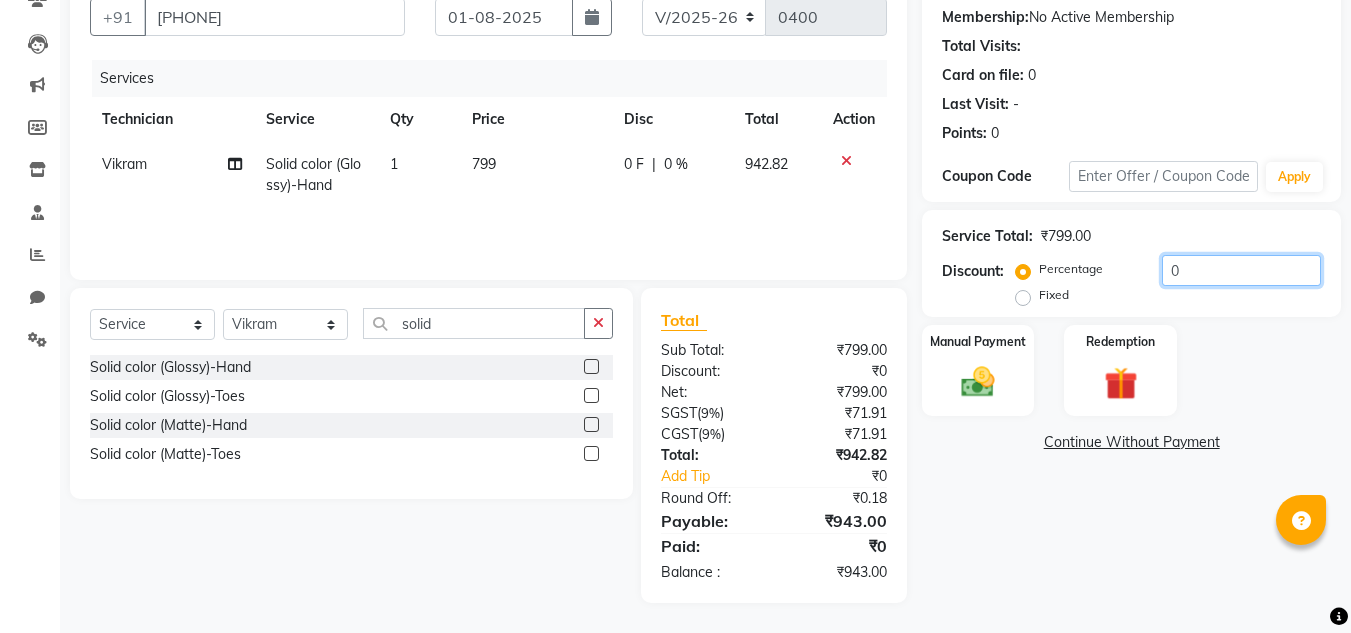 click on "0" 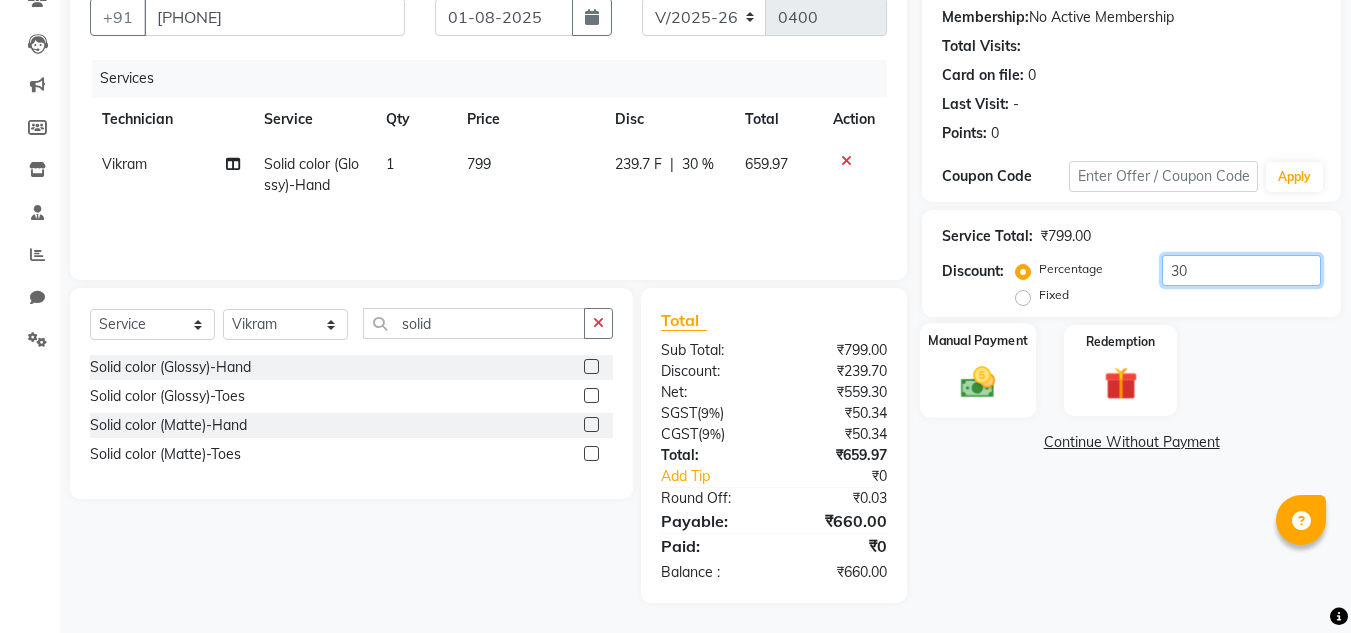 type on "30" 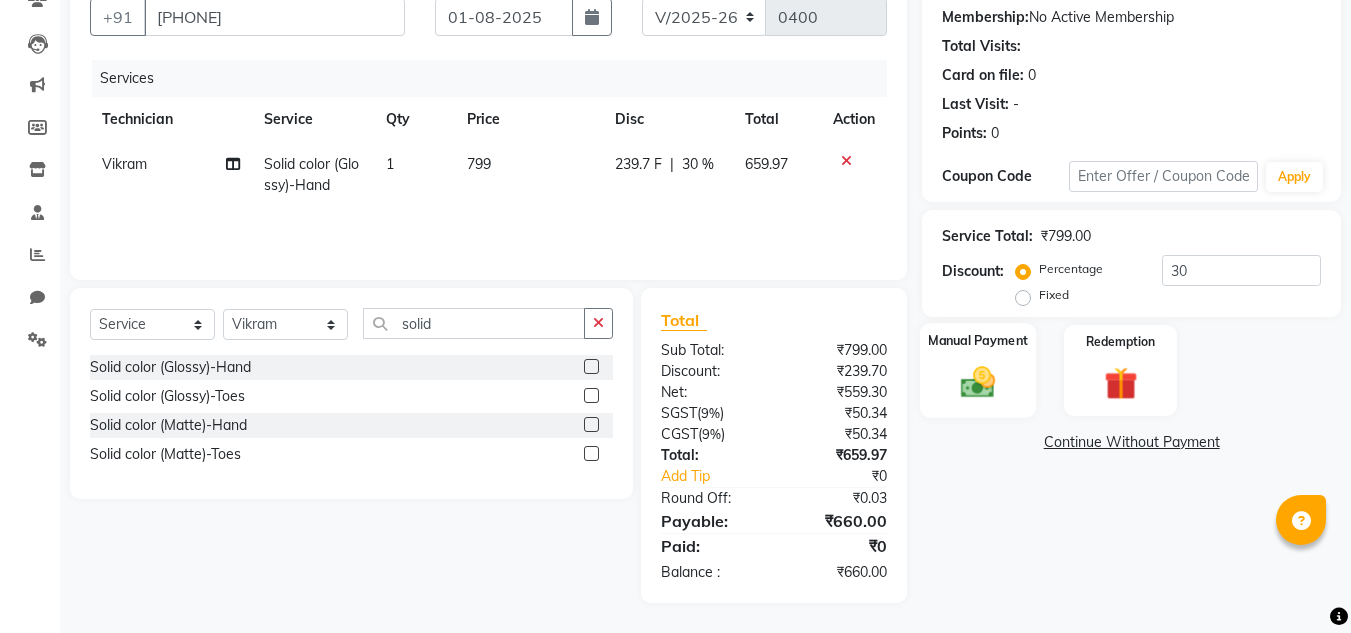 click 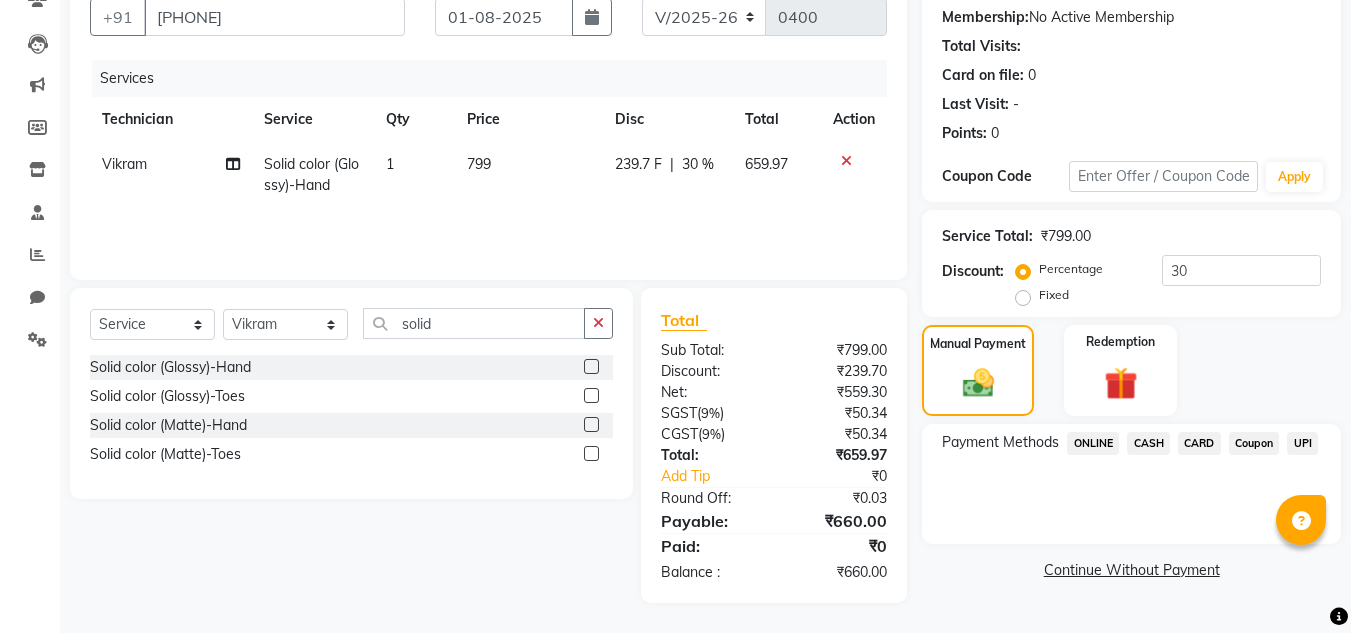 click on "Payment Methods  ONLINE   CASH   CARD   Coupon   UPI" 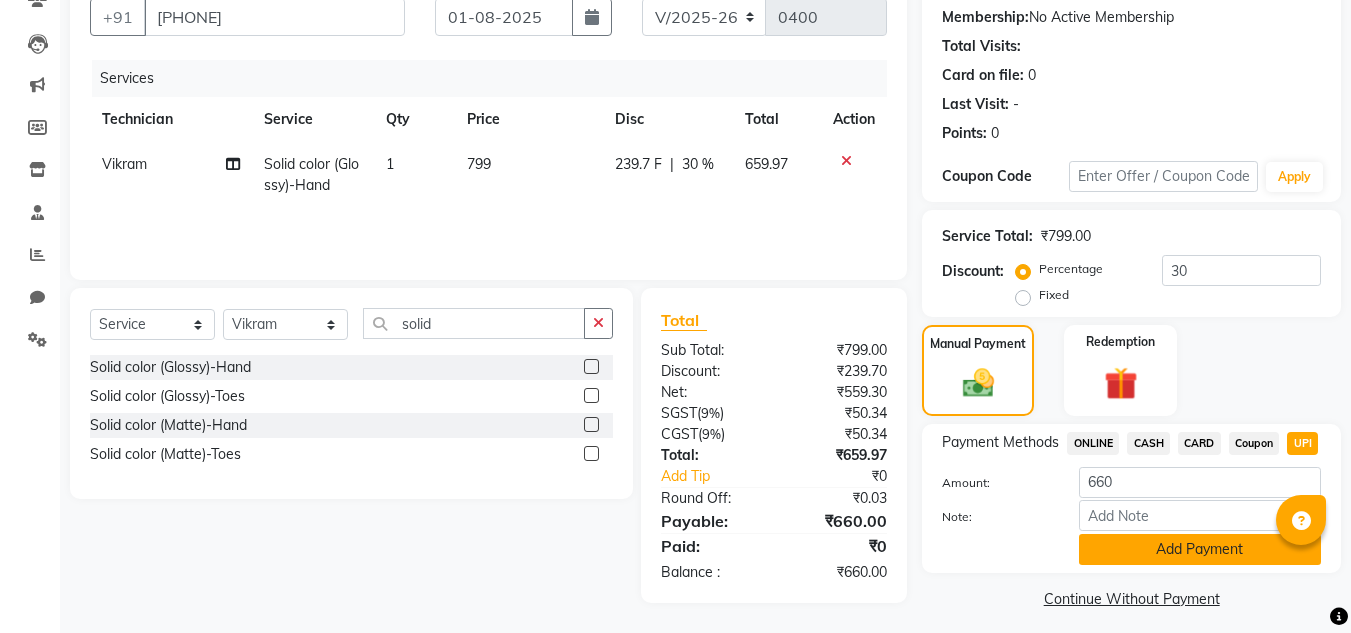 click on "Add Payment" 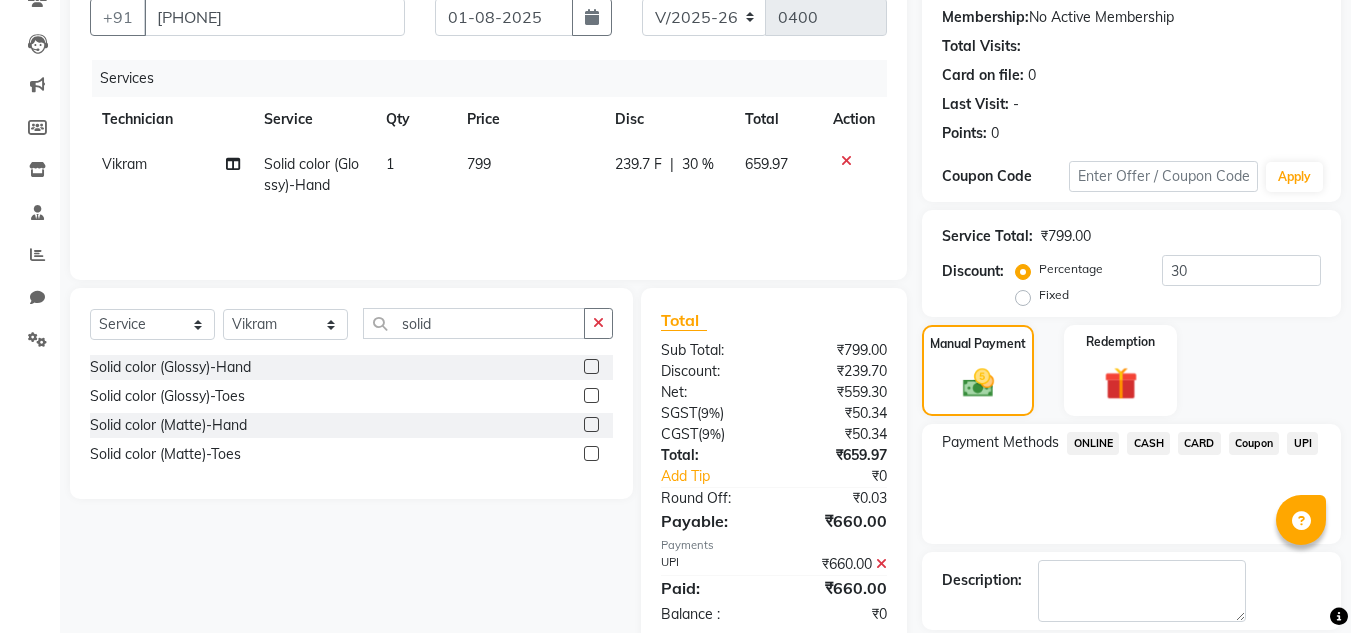 scroll, scrollTop: 283, scrollLeft: 0, axis: vertical 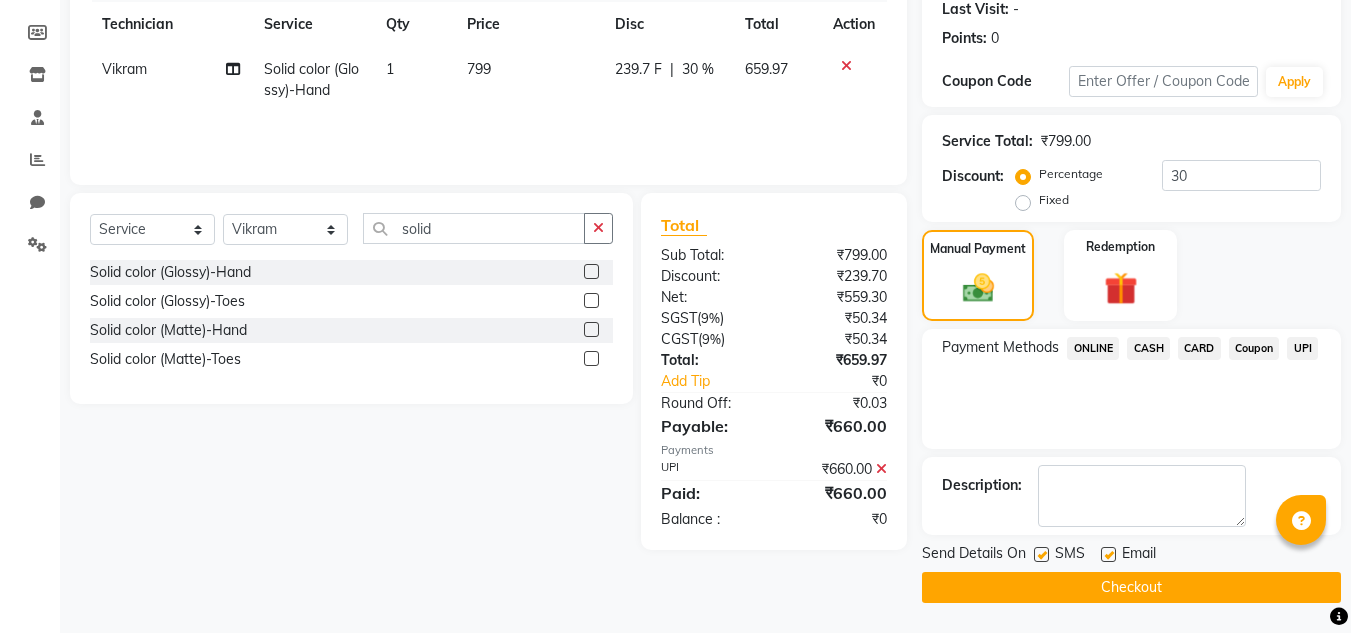 click on "Checkout" 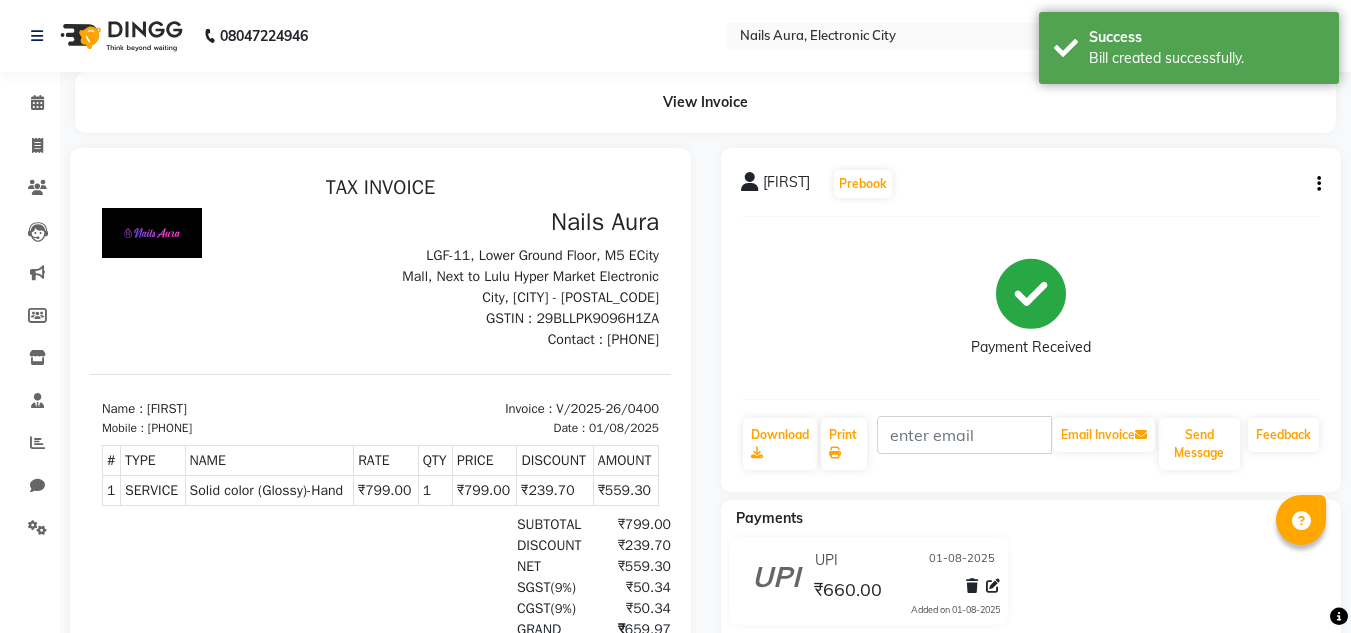 scroll, scrollTop: 0, scrollLeft: 0, axis: both 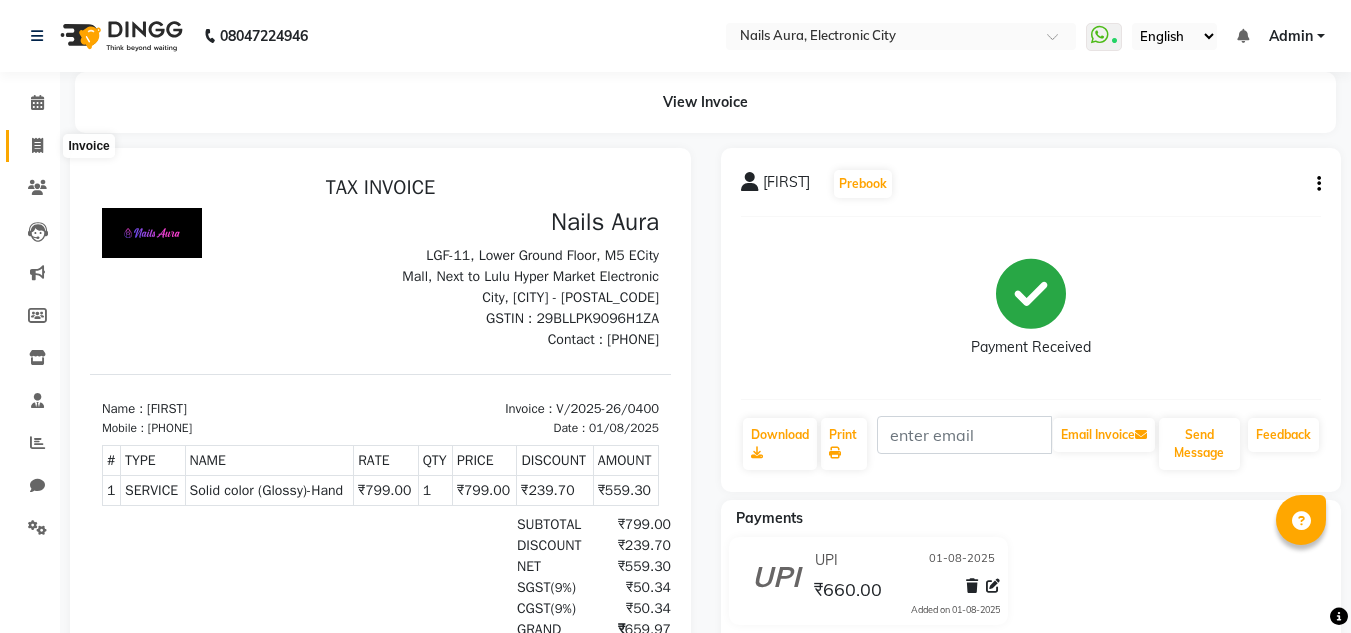 click 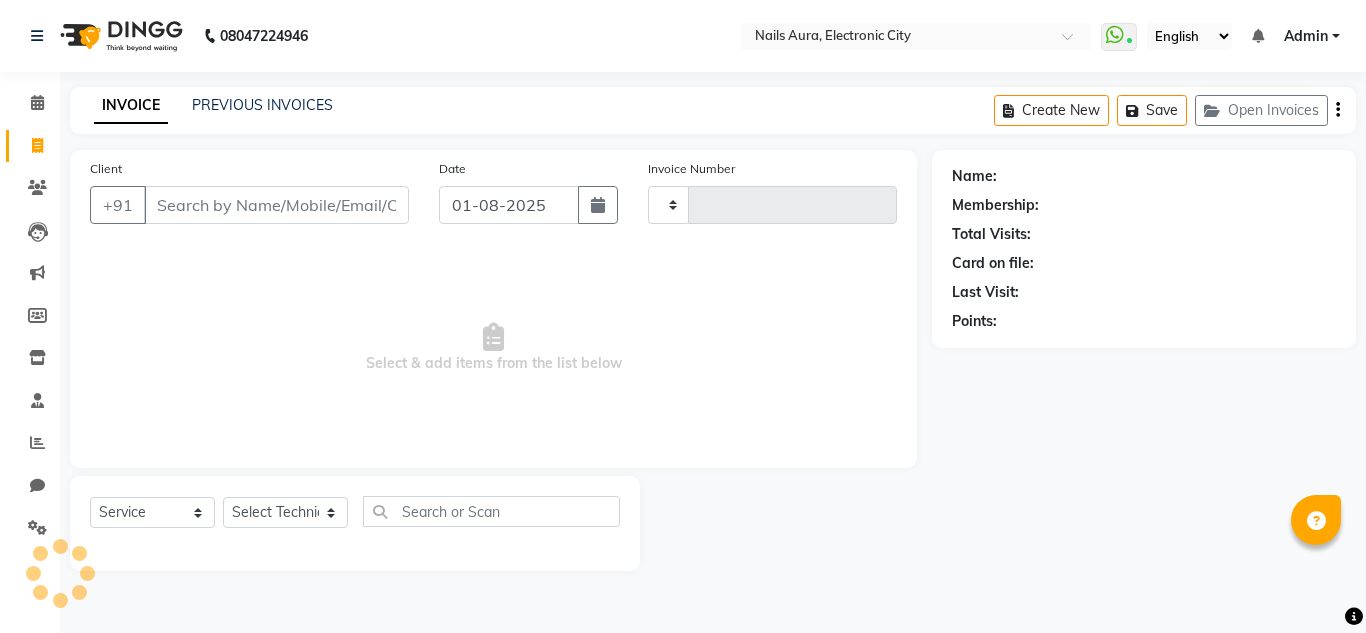 type on "0401" 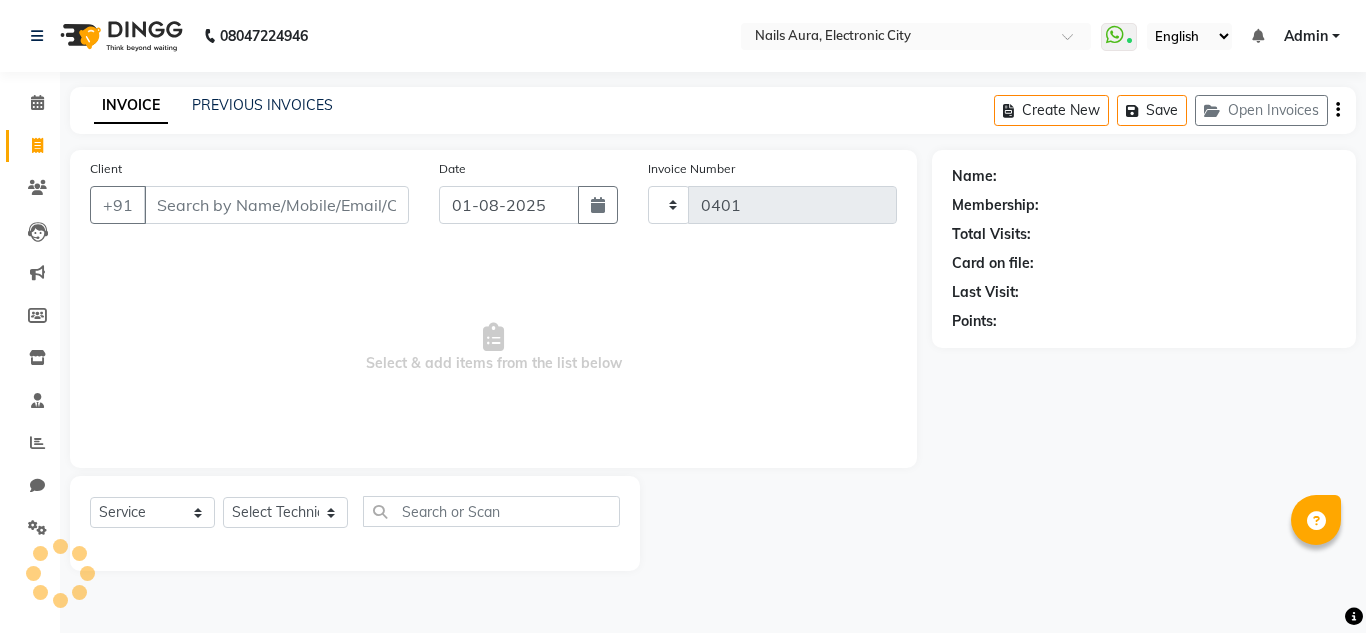 select on "8179" 